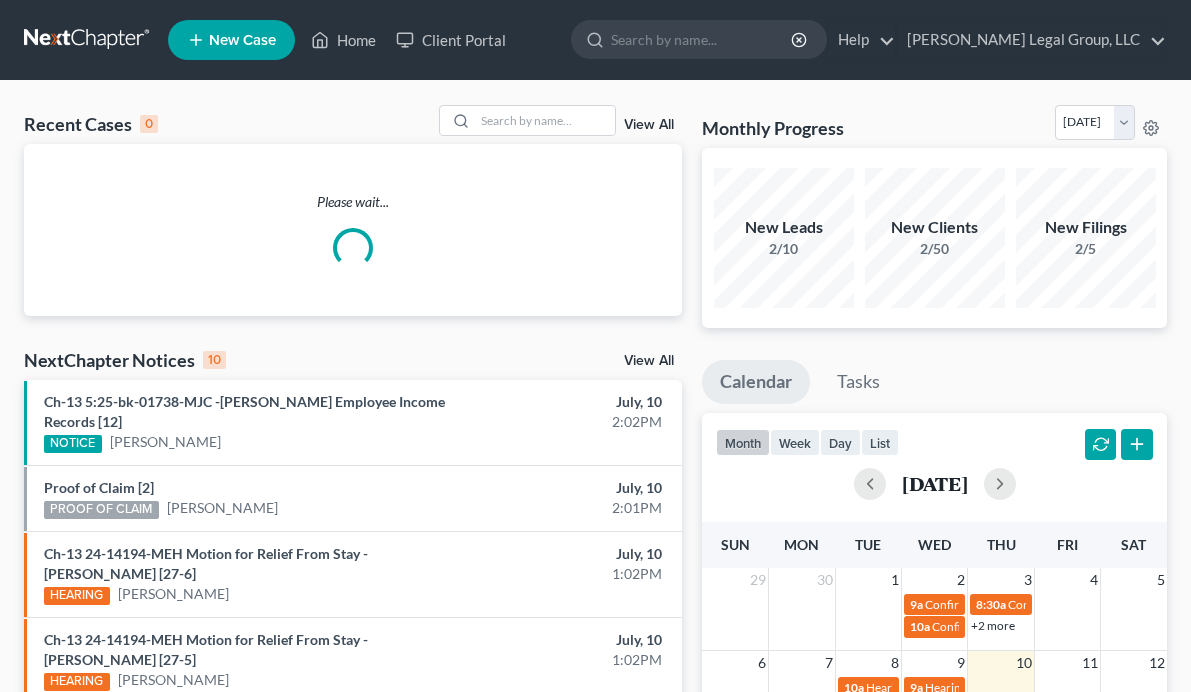 scroll, scrollTop: 0, scrollLeft: 0, axis: both 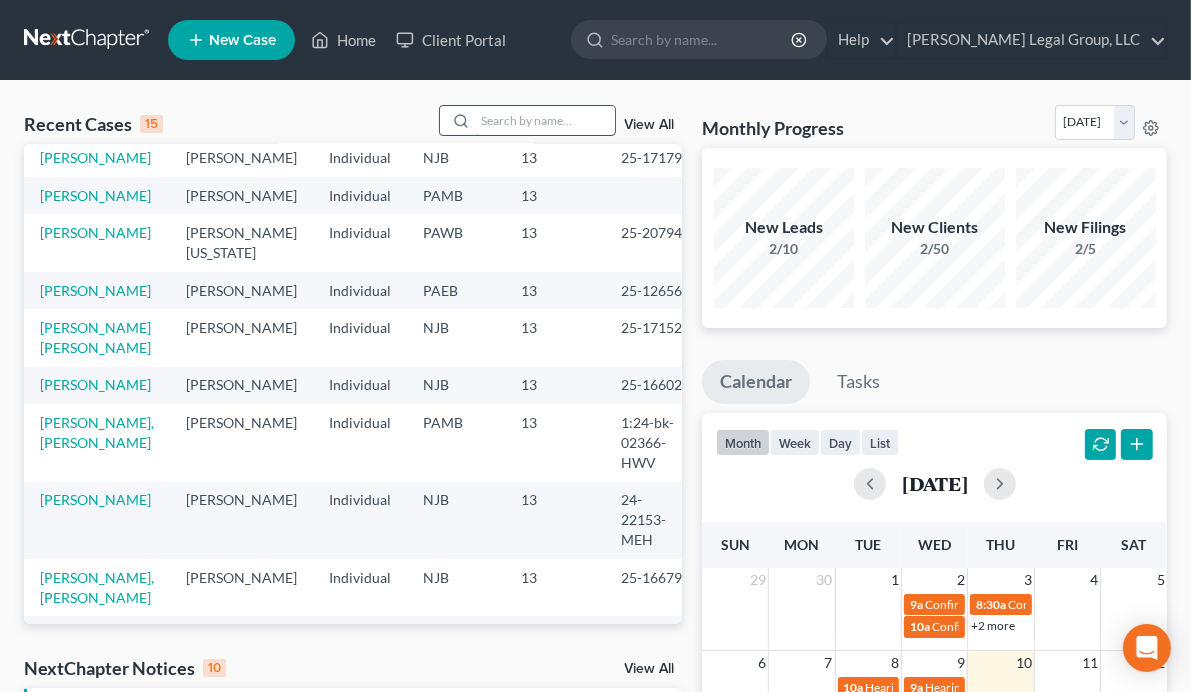 click at bounding box center [545, 120] 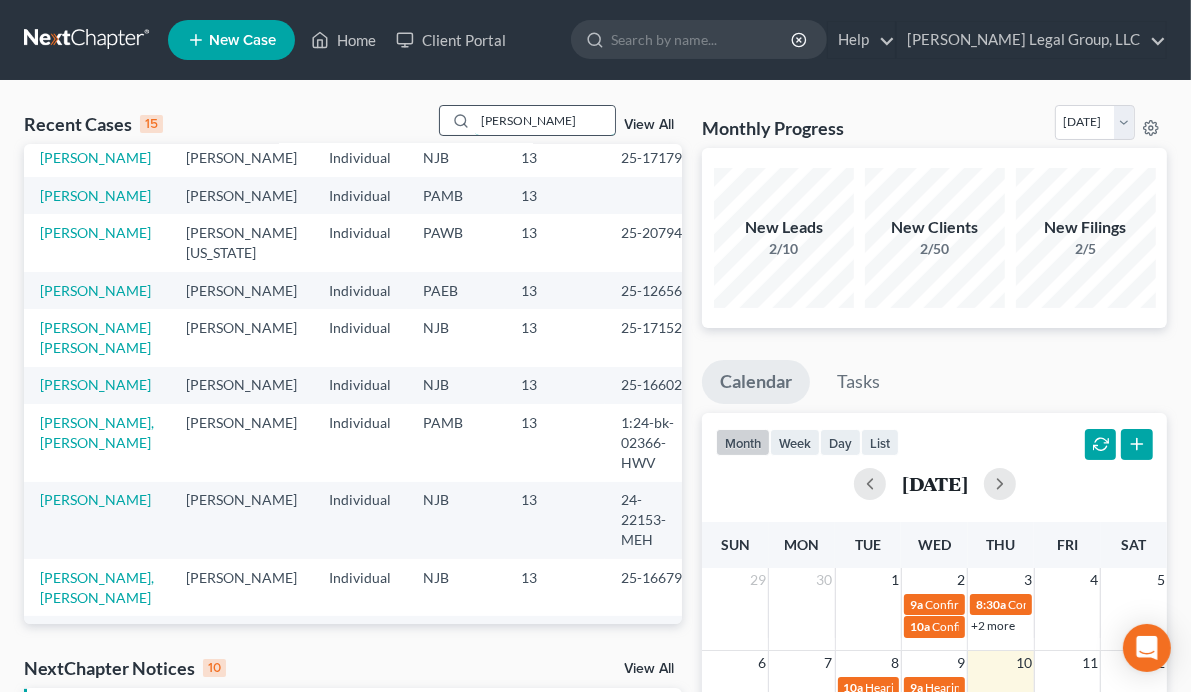 type on "leyda" 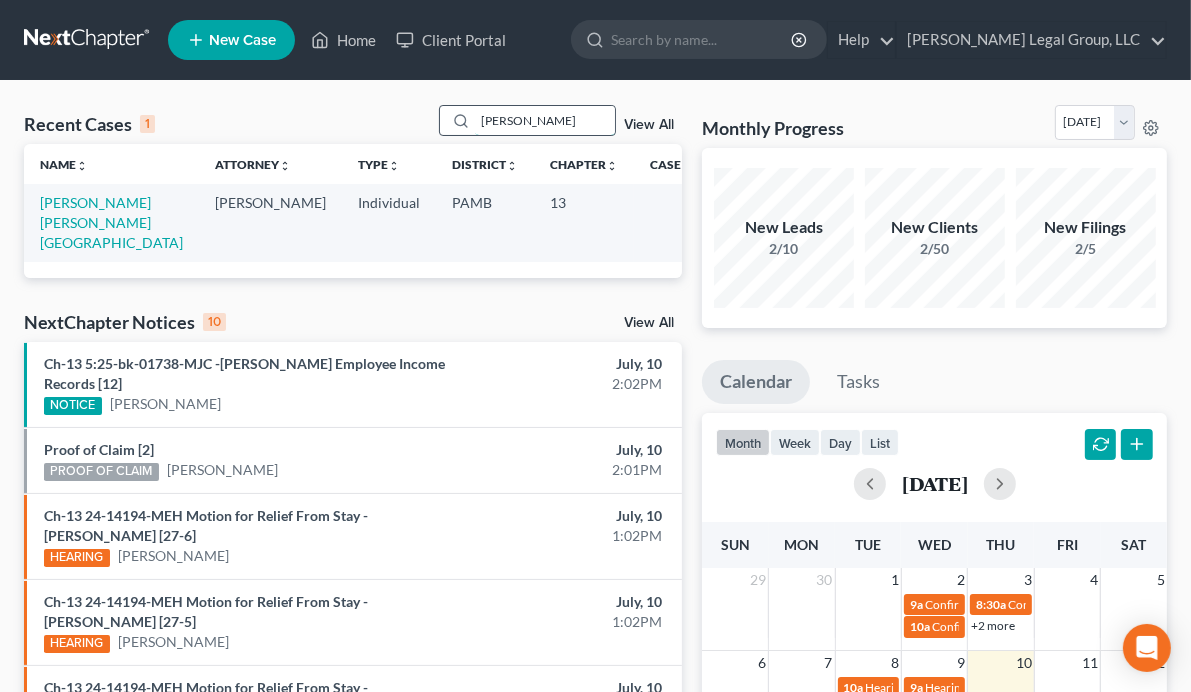 scroll, scrollTop: 0, scrollLeft: 0, axis: both 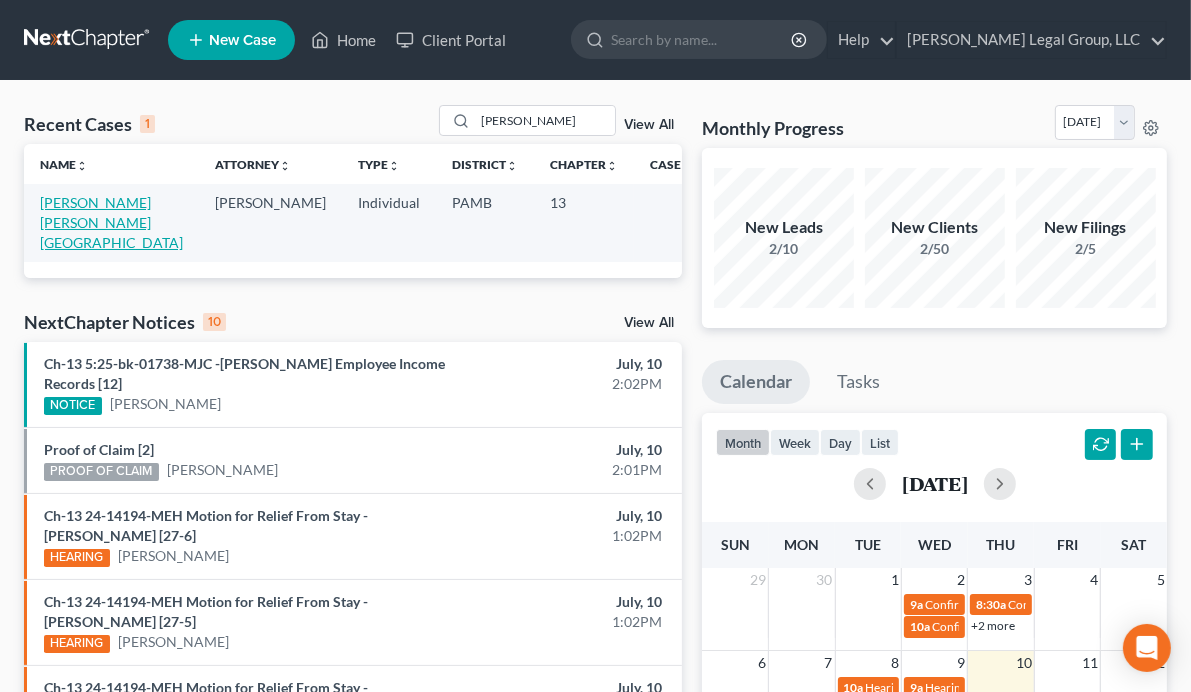 click on "[PERSON_NAME] [PERSON_NAME][GEOGRAPHIC_DATA]" at bounding box center (111, 222) 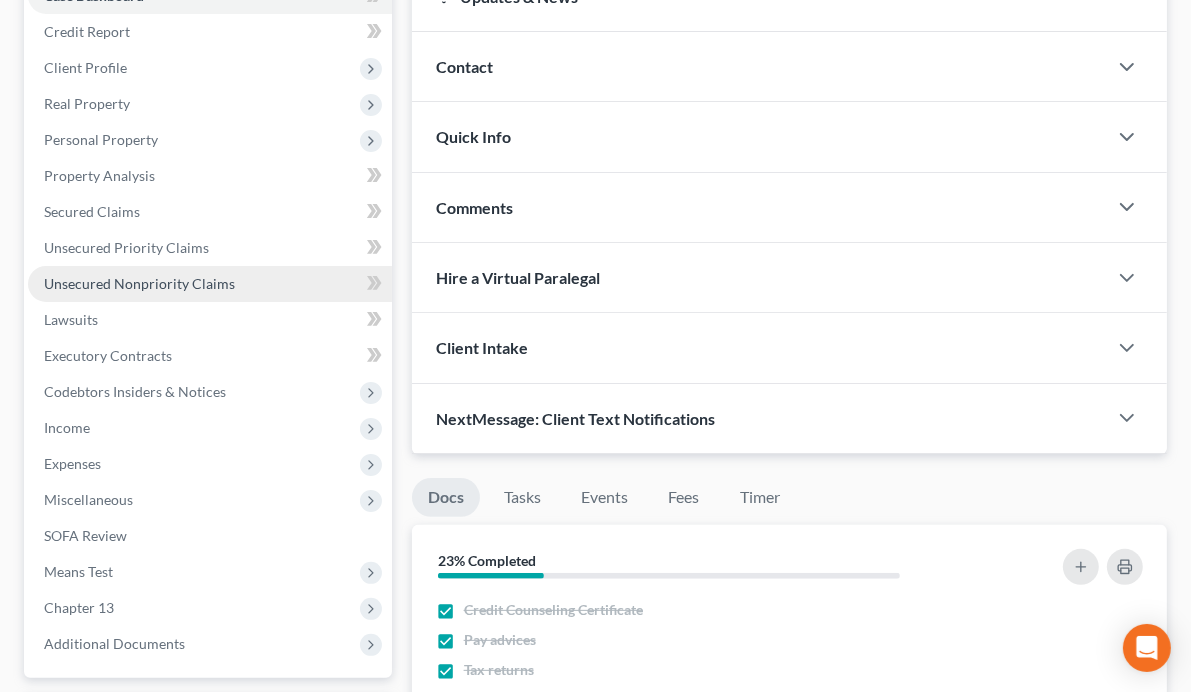 scroll, scrollTop: 405, scrollLeft: 0, axis: vertical 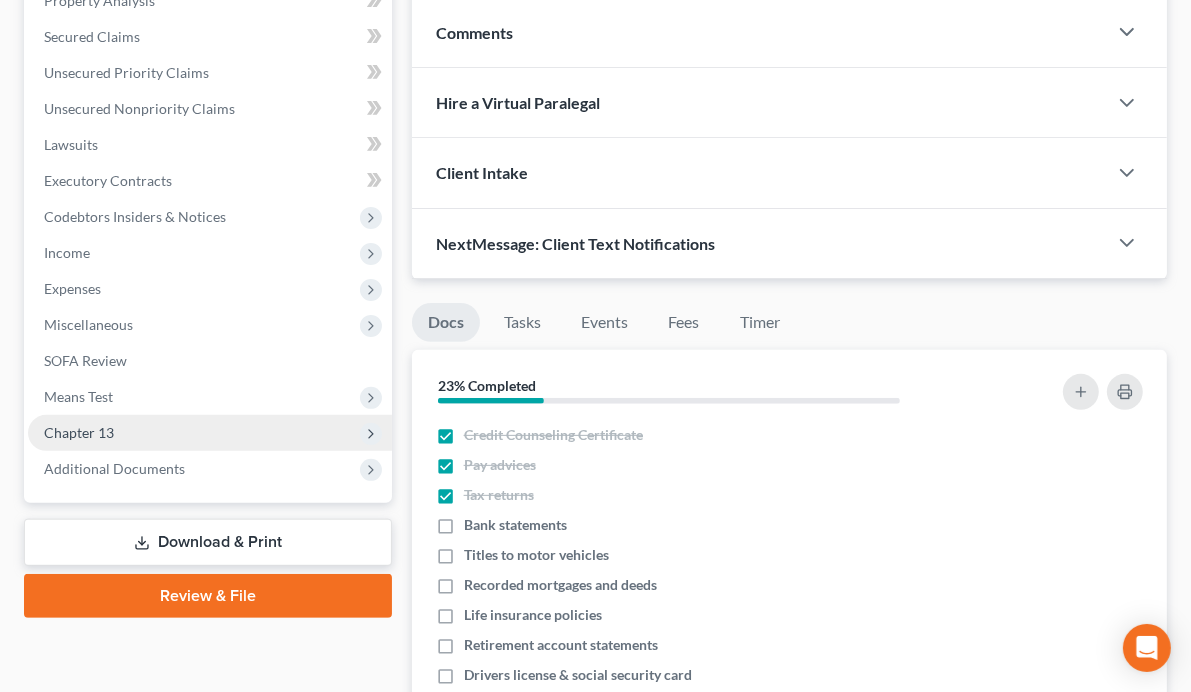 click on "Chapter 13" at bounding box center (210, 433) 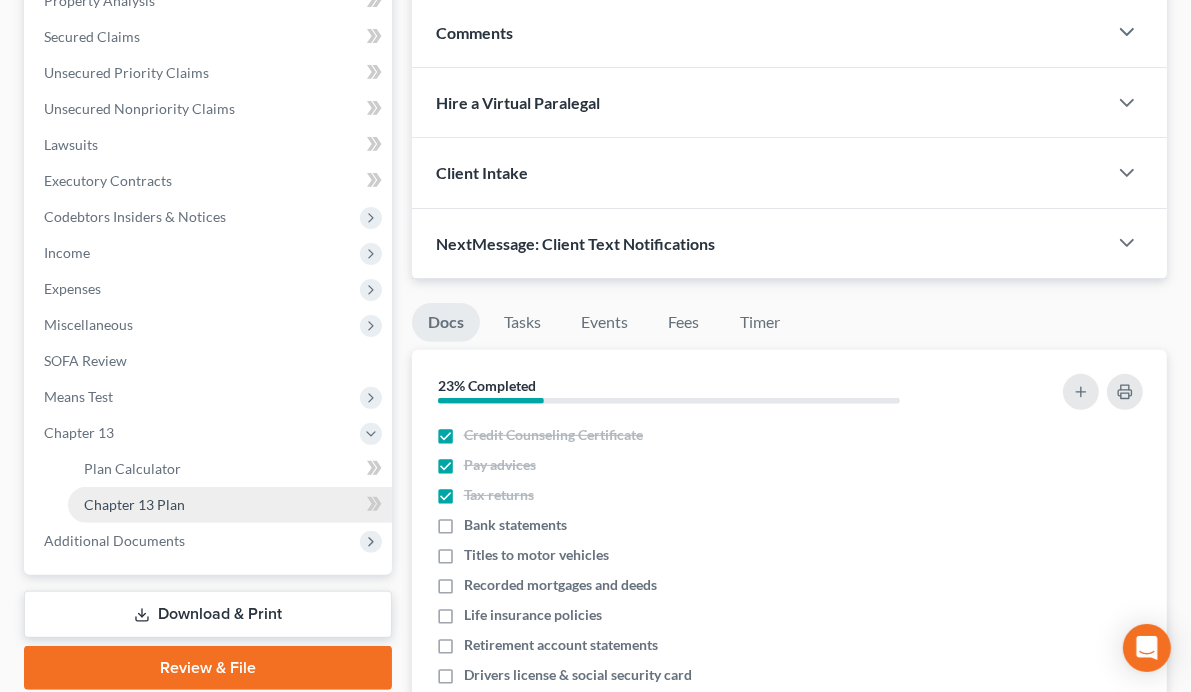click on "Chapter 13 Plan" at bounding box center (134, 504) 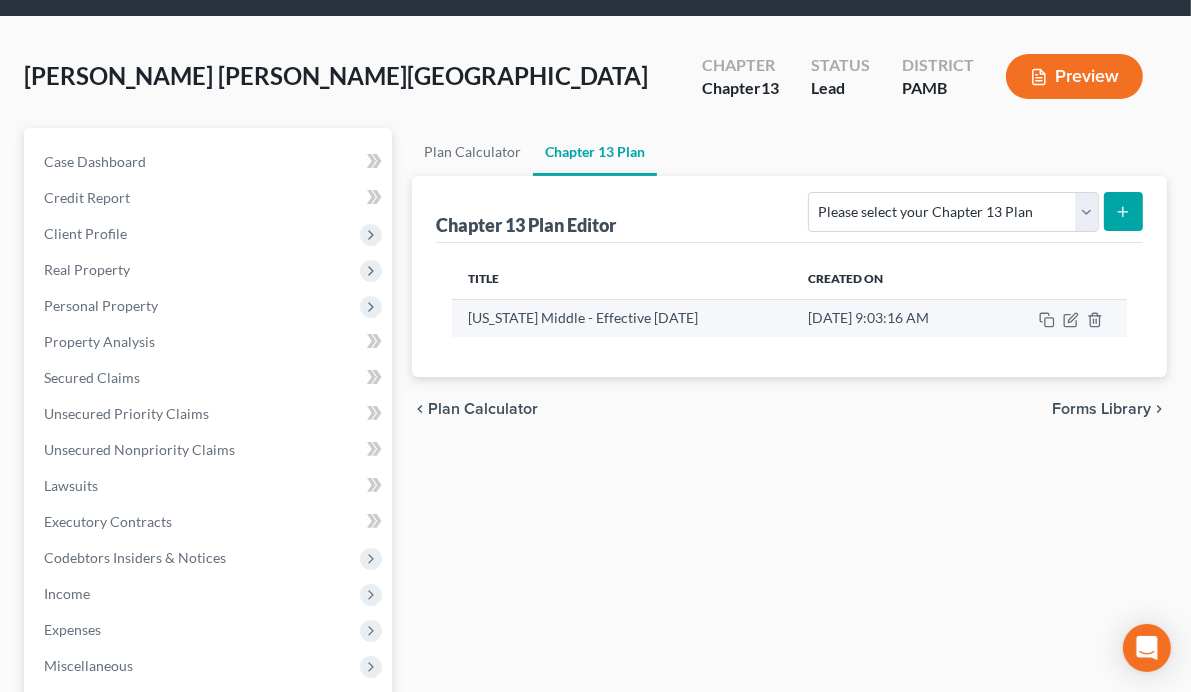 scroll, scrollTop: 0, scrollLeft: 0, axis: both 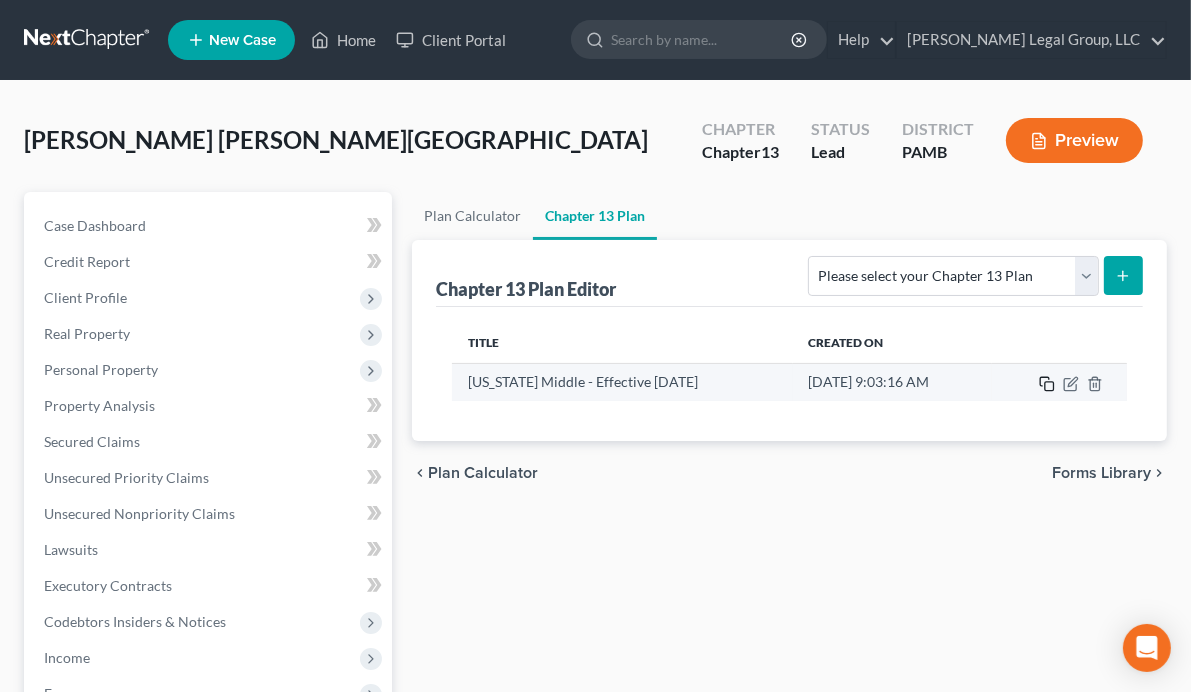 click 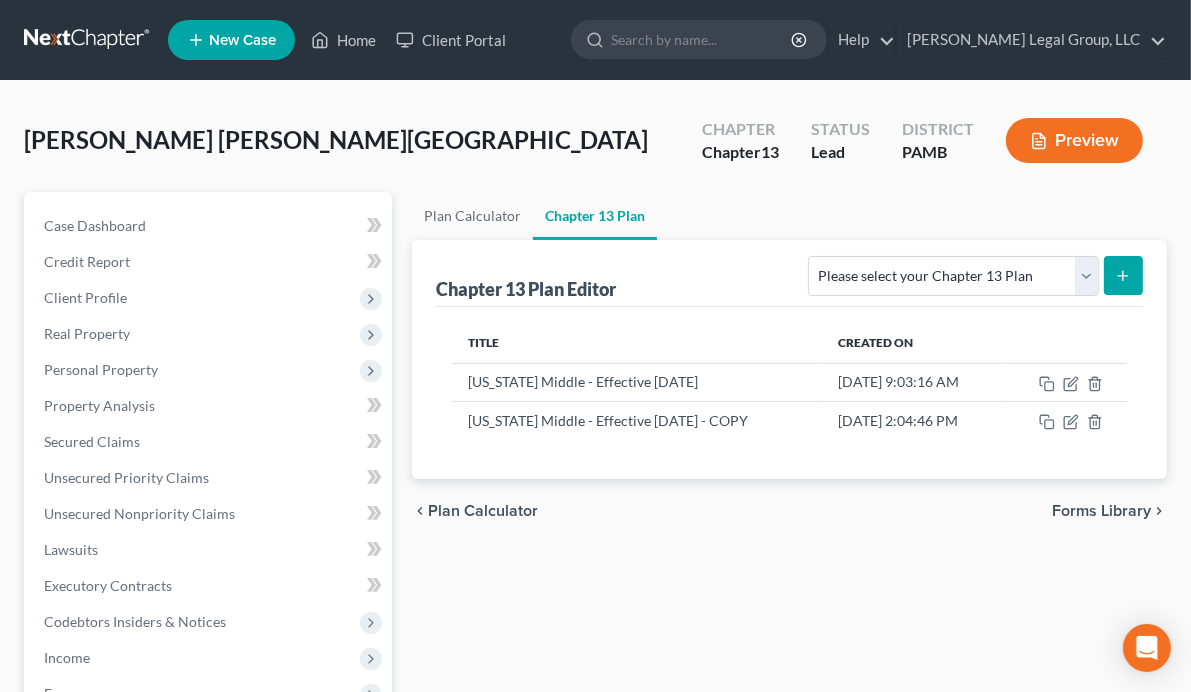 click on "Cabrera Barnett, Leyda Upgraded Chapter Chapter  13 Status Lead District PAMB Preview" at bounding box center (595, 148) 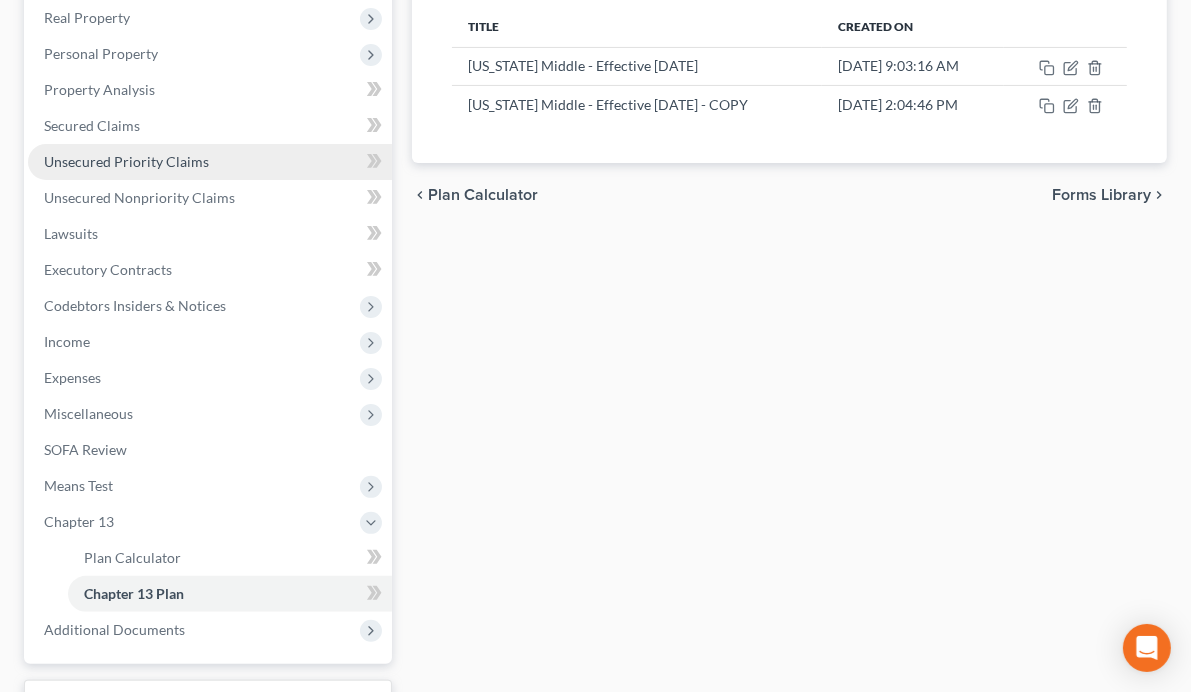 scroll, scrollTop: 320, scrollLeft: 0, axis: vertical 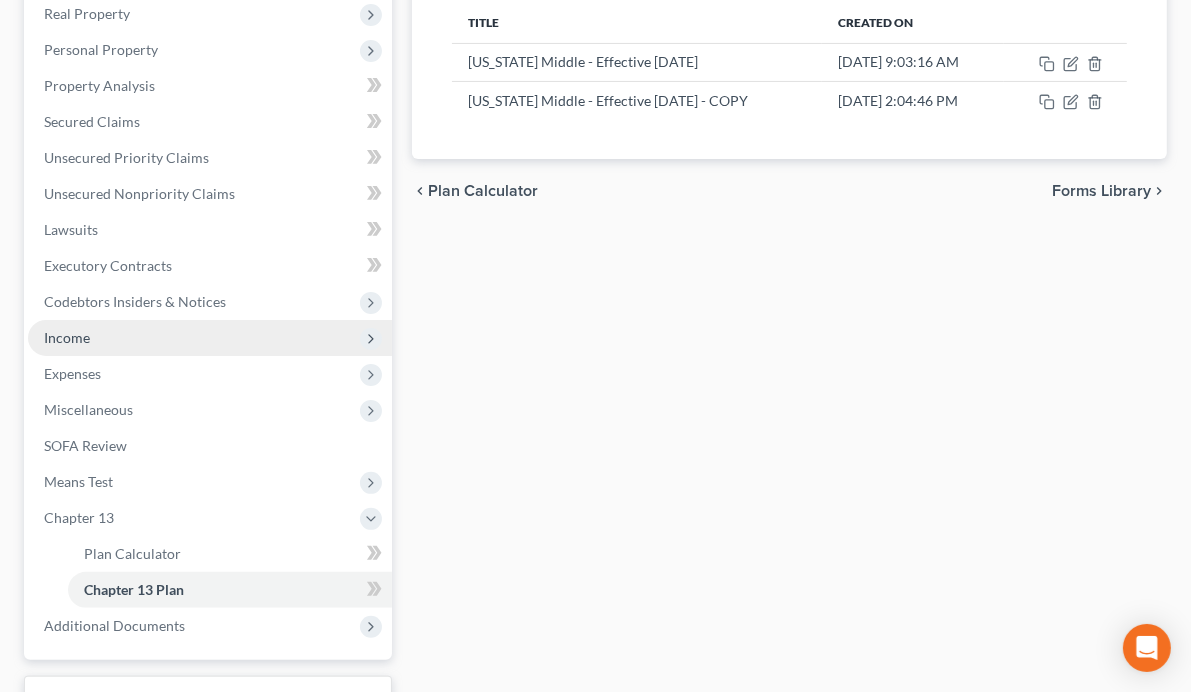 click on "Income" at bounding box center (210, 338) 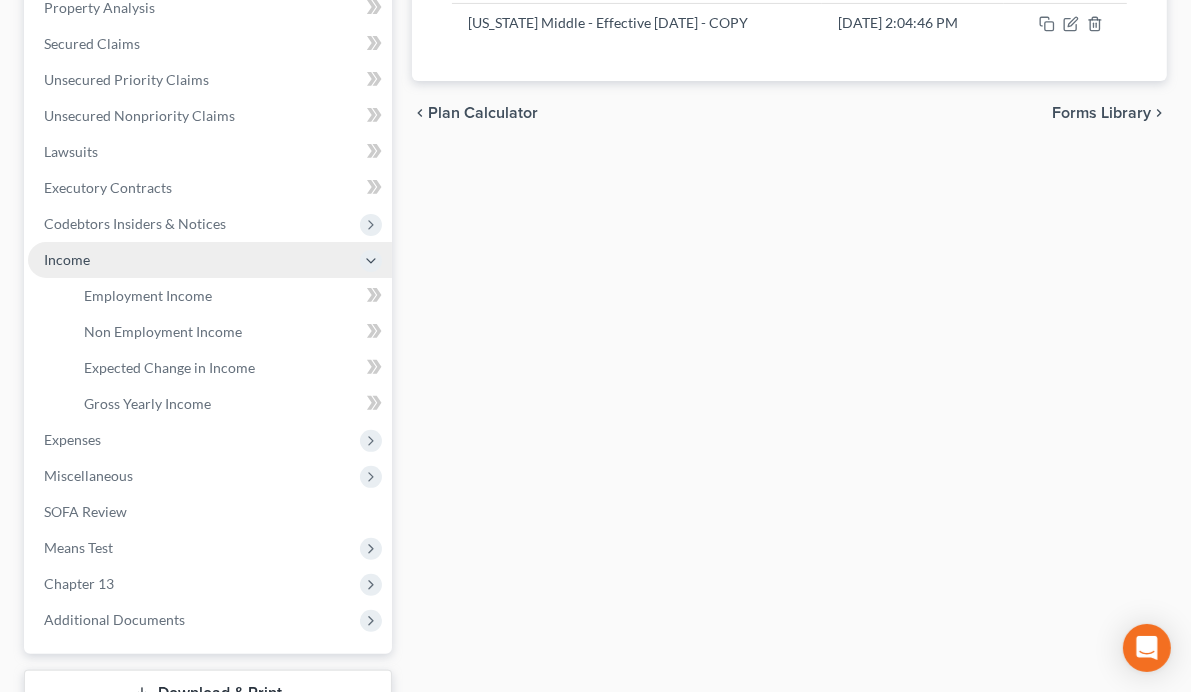 scroll, scrollTop: 400, scrollLeft: 0, axis: vertical 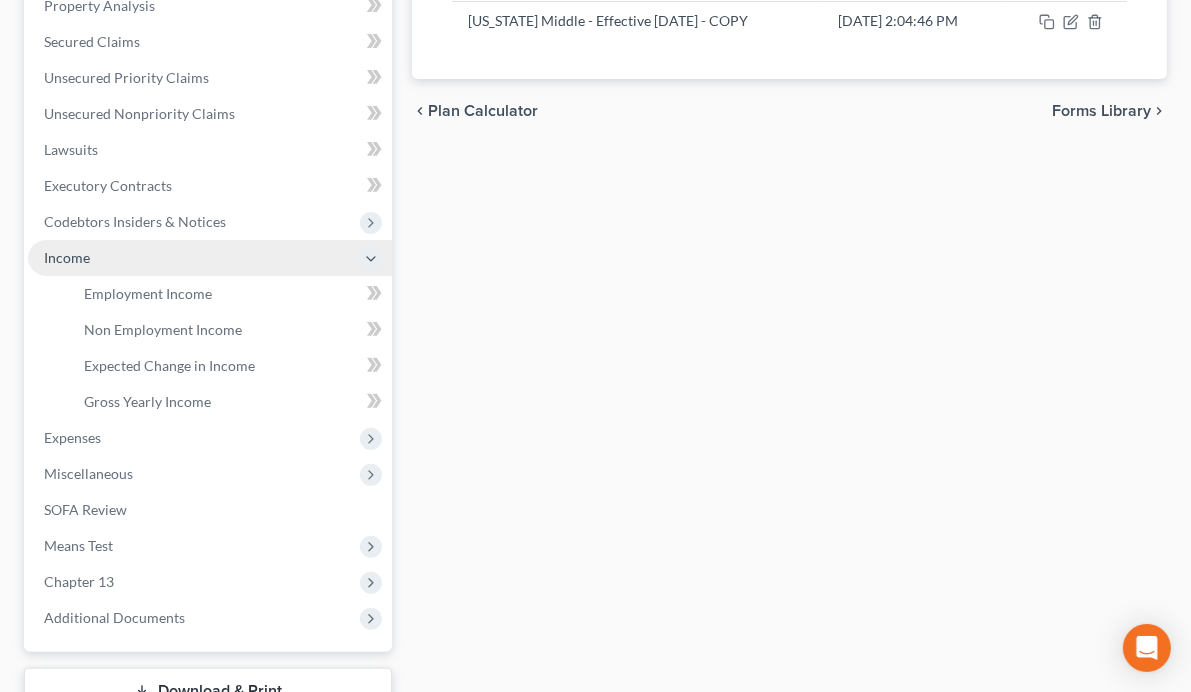 click on "Income" at bounding box center [210, 258] 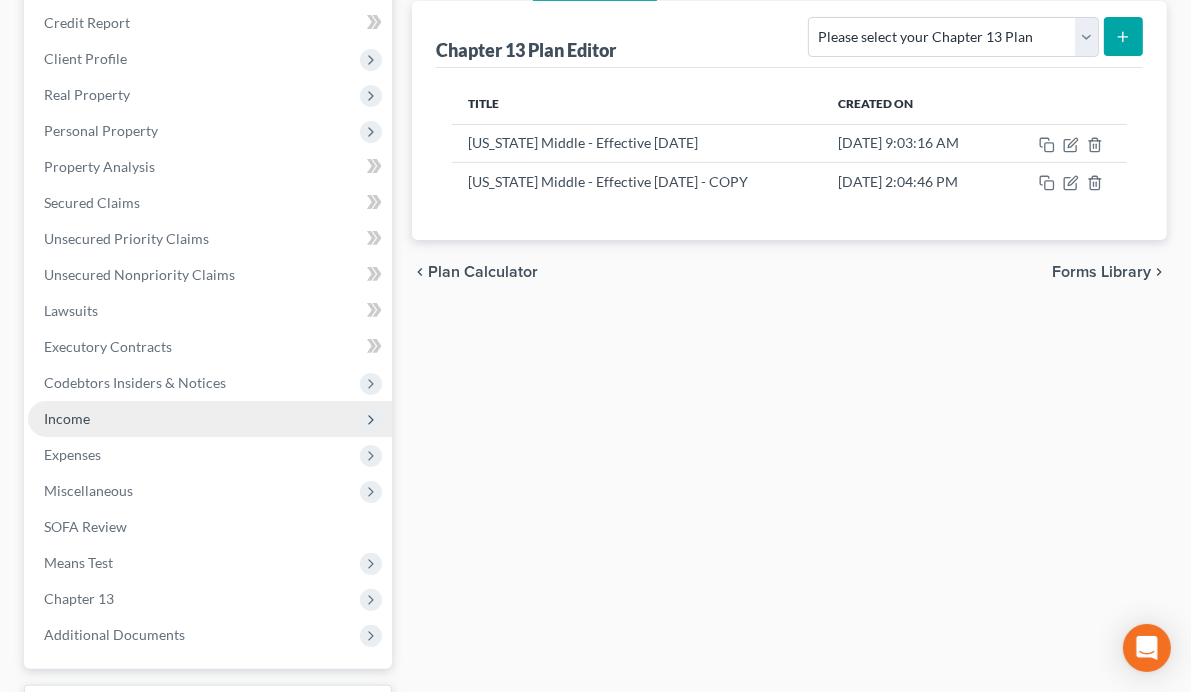 scroll, scrollTop: 240, scrollLeft: 0, axis: vertical 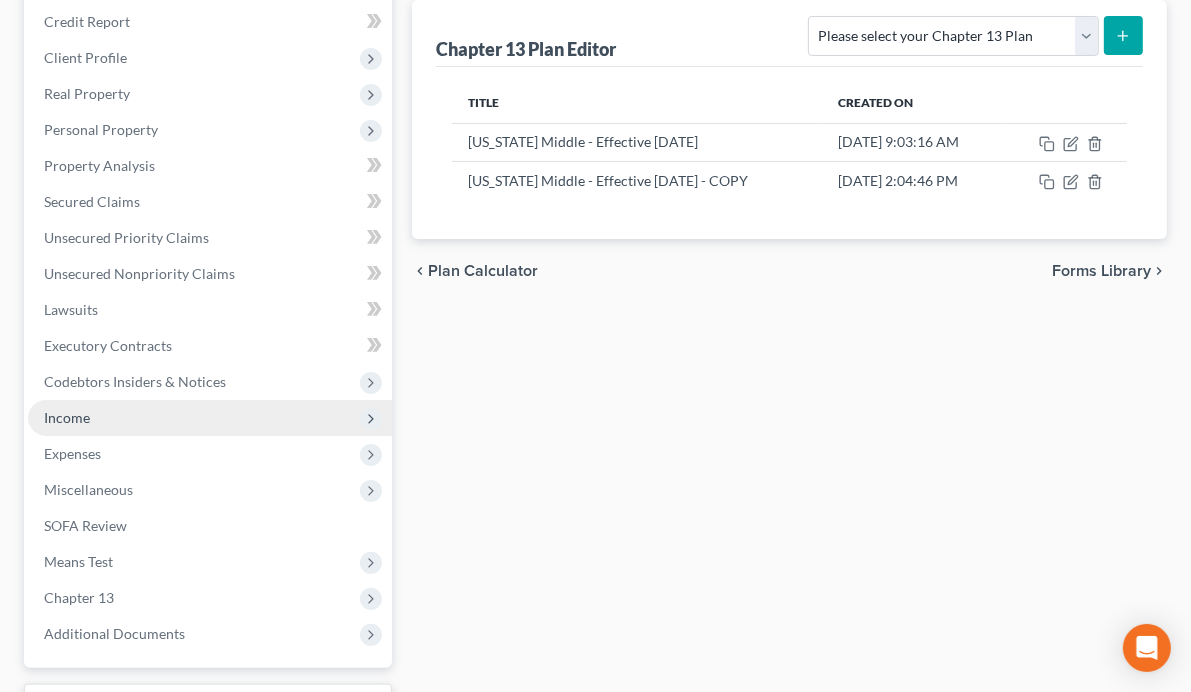 click on "Income" at bounding box center (210, 418) 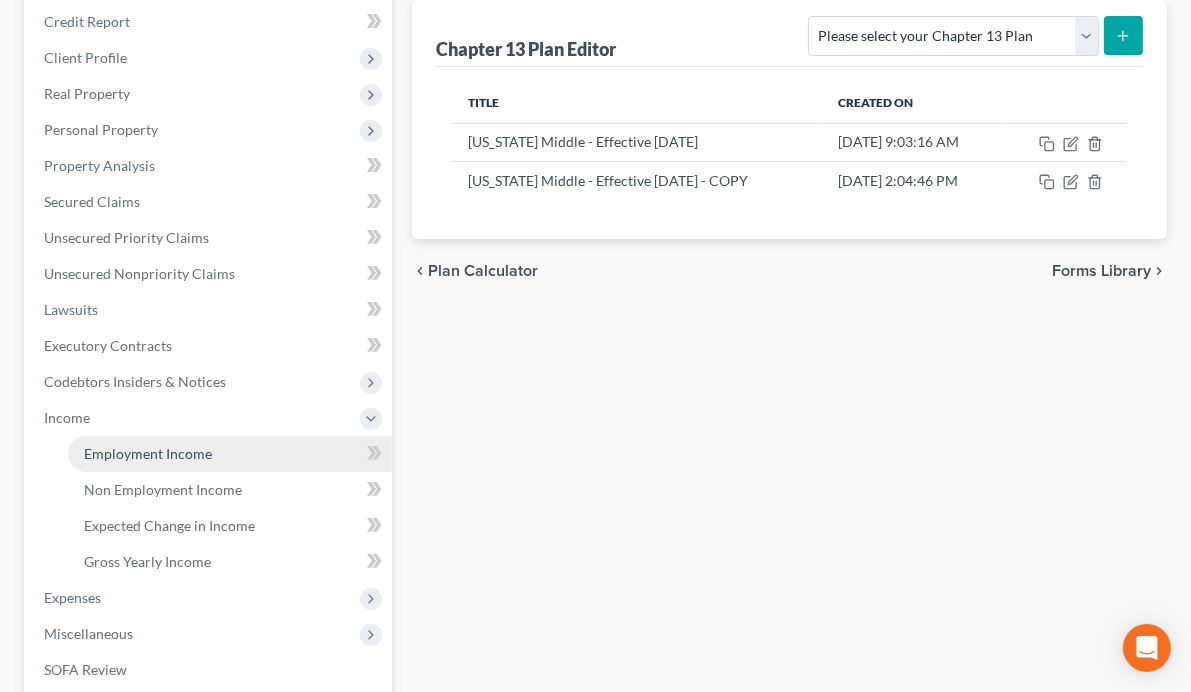 click on "Employment Income" at bounding box center (148, 453) 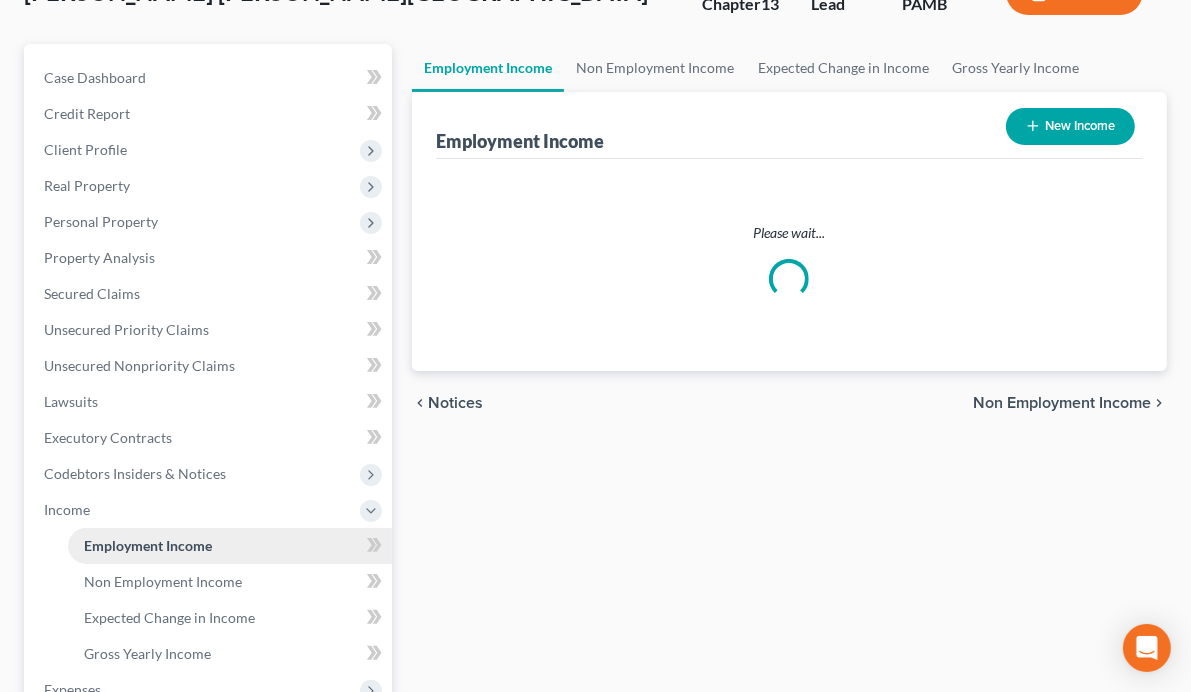 scroll, scrollTop: 0, scrollLeft: 0, axis: both 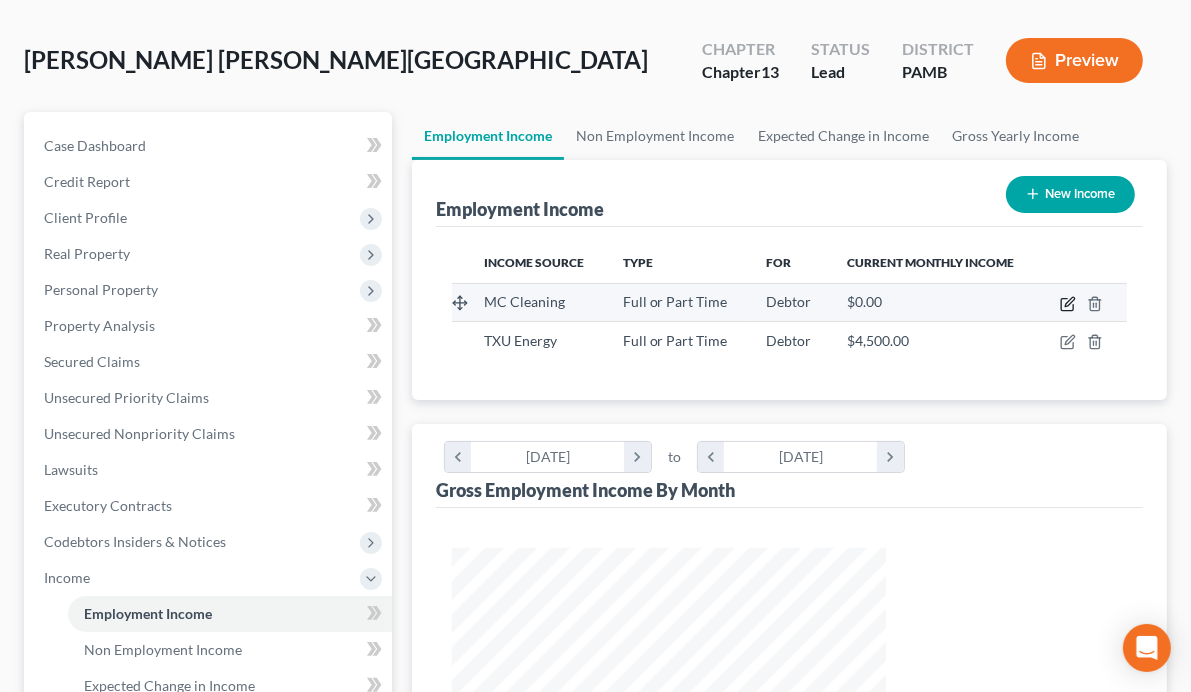 click 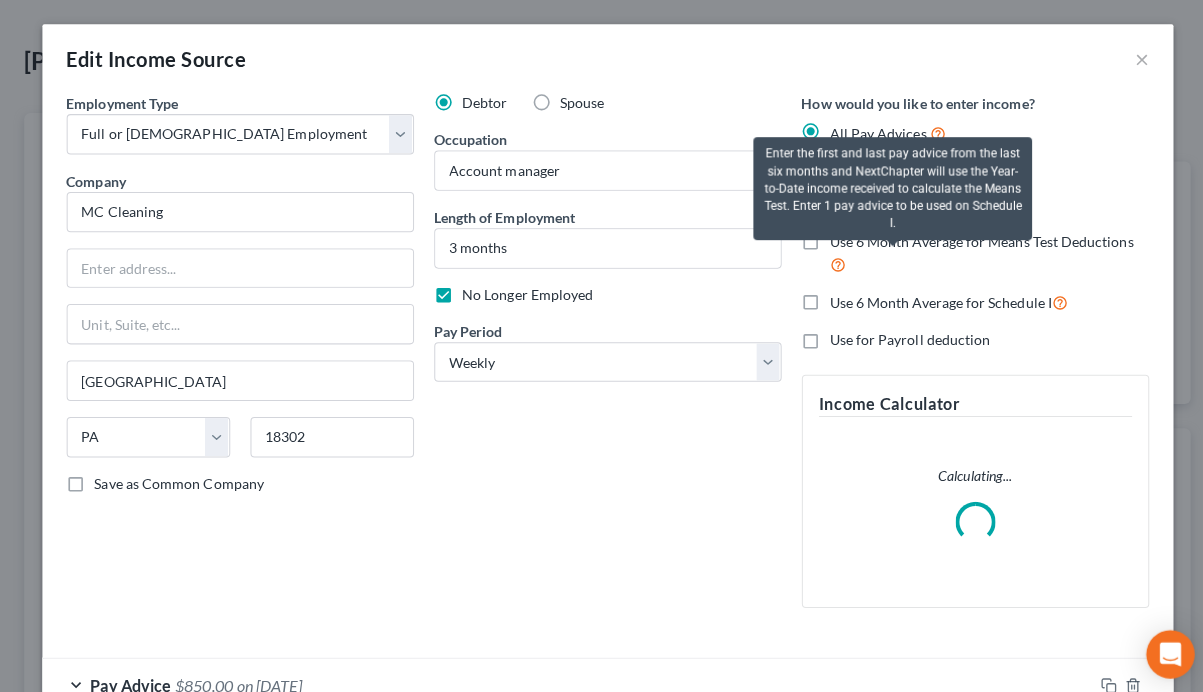 scroll, scrollTop: 999643, scrollLeft: 999520, axis: both 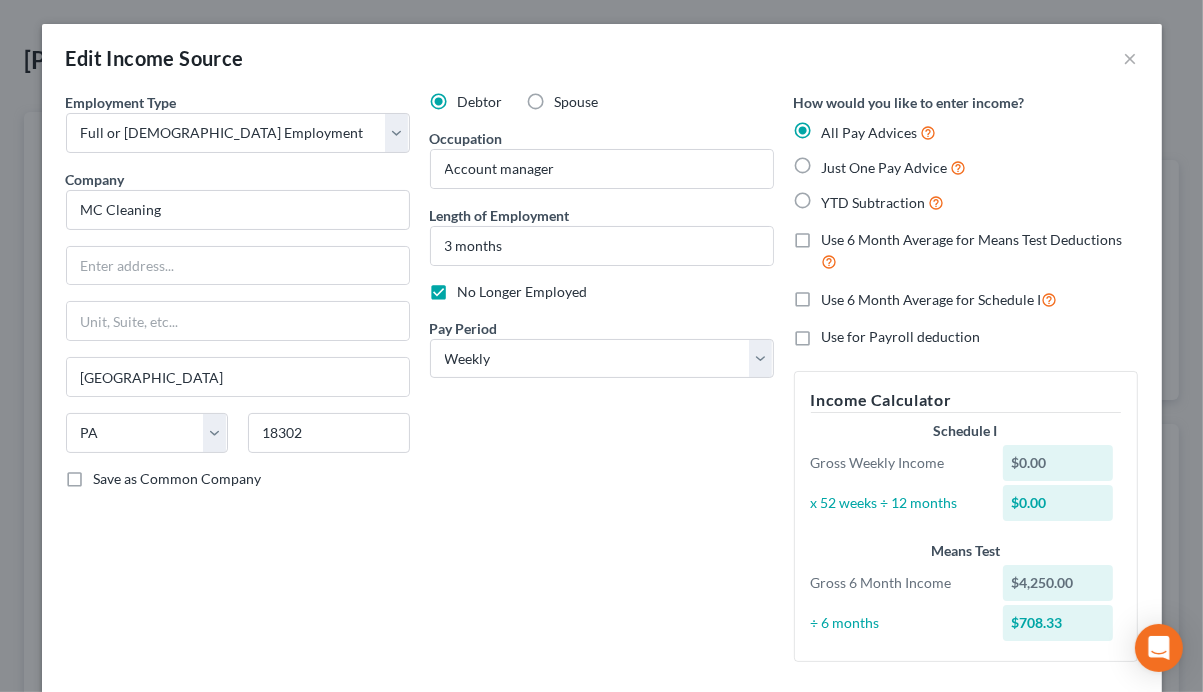 click on "Edit Income Source ×" at bounding box center [602, 58] 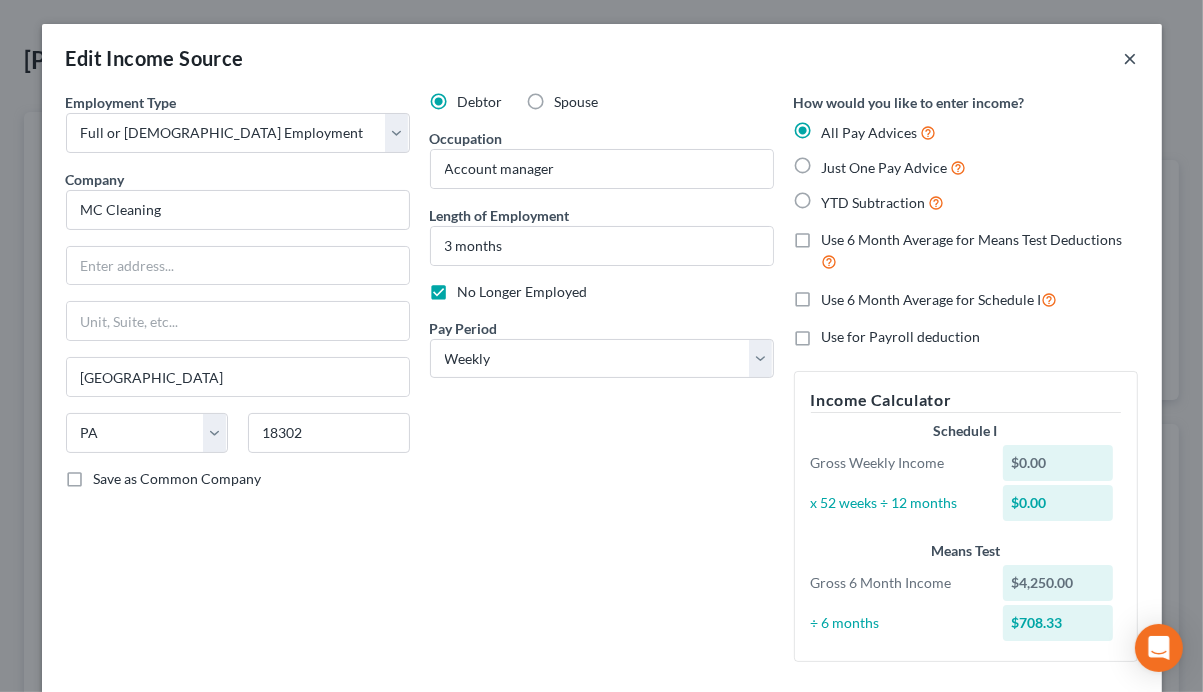 click on "×" at bounding box center (1131, 58) 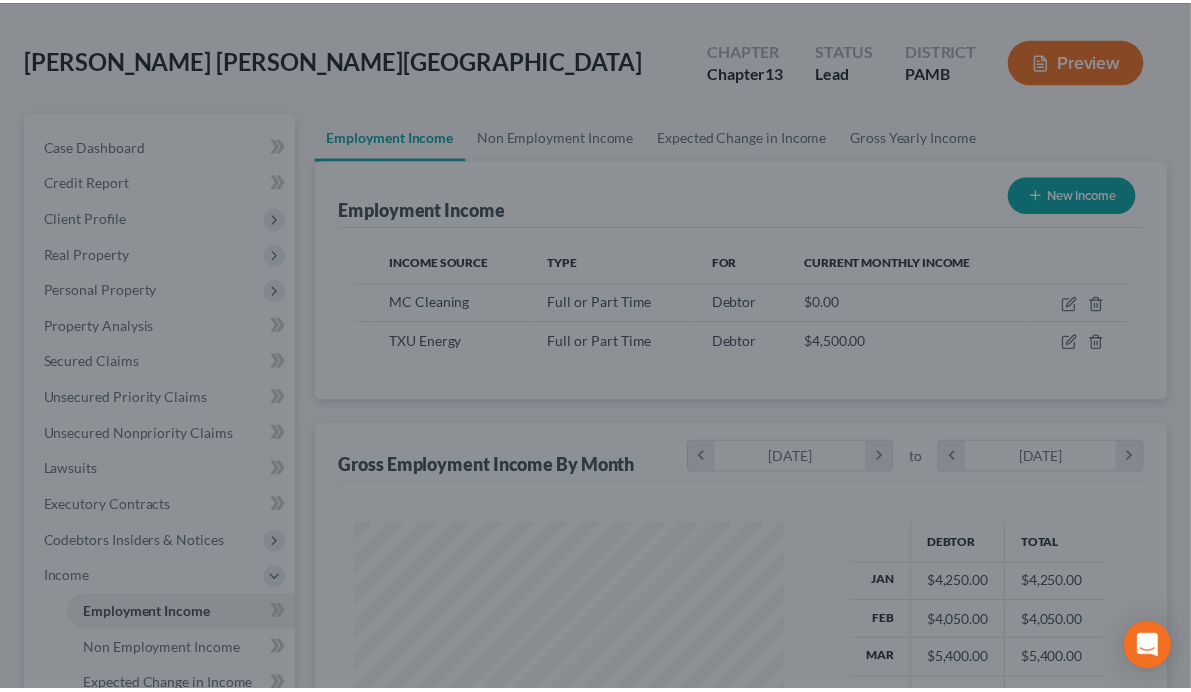 scroll, scrollTop: 356, scrollLeft: 474, axis: both 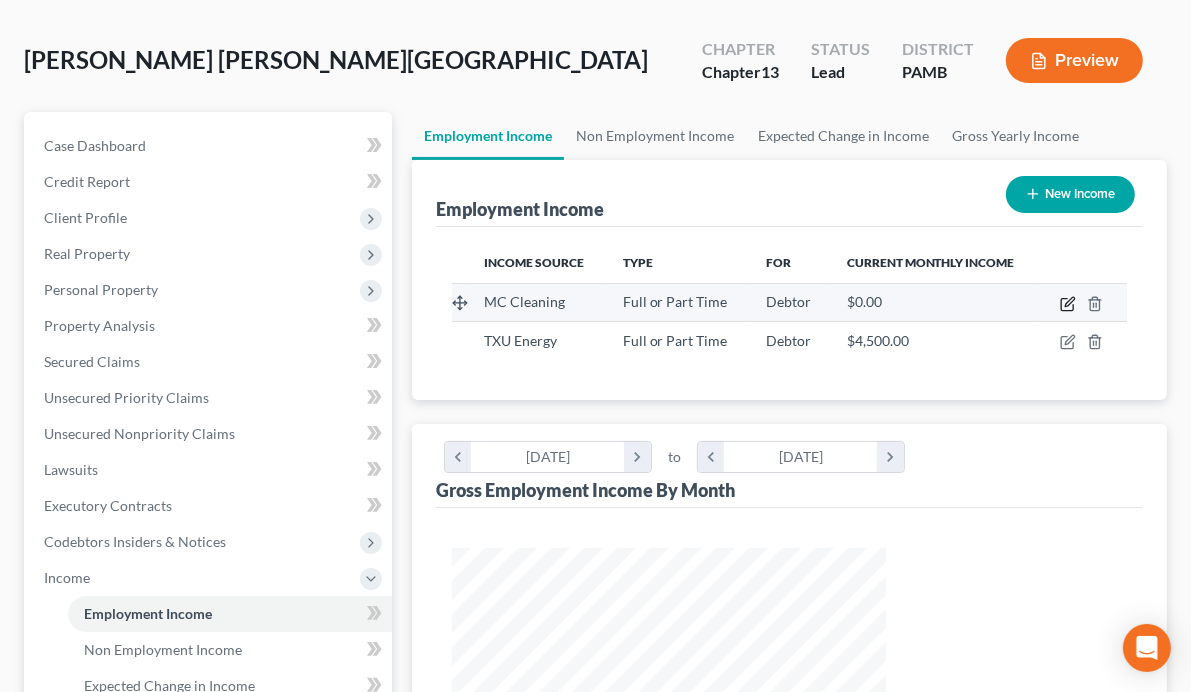 click 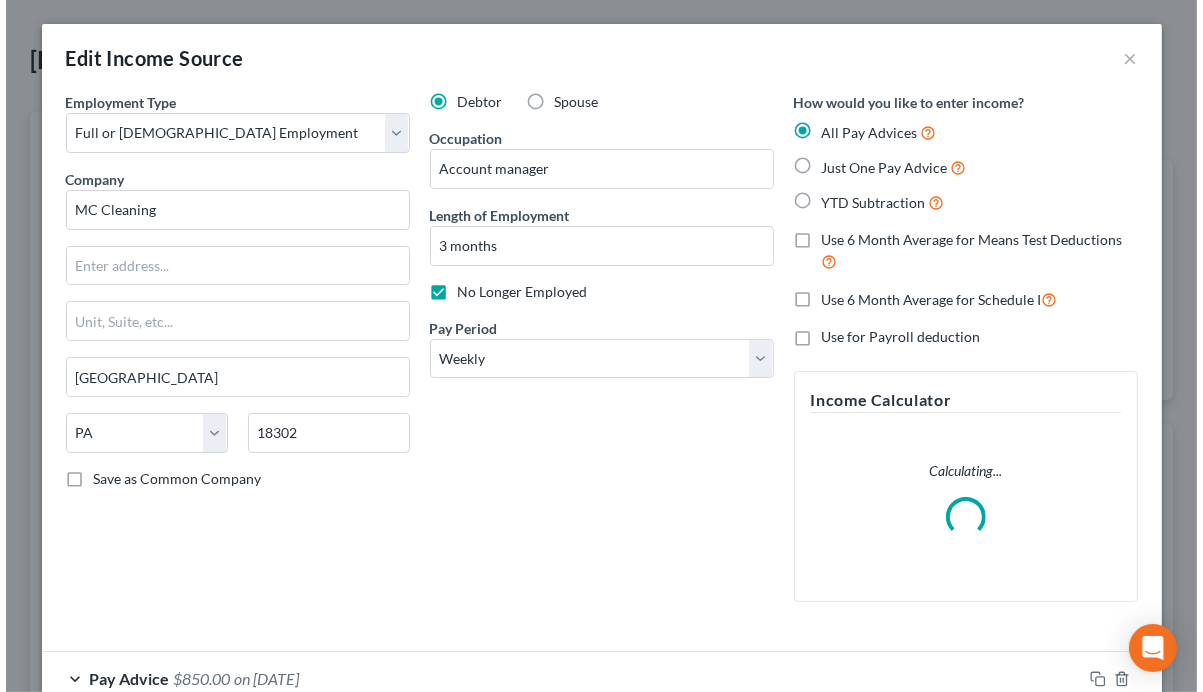 scroll, scrollTop: 999643, scrollLeft: 999520, axis: both 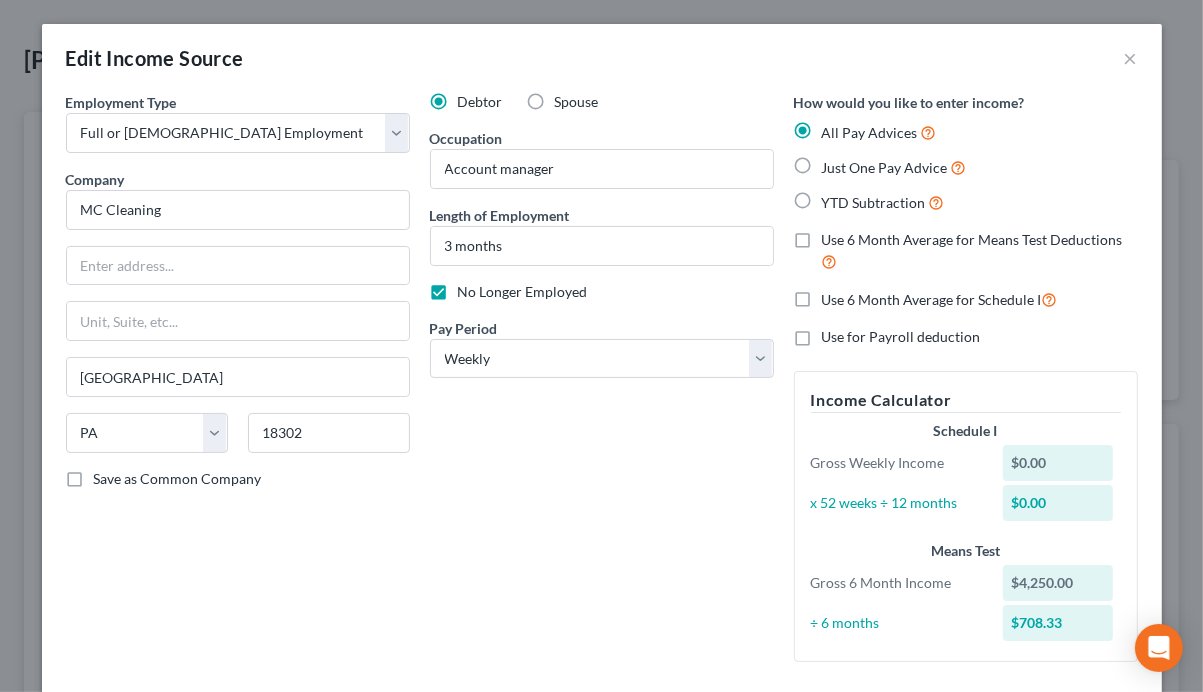 click on "Edit Income Source ×" at bounding box center (602, 58) 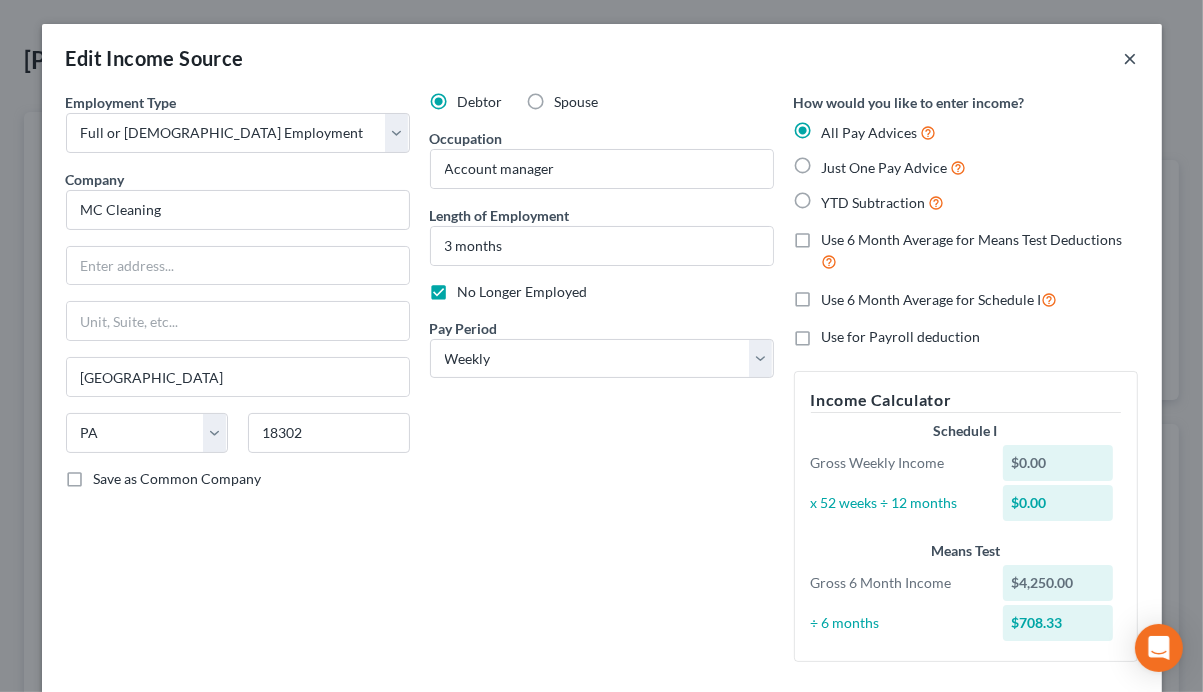 click on "×" at bounding box center (1131, 58) 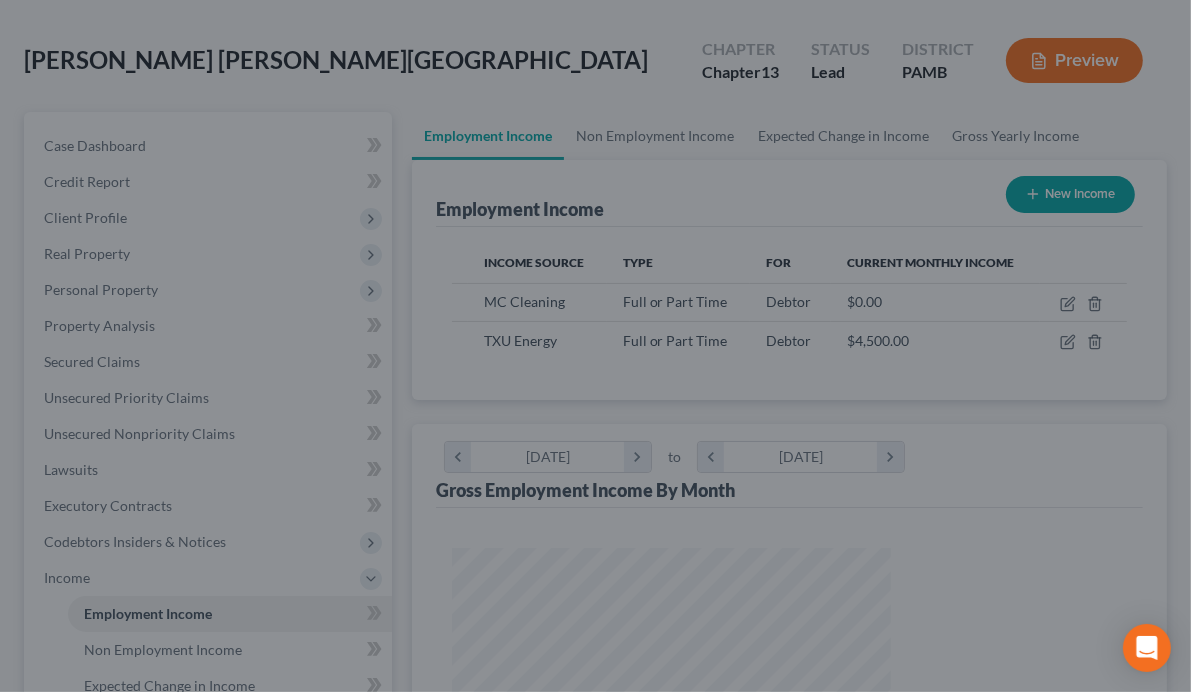 scroll, scrollTop: 356, scrollLeft: 474, axis: both 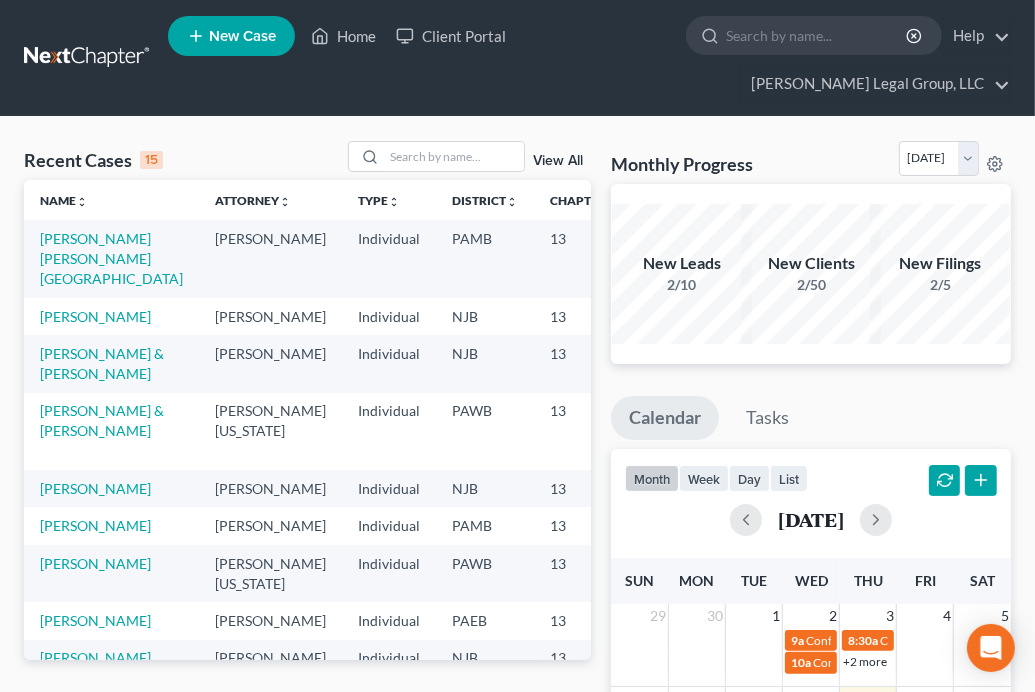 click at bounding box center (518, 116) 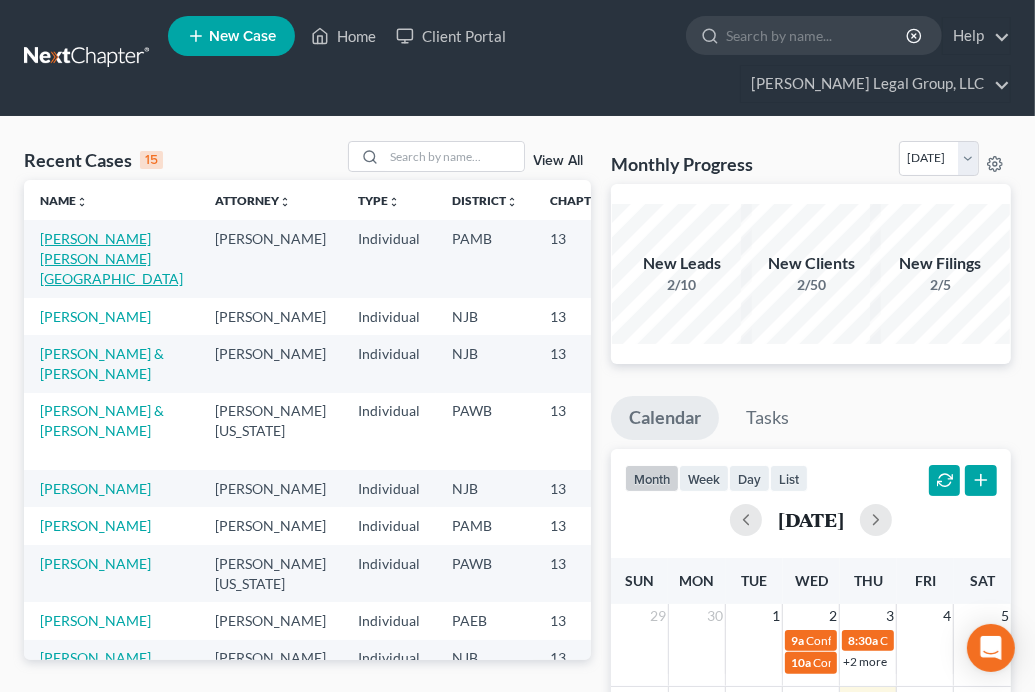 click on "[PERSON_NAME] [PERSON_NAME][GEOGRAPHIC_DATA]" at bounding box center (111, 258) 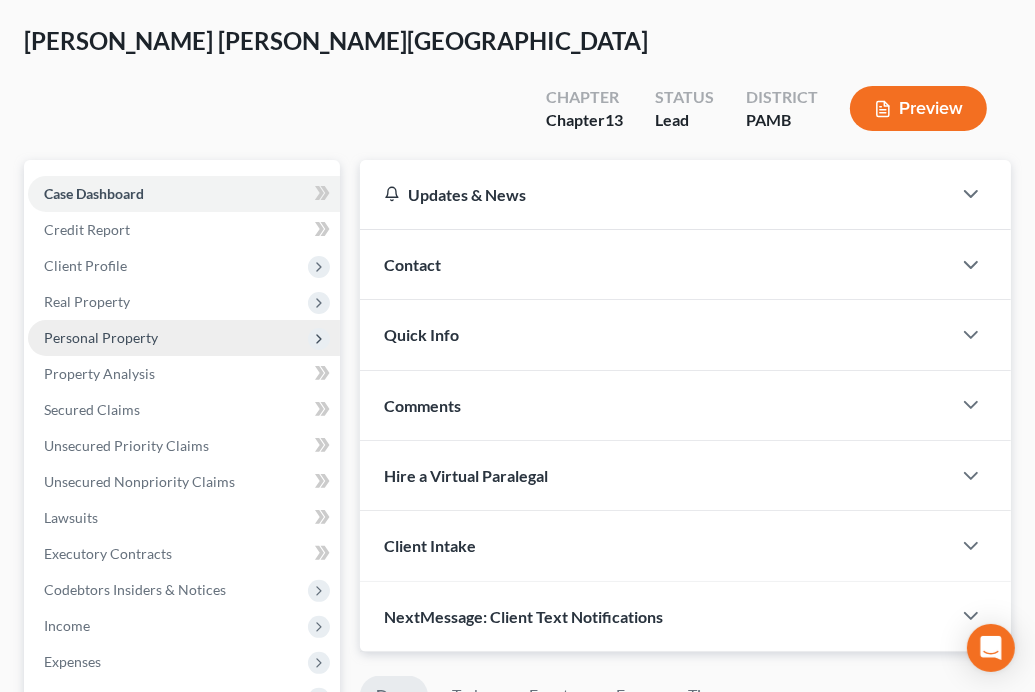 scroll, scrollTop: 400, scrollLeft: 0, axis: vertical 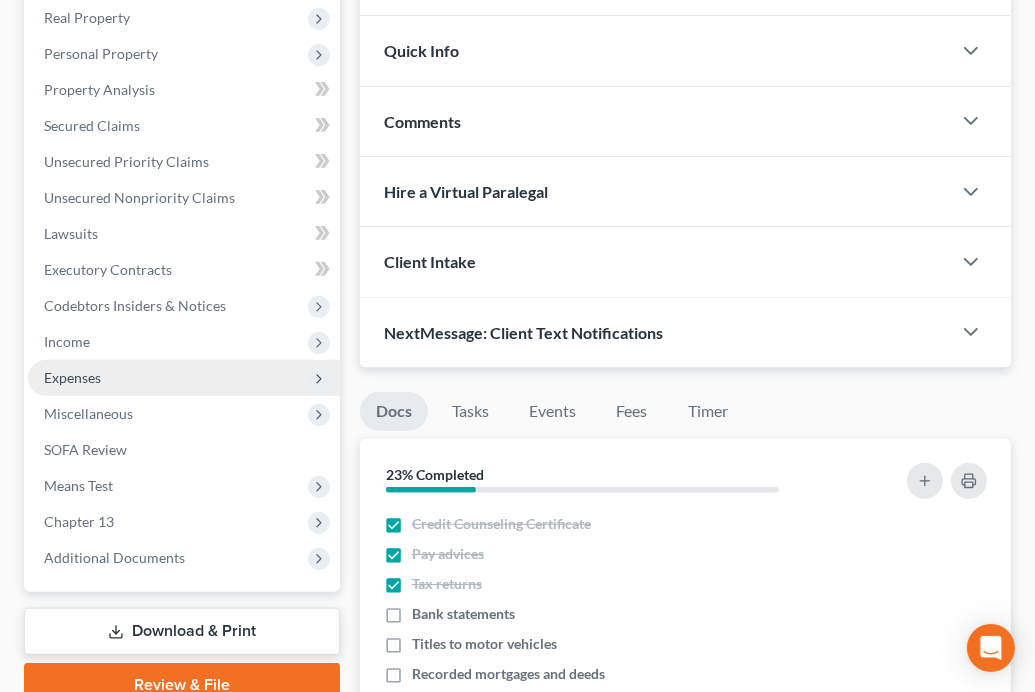 click on "Expenses" at bounding box center (184, 378) 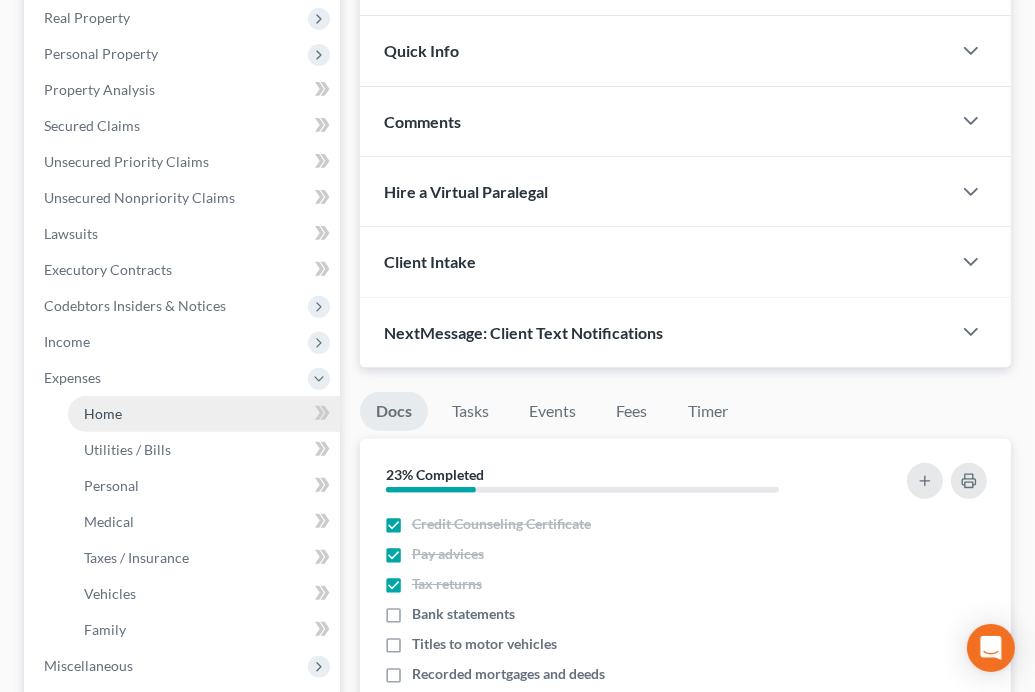 click on "Home" at bounding box center (204, 414) 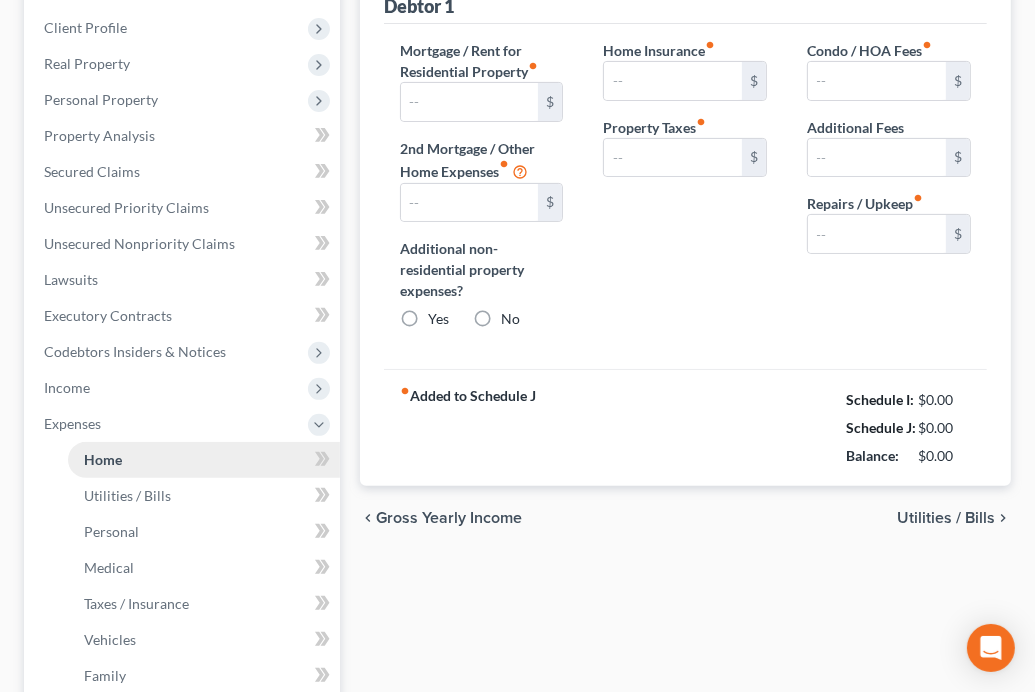 type on "2,213.63" 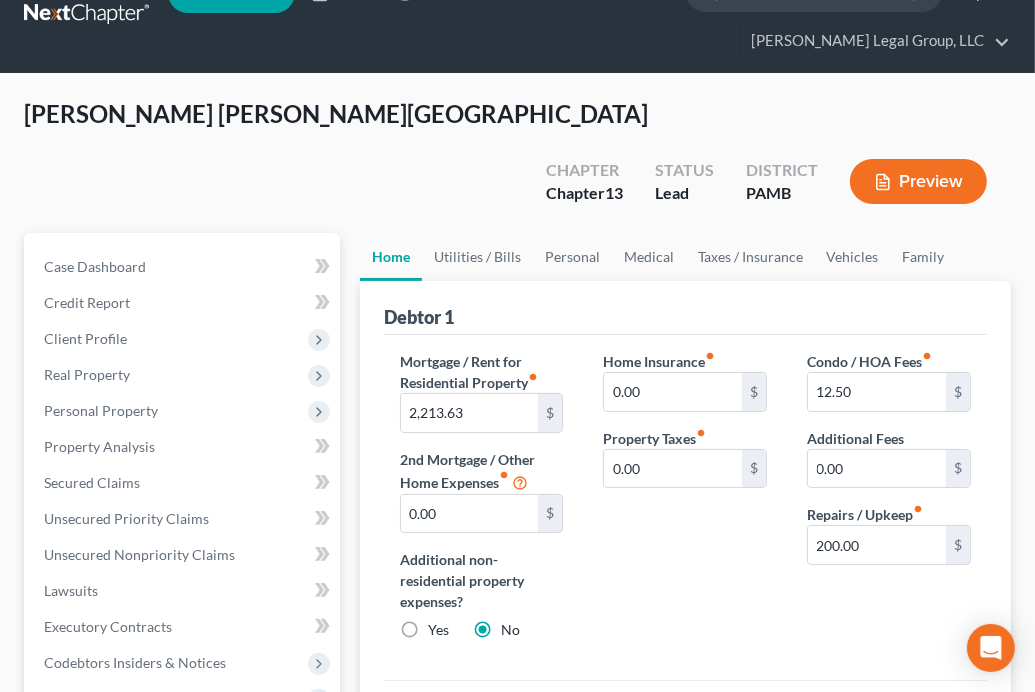scroll, scrollTop: 80, scrollLeft: 0, axis: vertical 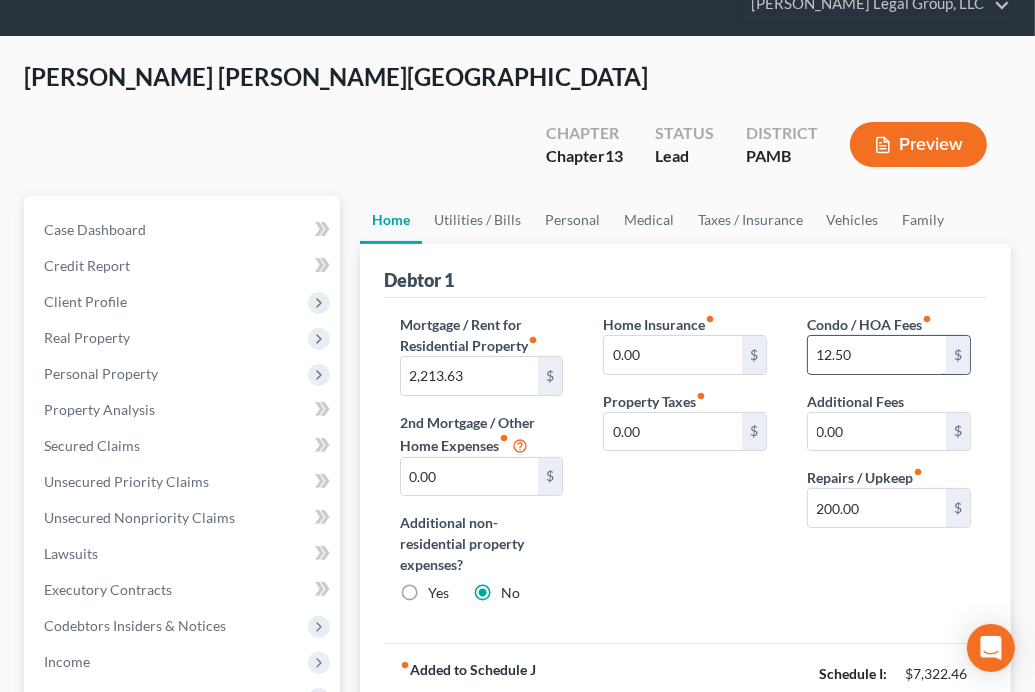 click on "12.50" at bounding box center [877, 355] 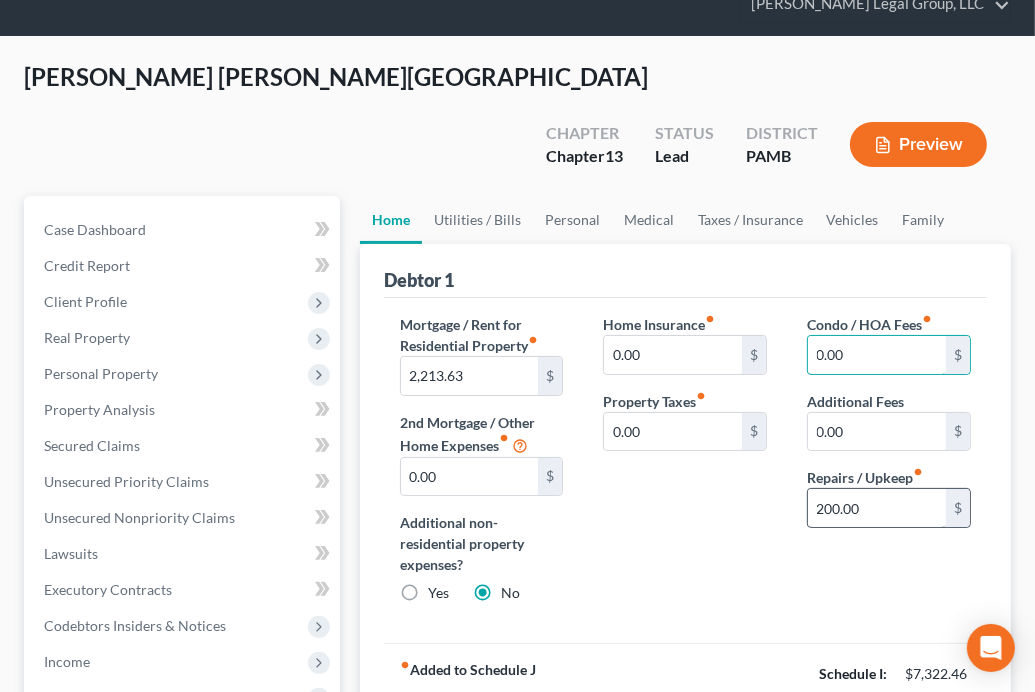 type on "0.00" 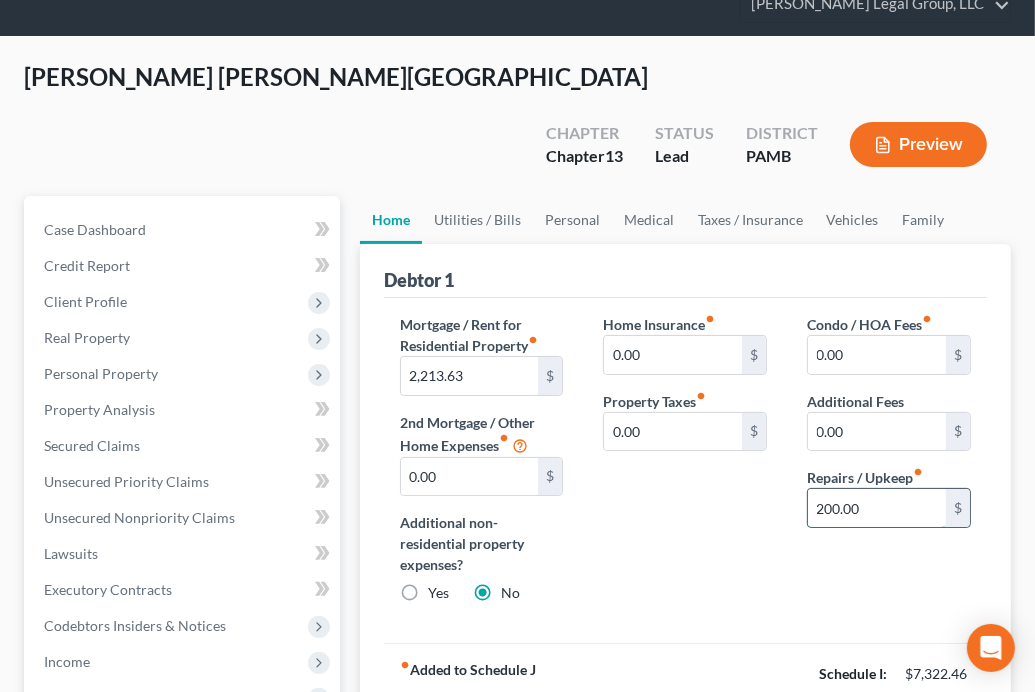click on "200.00" at bounding box center (877, 508) 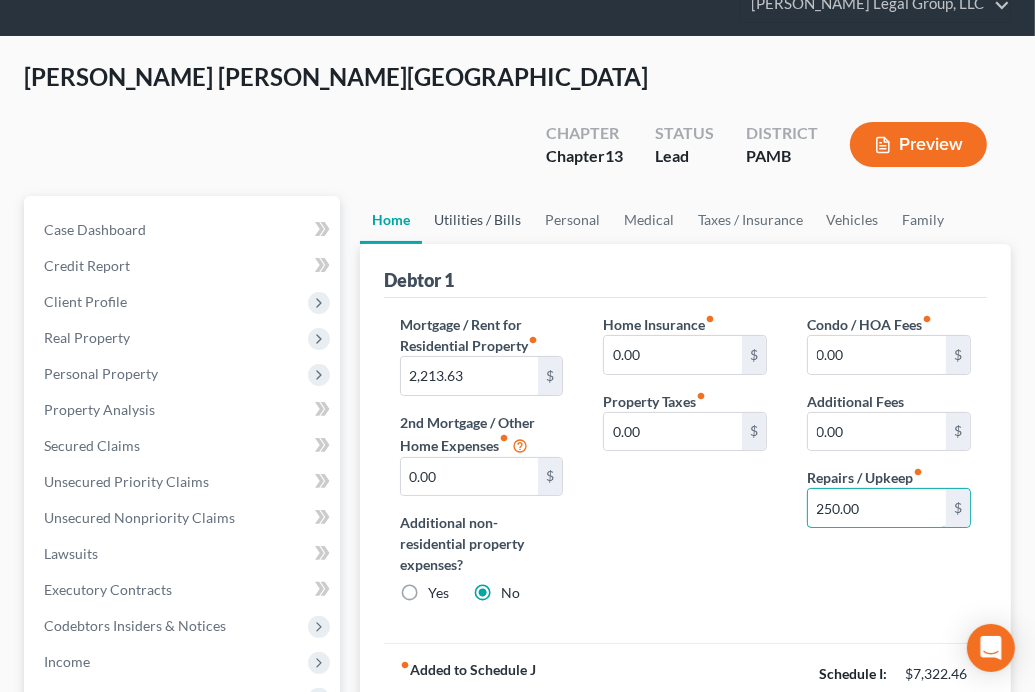 type on "250.00" 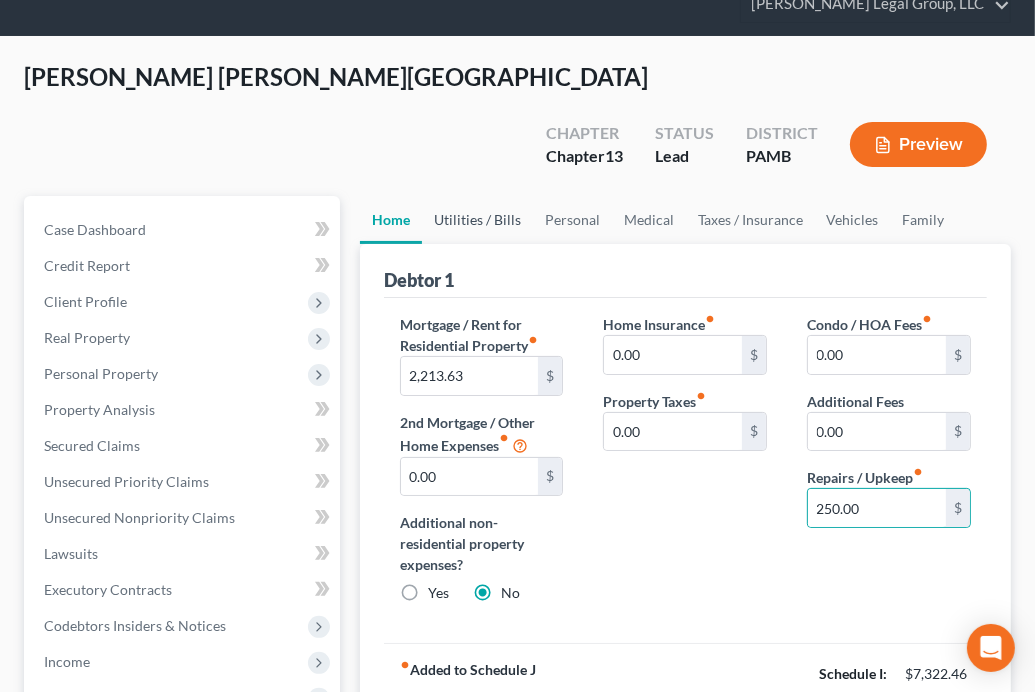 click on "Utilities / Bills" at bounding box center (477, 220) 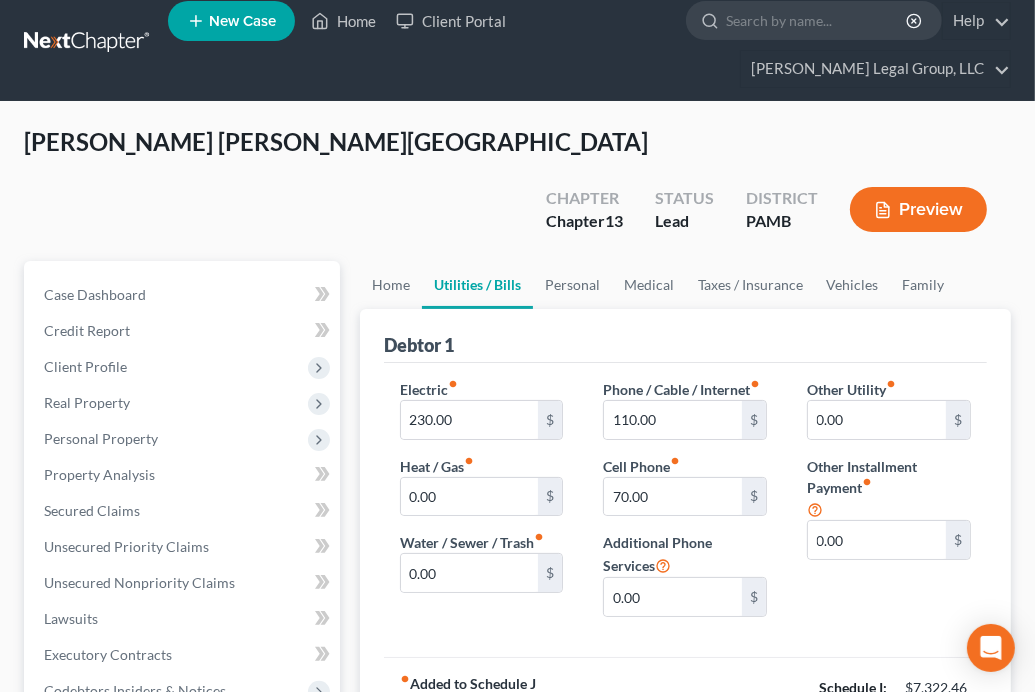 scroll, scrollTop: 0, scrollLeft: 0, axis: both 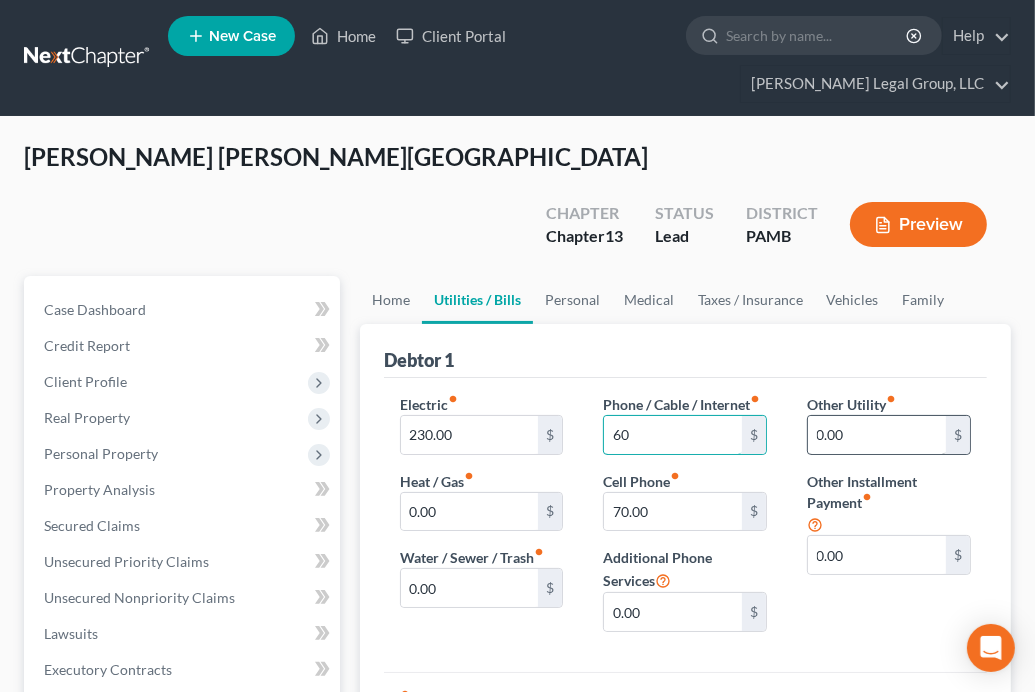 type on "60" 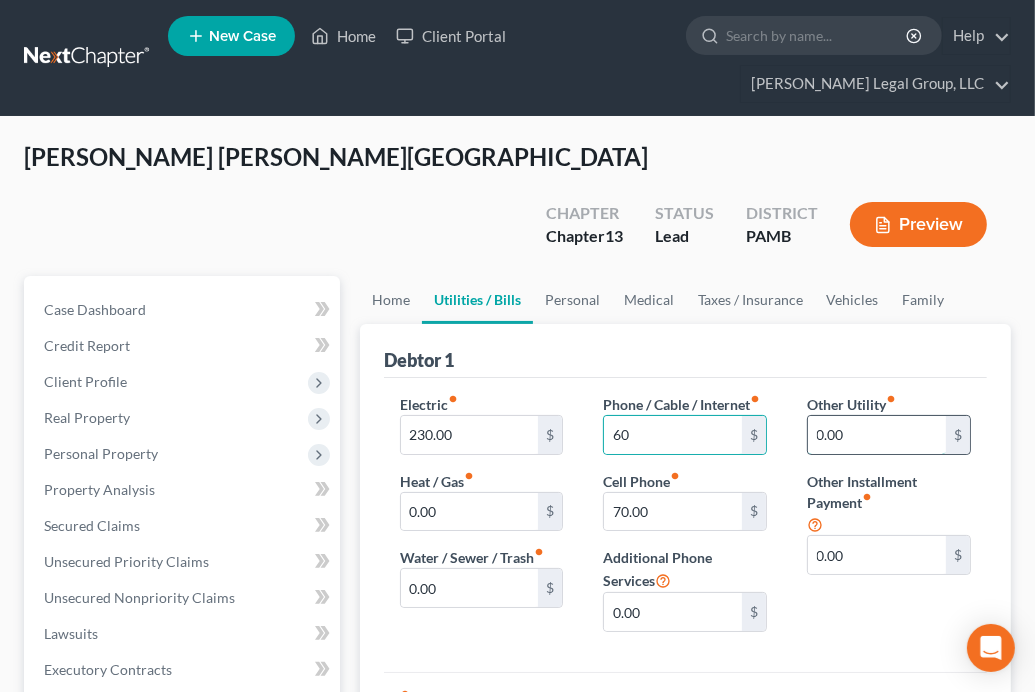 click on "0.00" at bounding box center (877, 435) 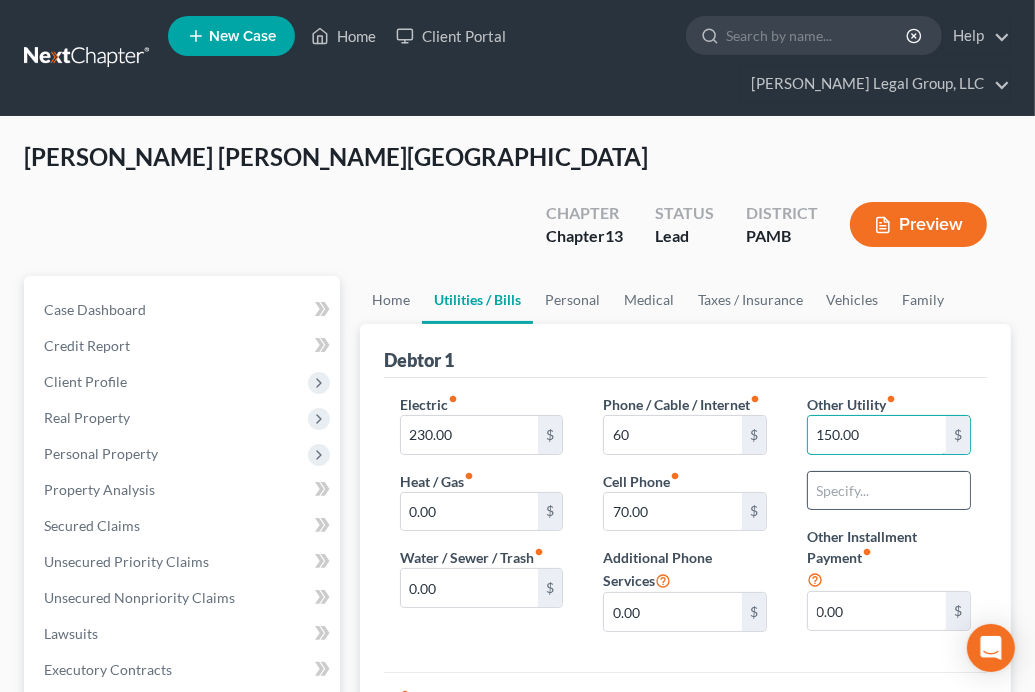 type on "150.00" 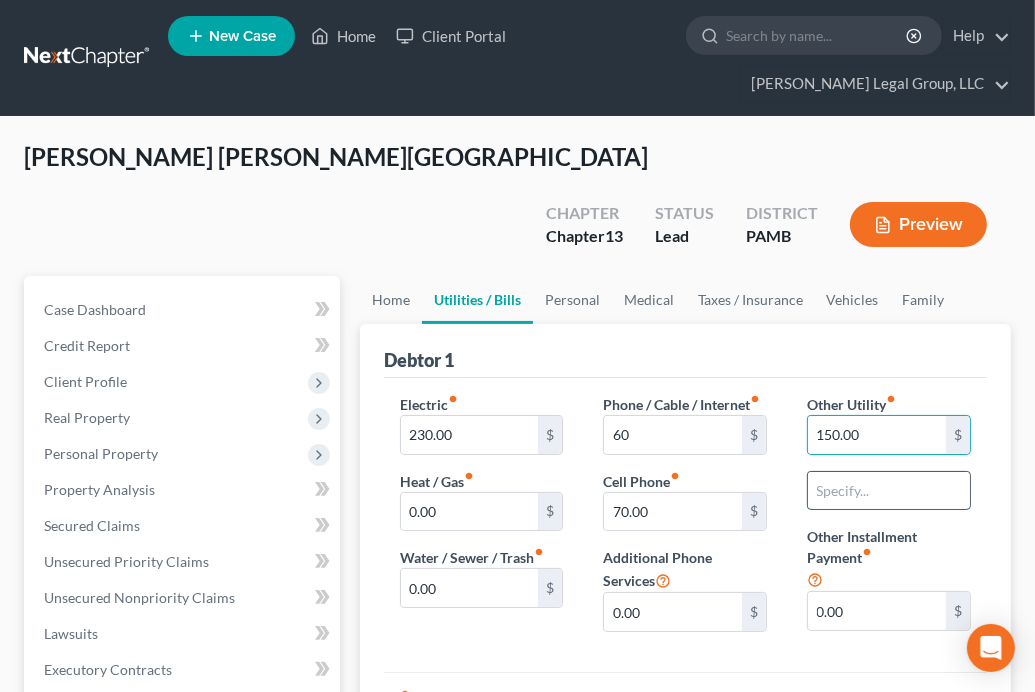click at bounding box center [889, 491] 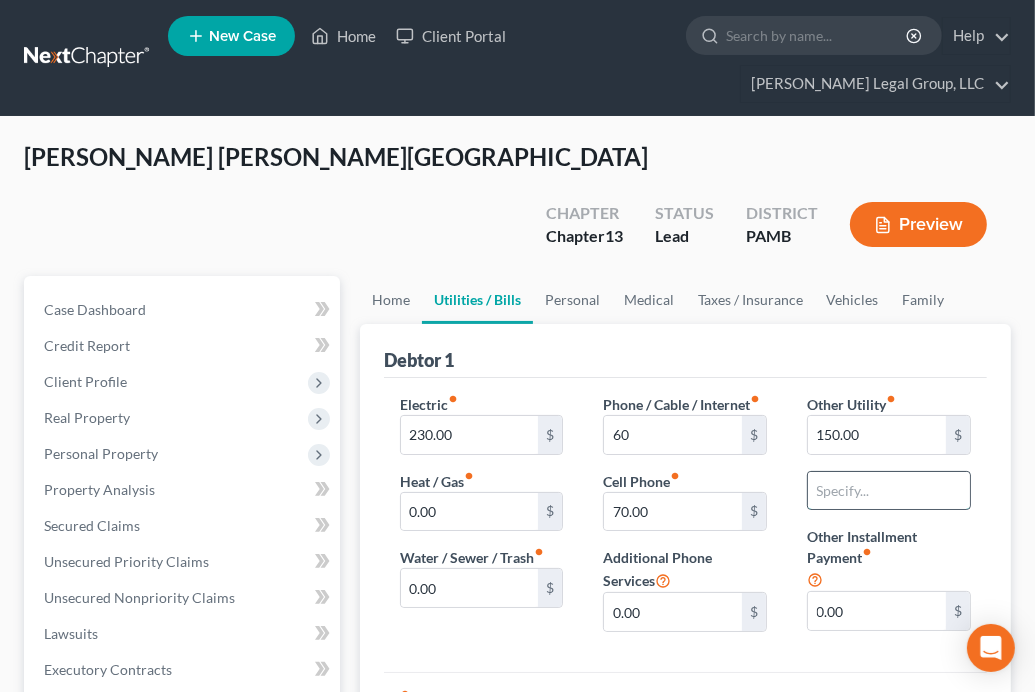 type on "Cell Phone" 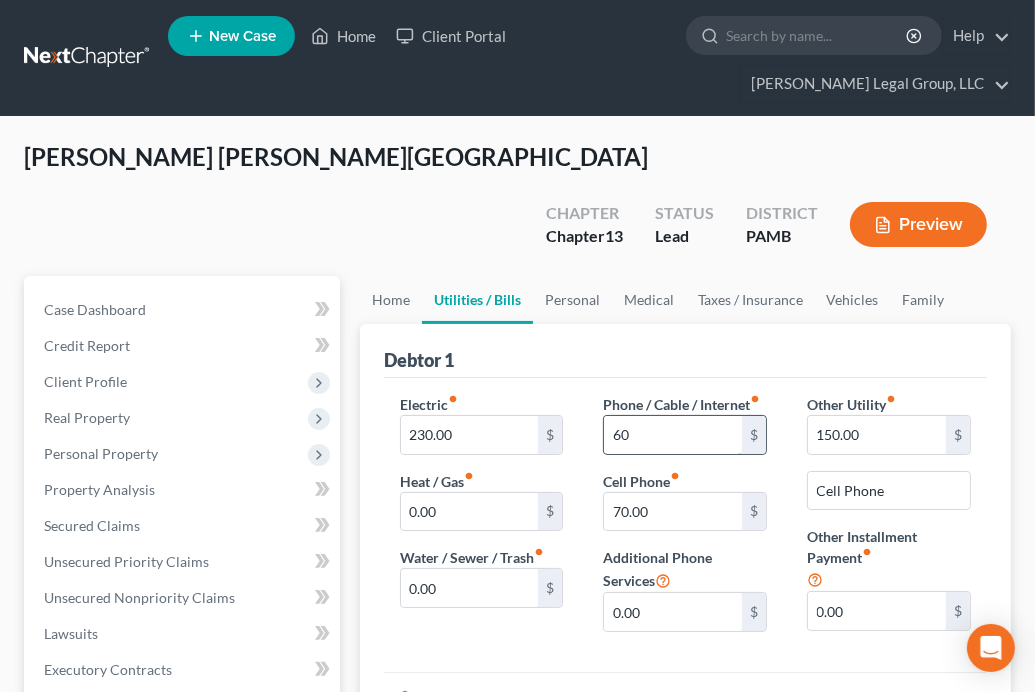 click on "60" at bounding box center (673, 435) 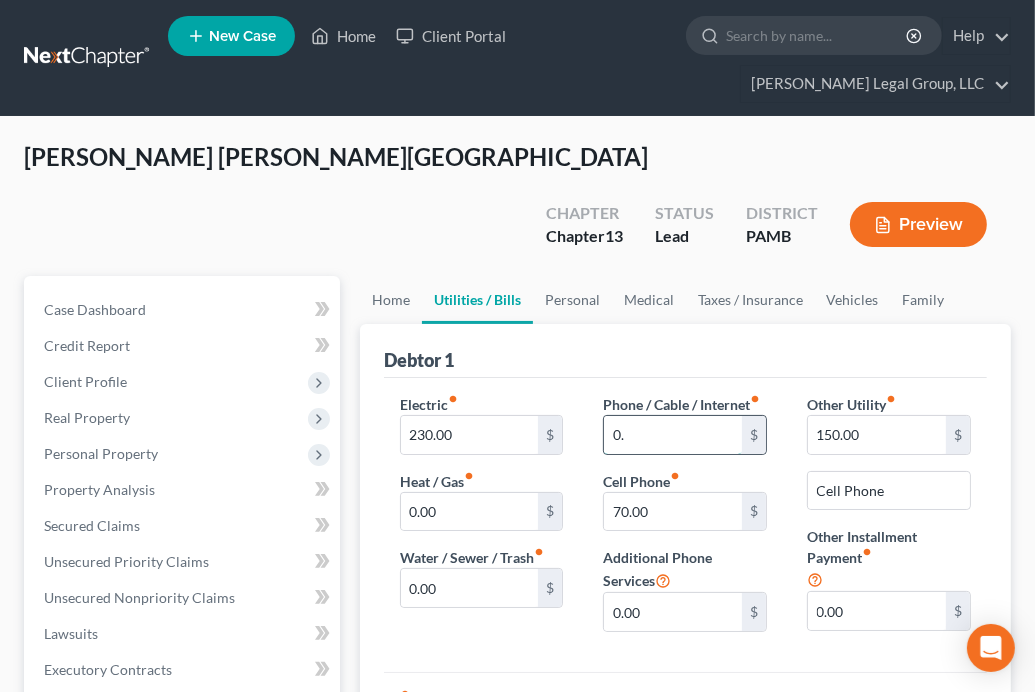 type on "0" 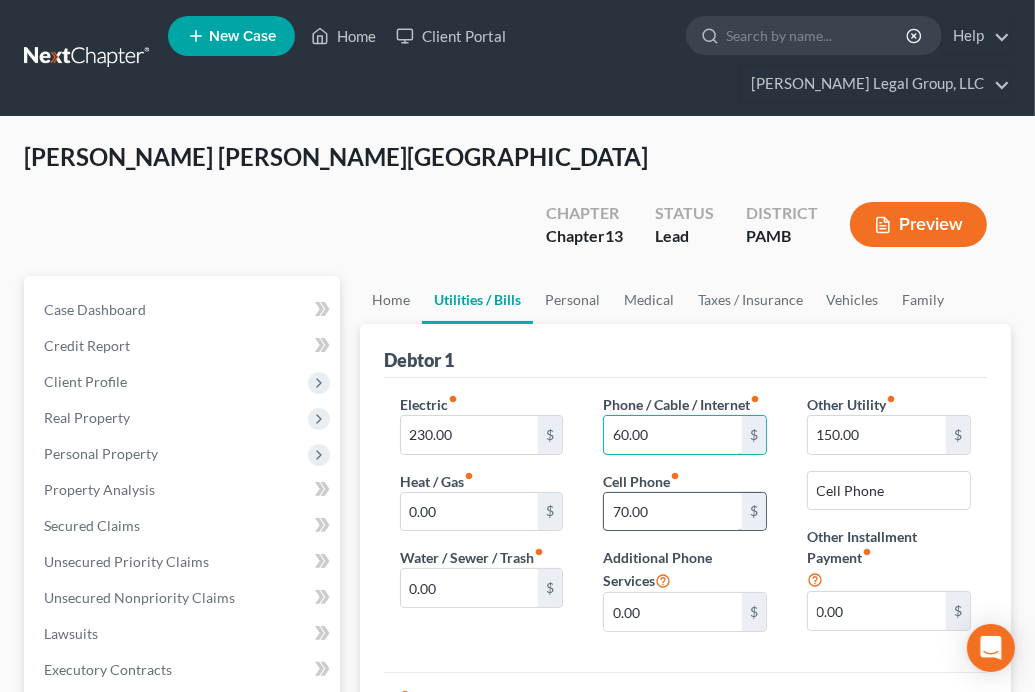 type on "60.00" 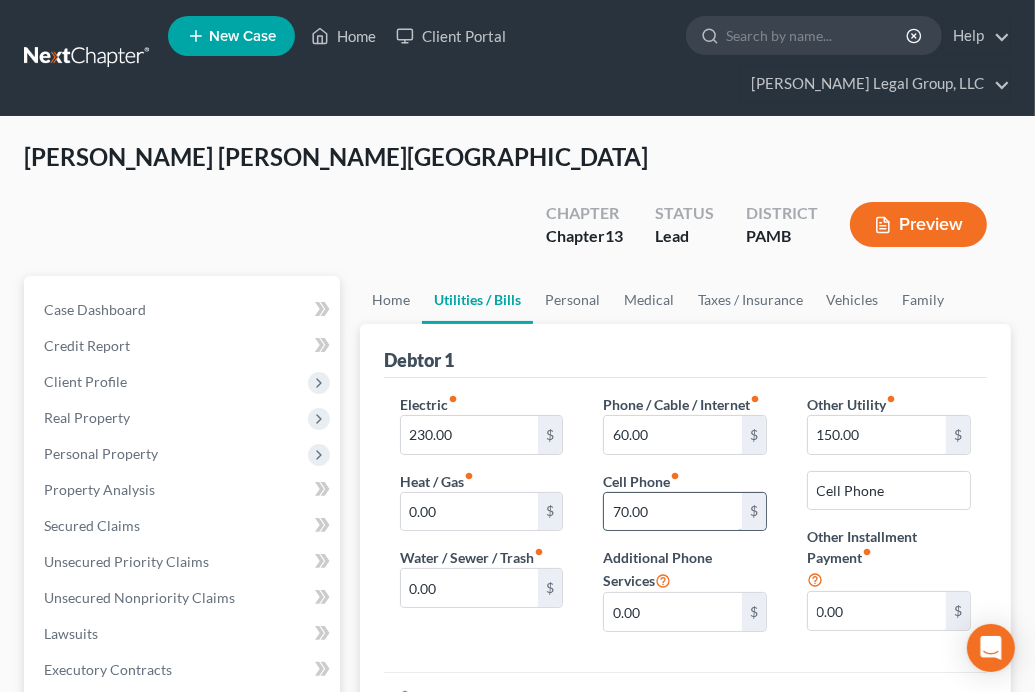 click on "70.00" at bounding box center (673, 512) 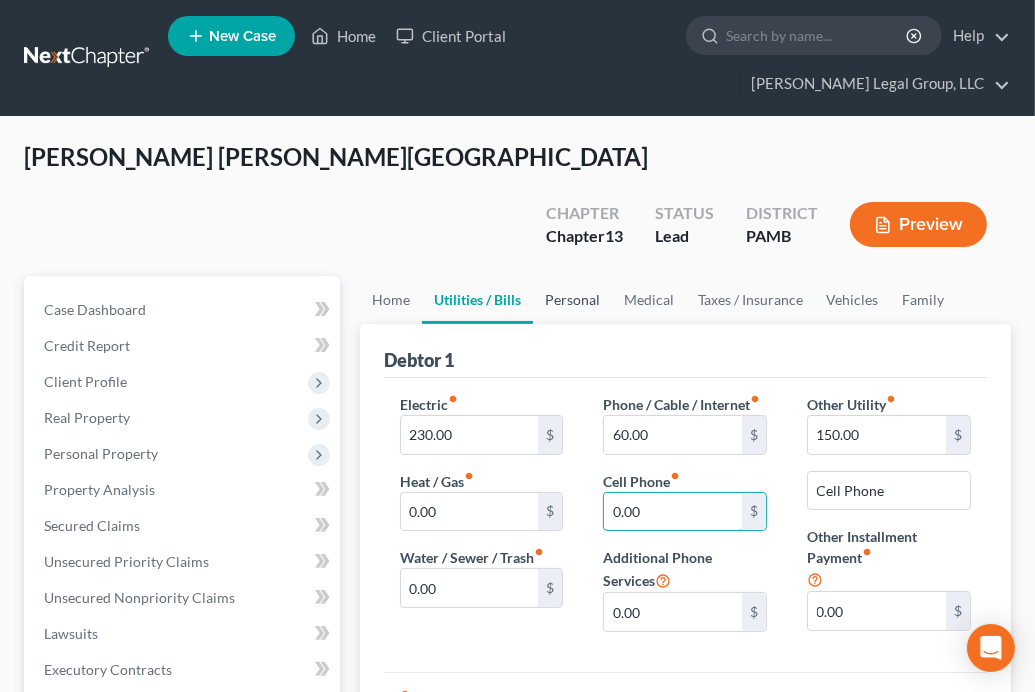type on "0.00" 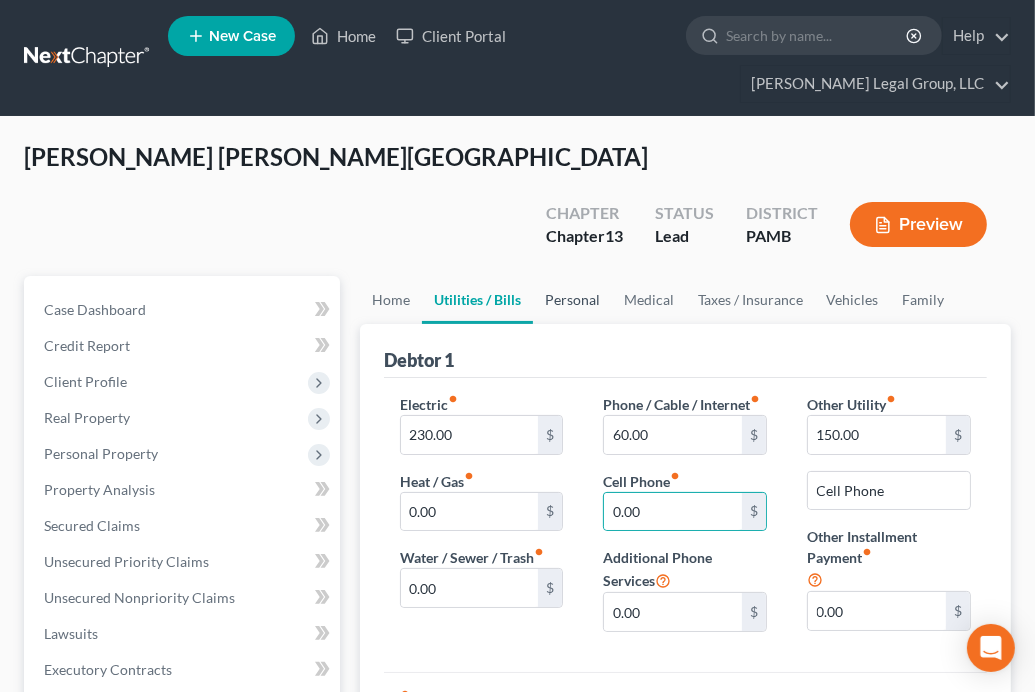 click on "Personal" at bounding box center (572, 300) 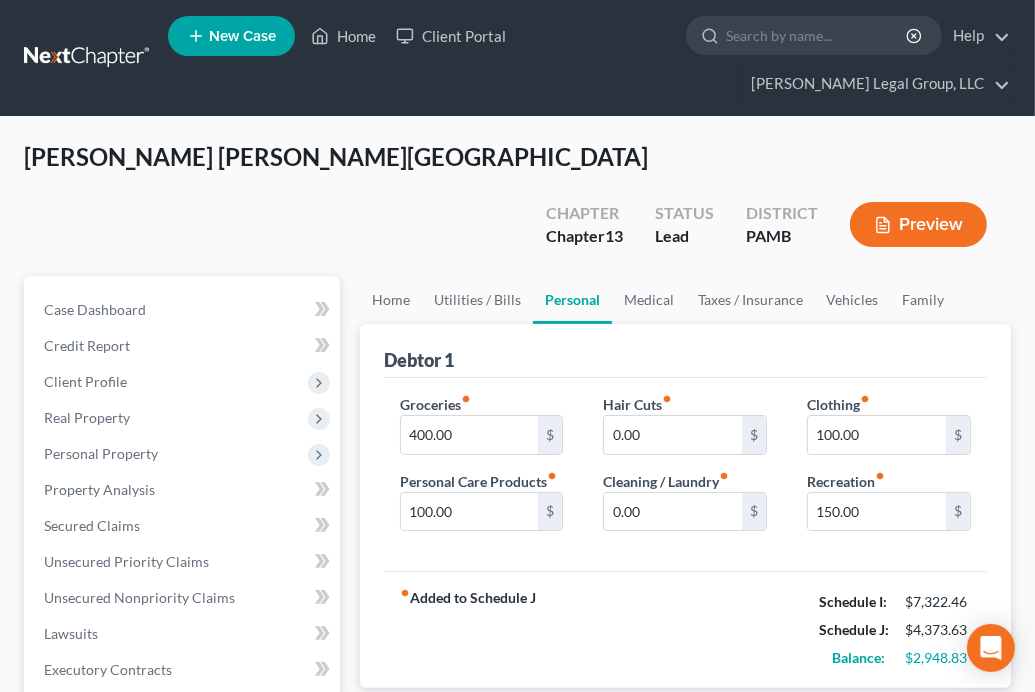scroll, scrollTop: 80, scrollLeft: 0, axis: vertical 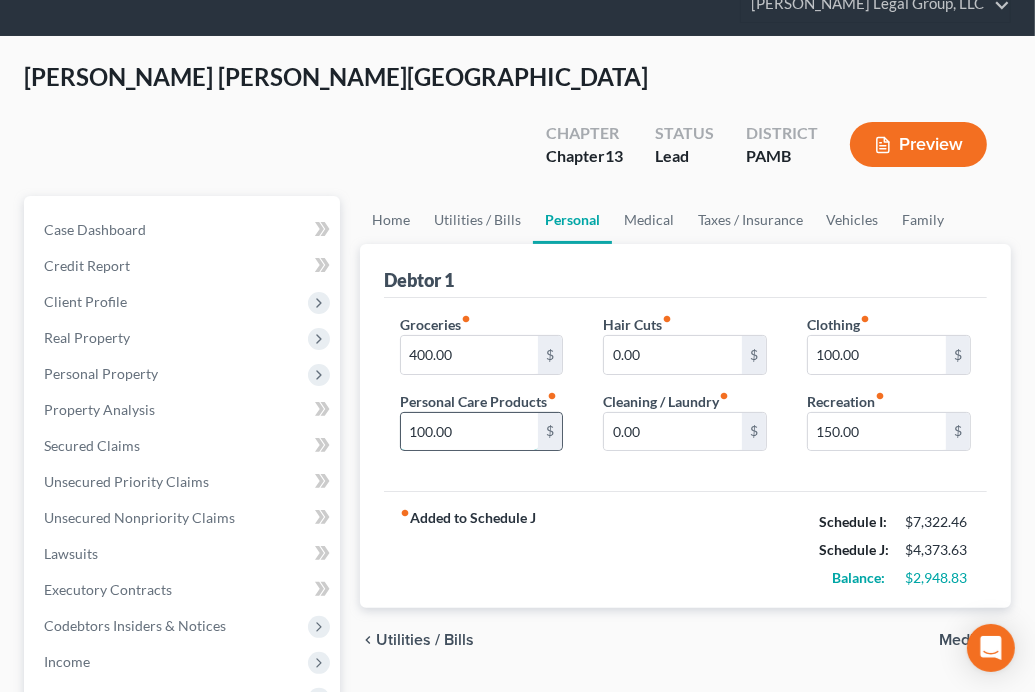click on "100.00" at bounding box center [470, 432] 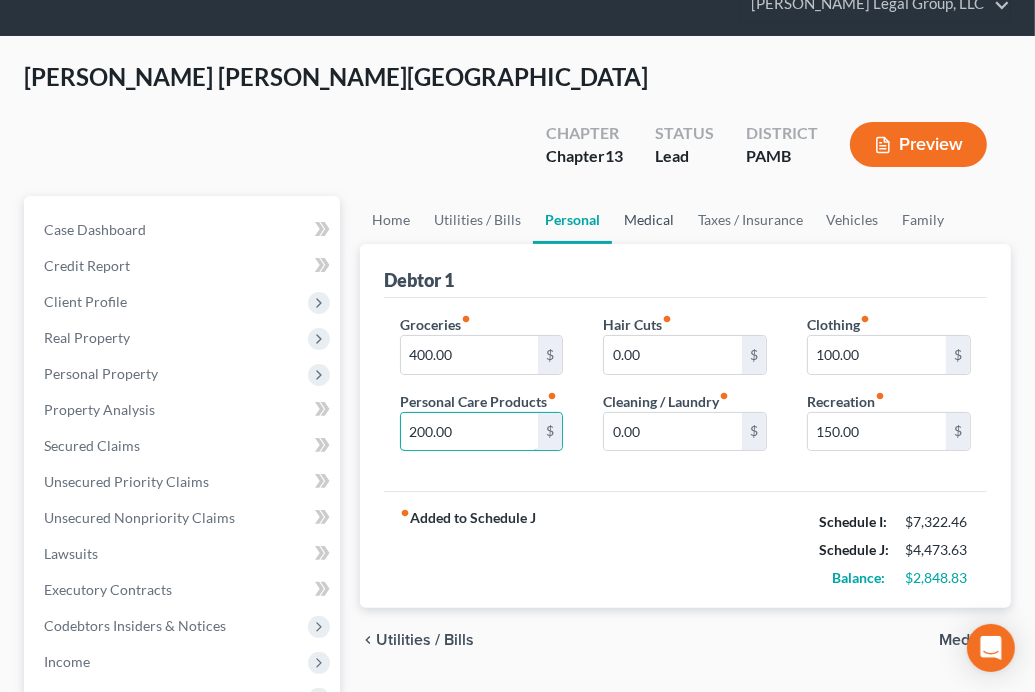 type on "200.00" 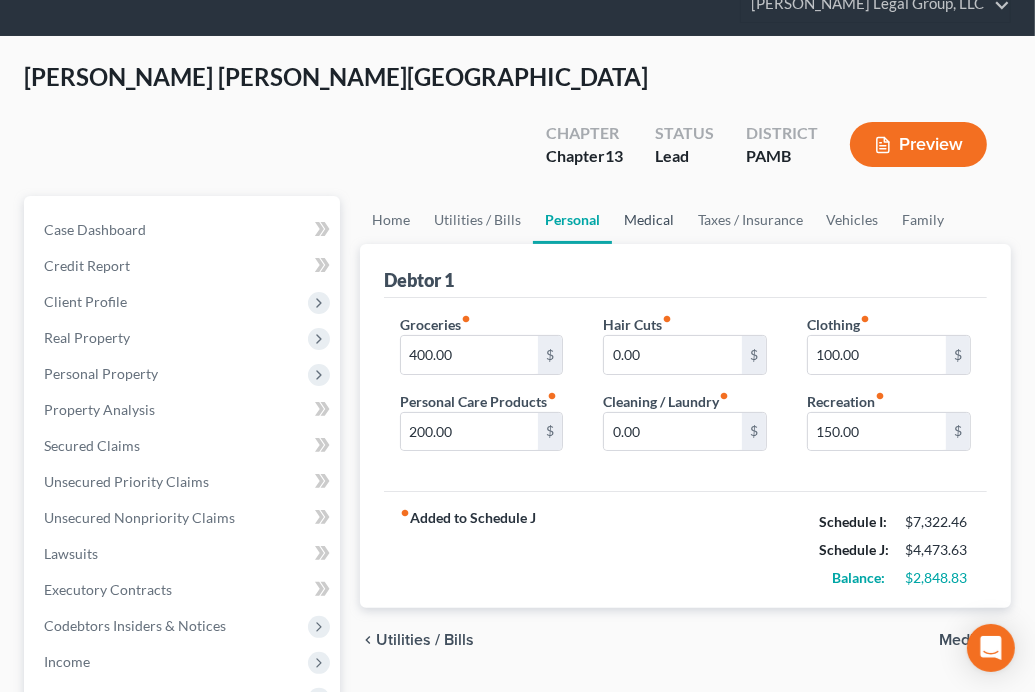 click on "Medical" at bounding box center [649, 220] 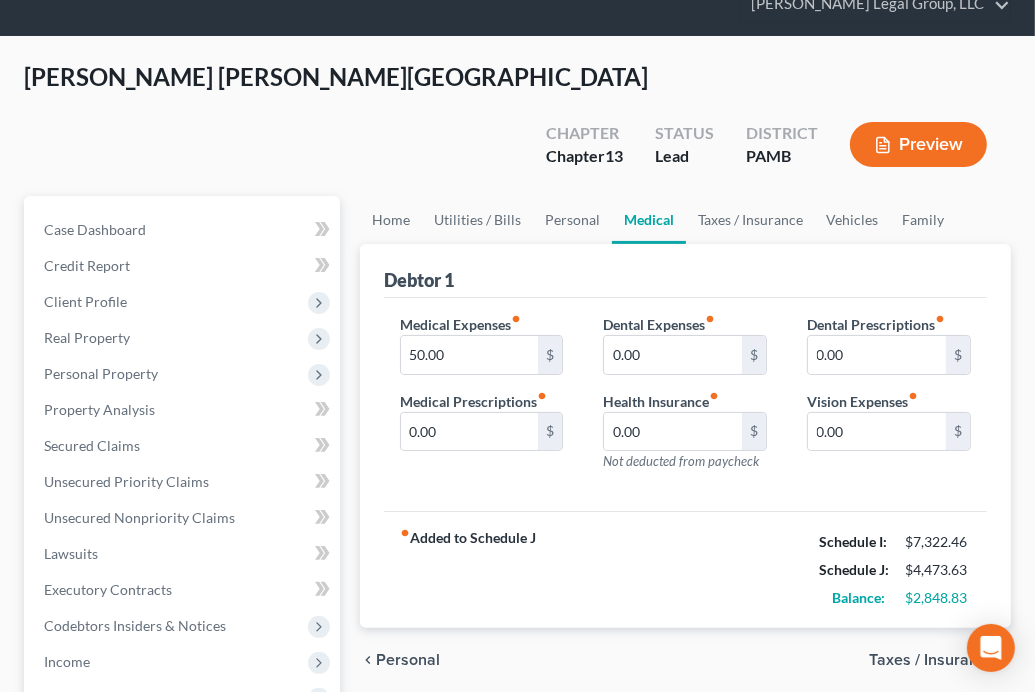 scroll, scrollTop: 0, scrollLeft: 0, axis: both 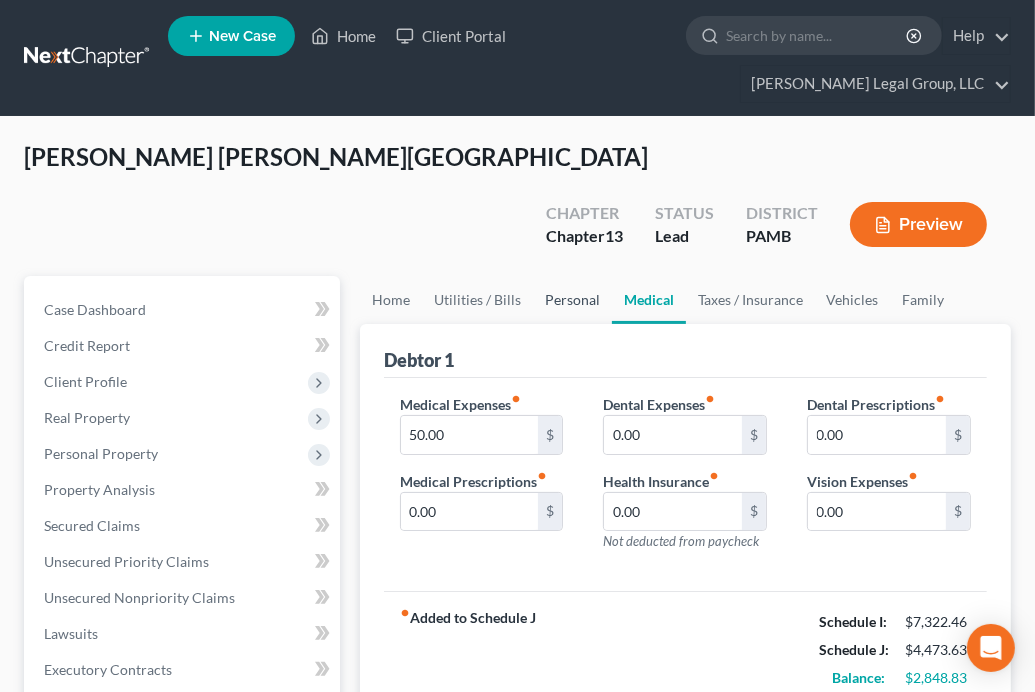 click on "Personal" at bounding box center [572, 300] 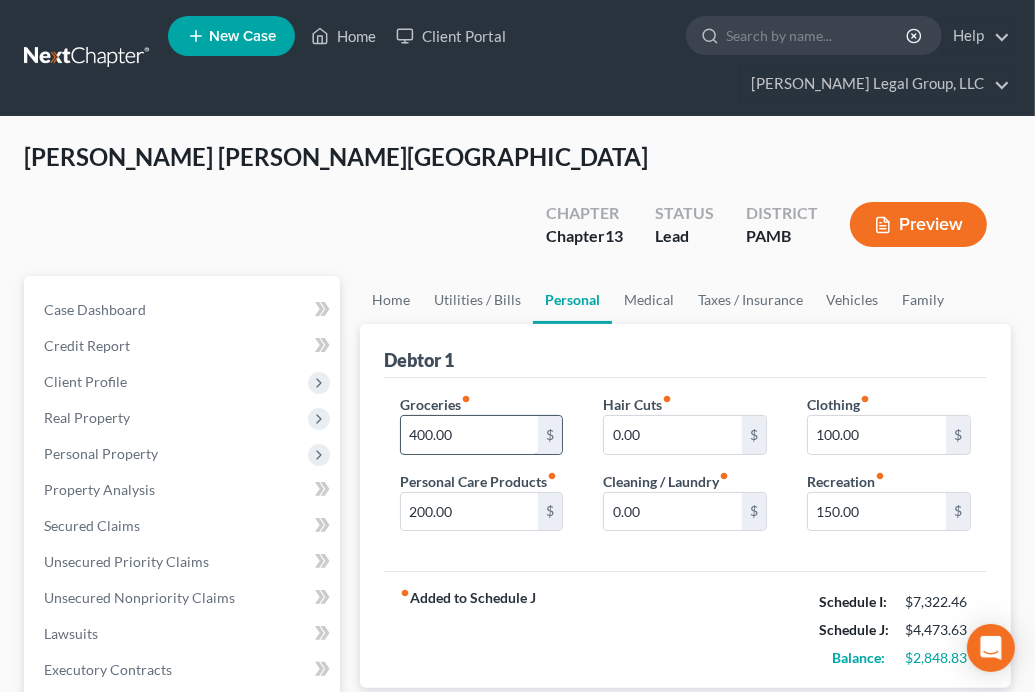 click on "400.00" at bounding box center (470, 435) 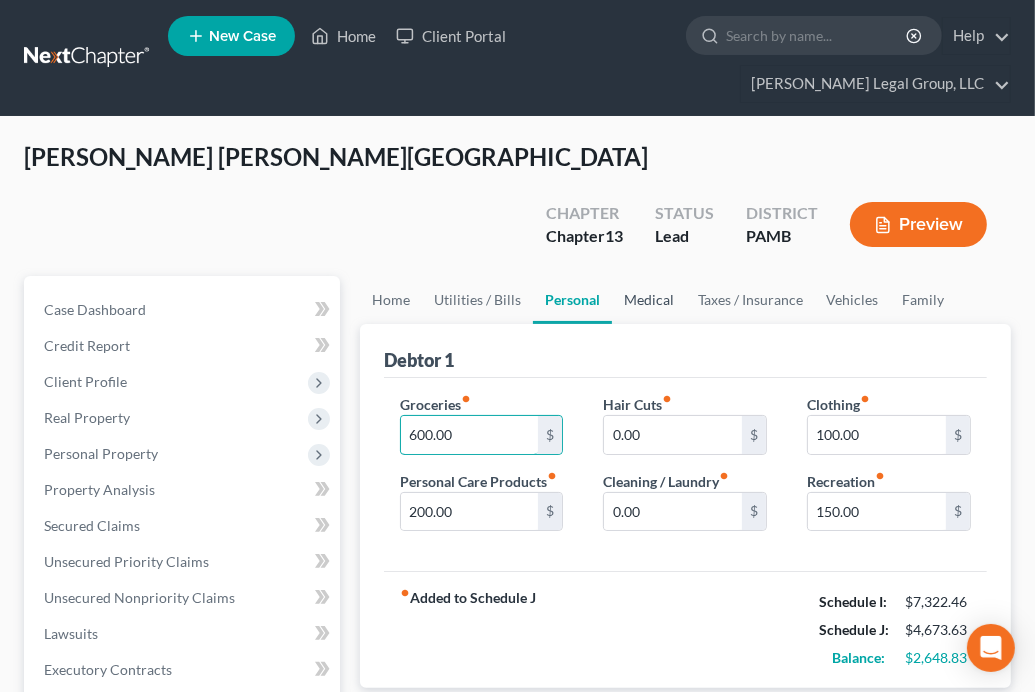 type on "600.00" 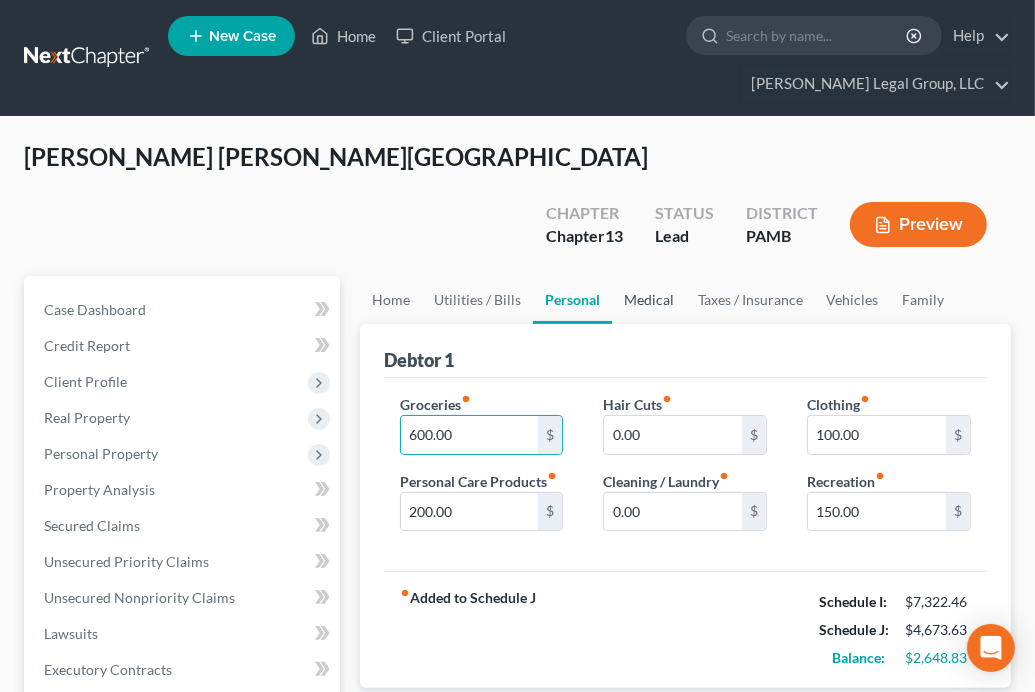 click on "Medical" at bounding box center [649, 300] 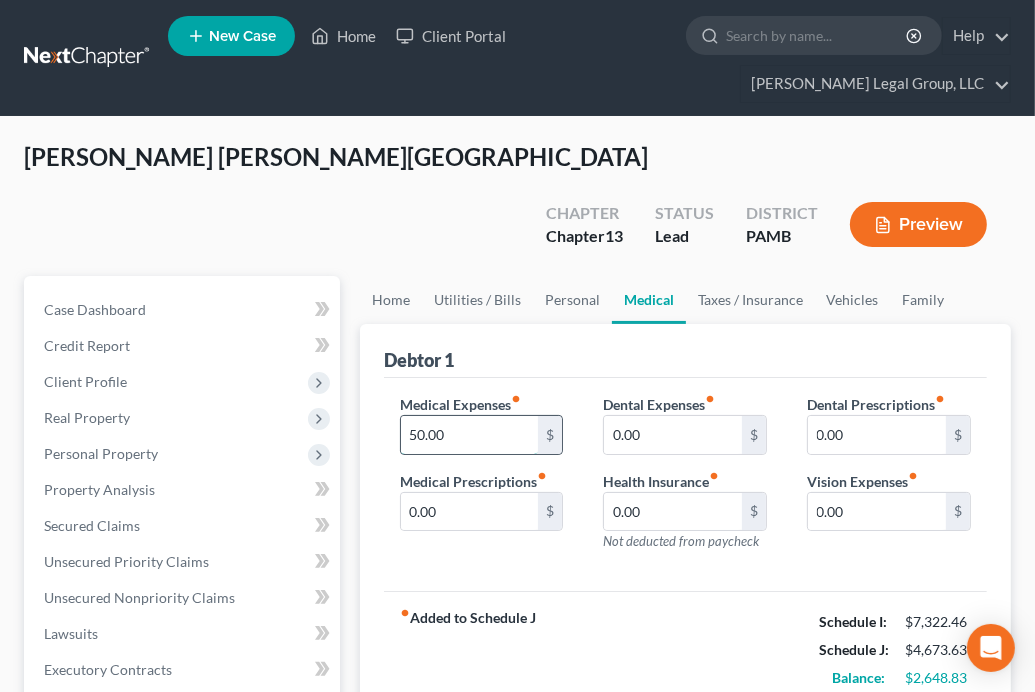 click on "50.00" at bounding box center [470, 435] 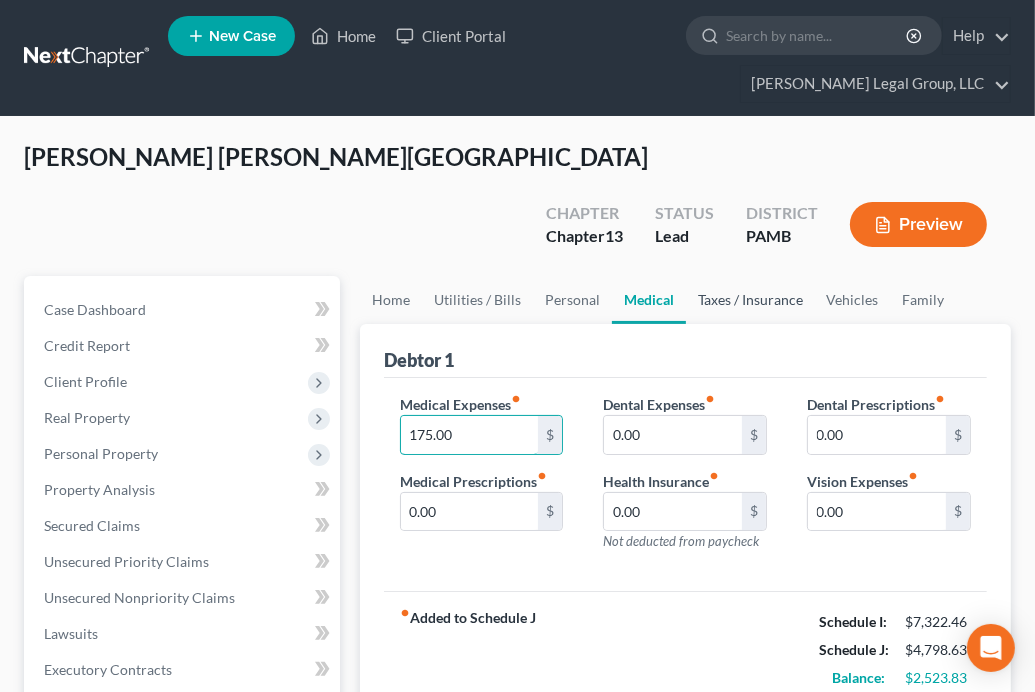 type on "175.00" 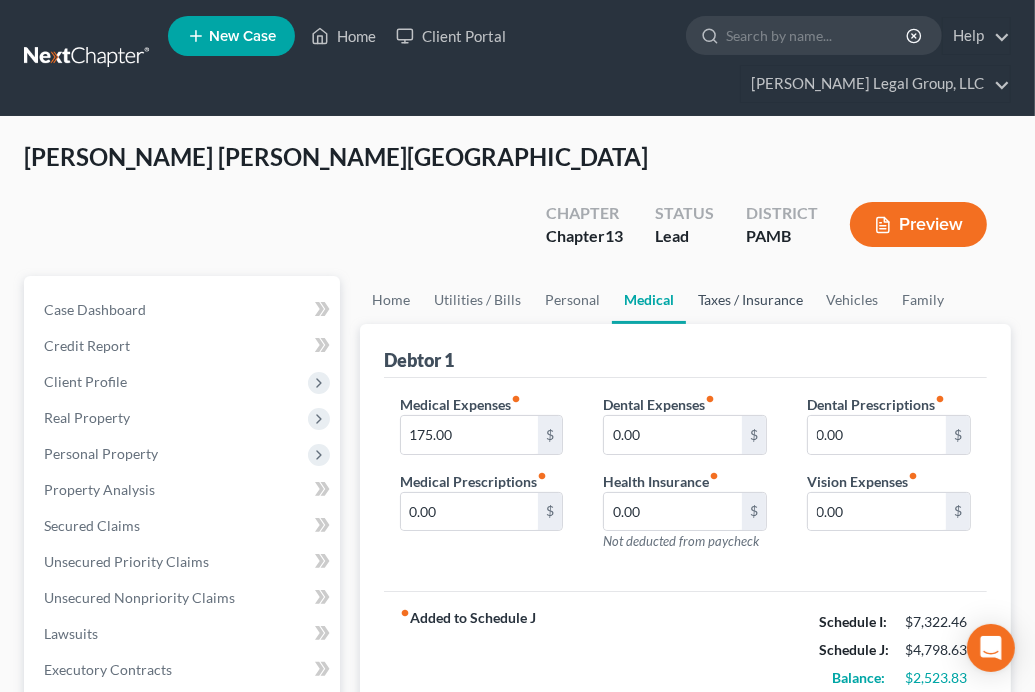 click on "Taxes / Insurance" at bounding box center (750, 300) 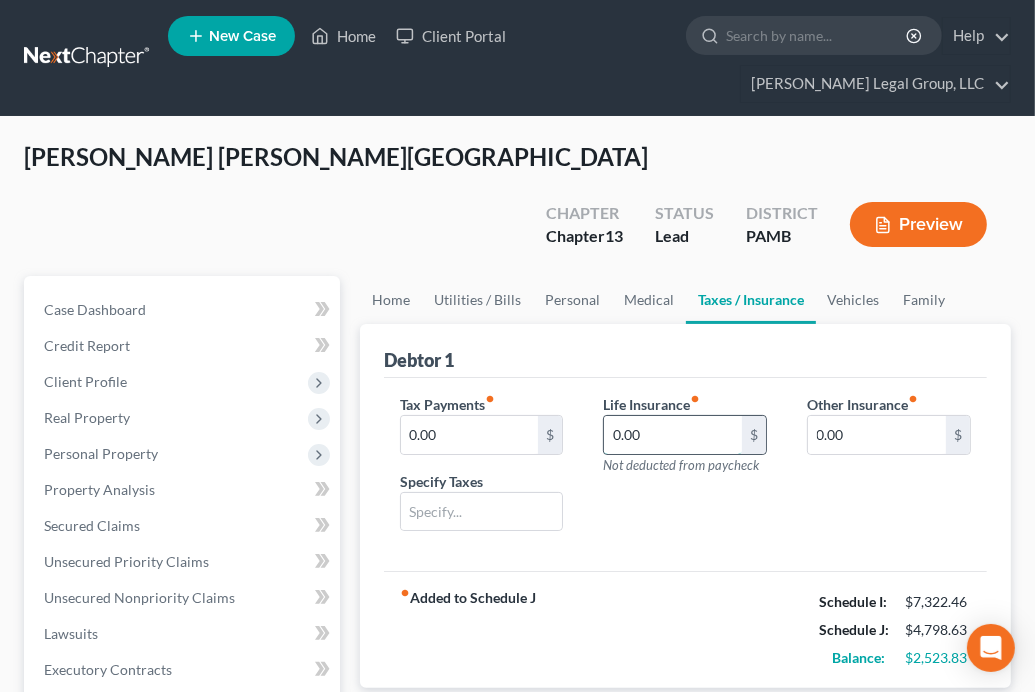 click on "0.00" at bounding box center [673, 435] 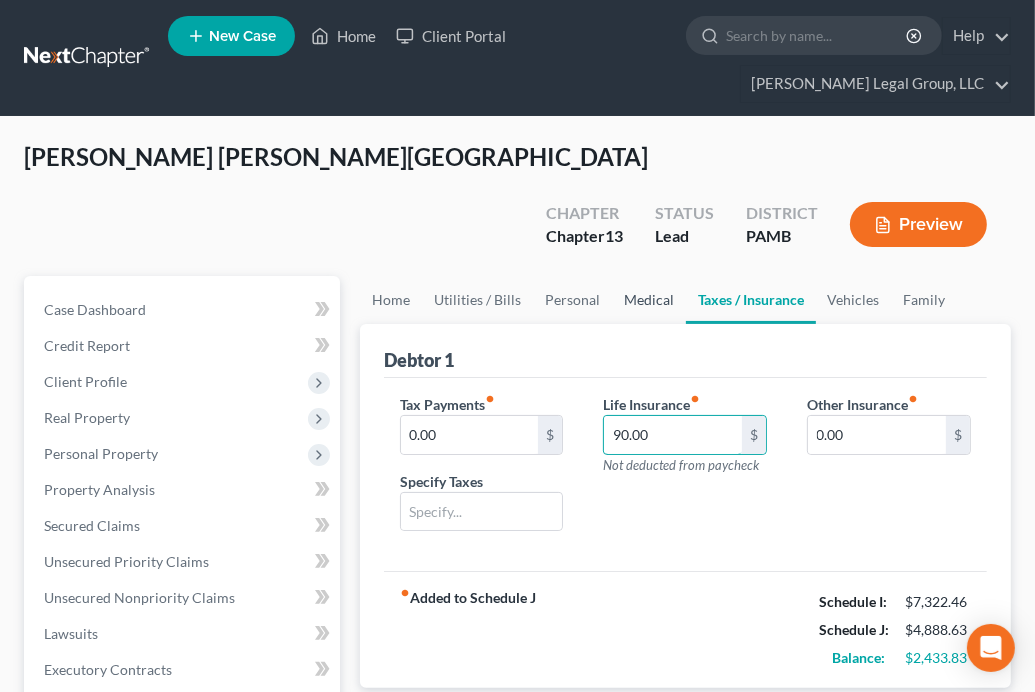 type on "90.00" 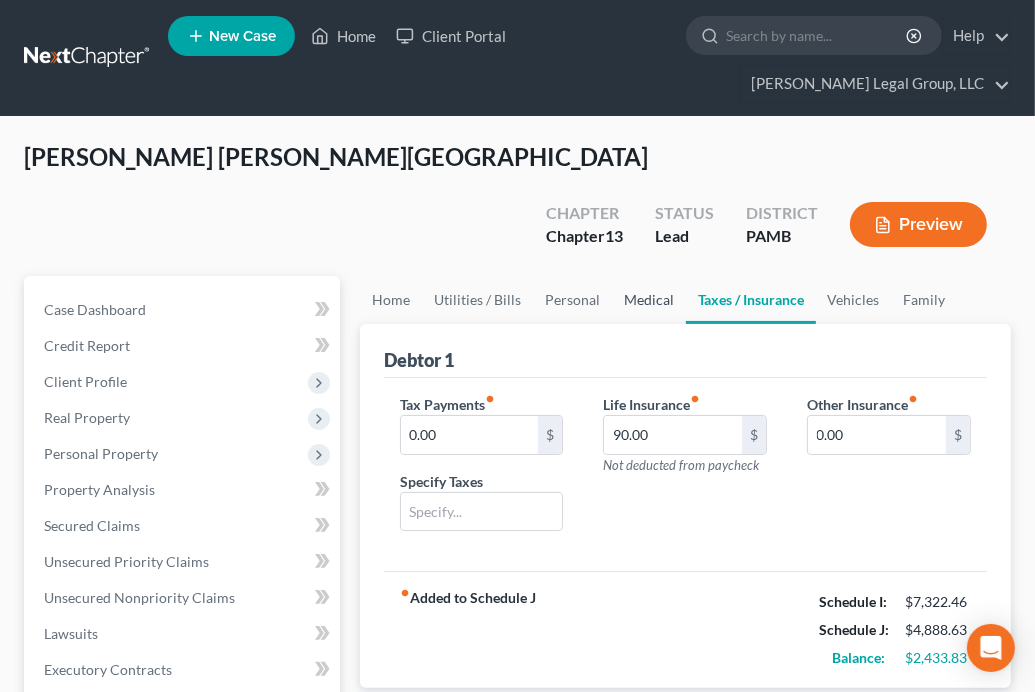 click on "Medical" at bounding box center [649, 300] 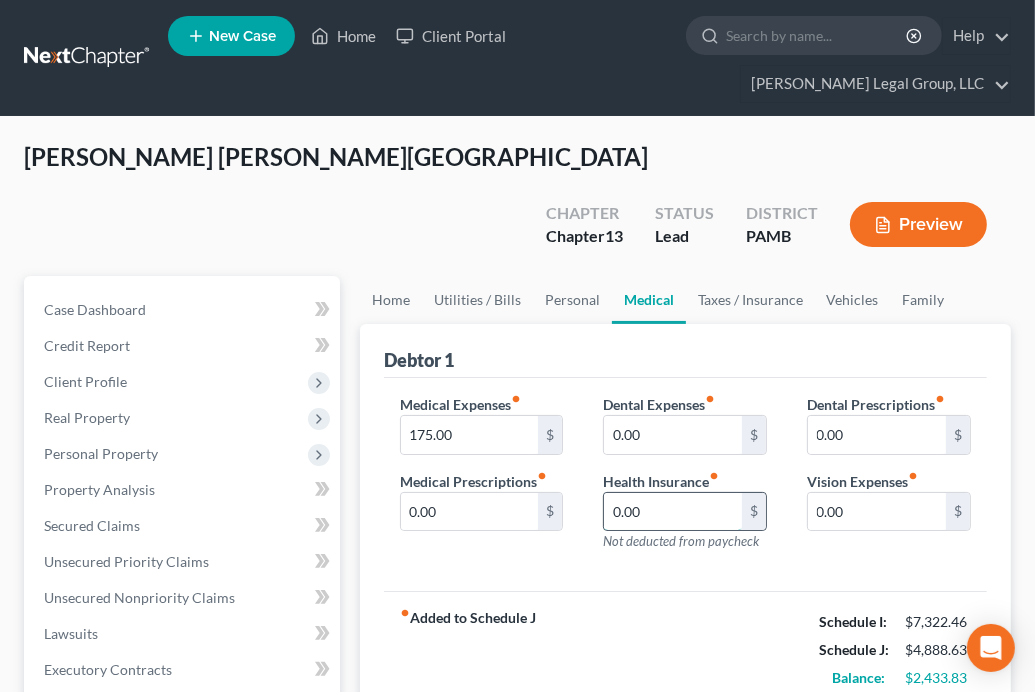 click on "0.00" at bounding box center [673, 512] 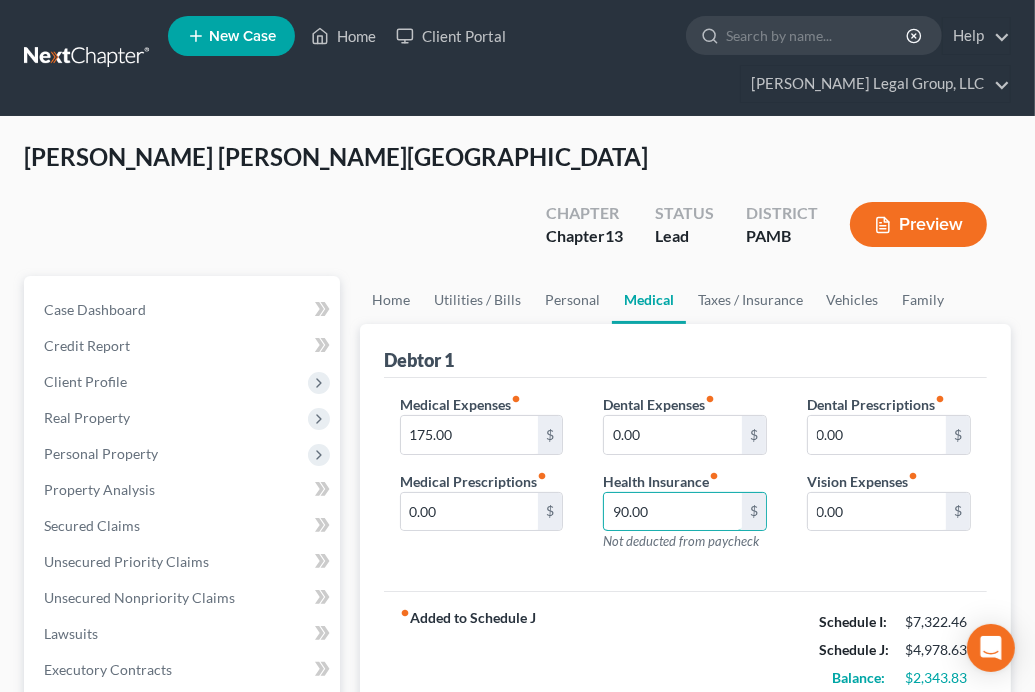 type on "90.00" 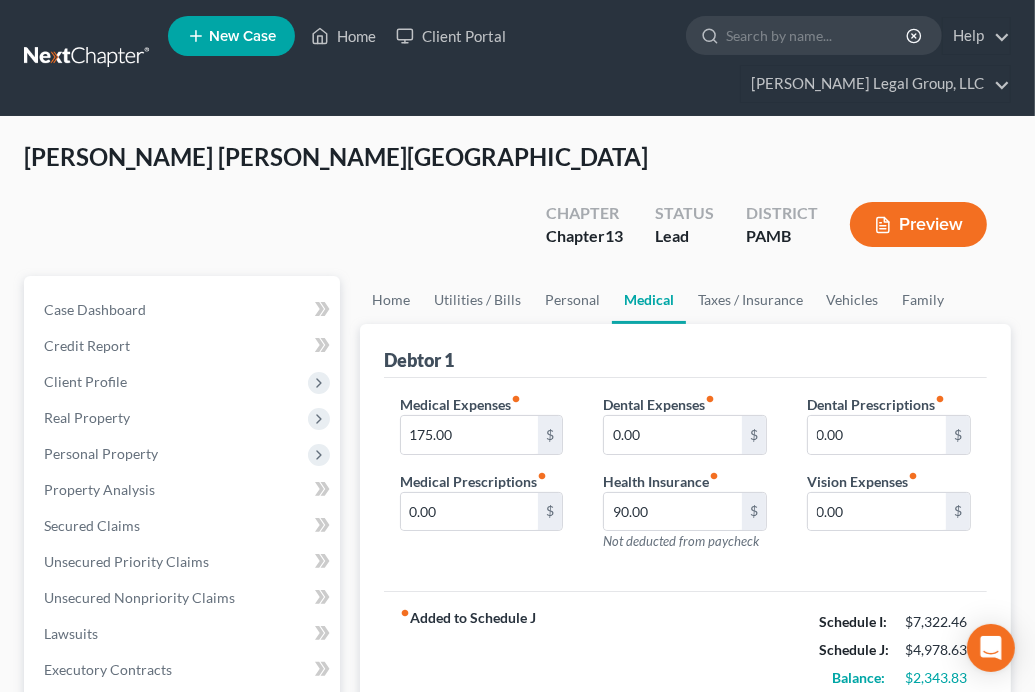 click on "Debtor 1" at bounding box center [685, 351] 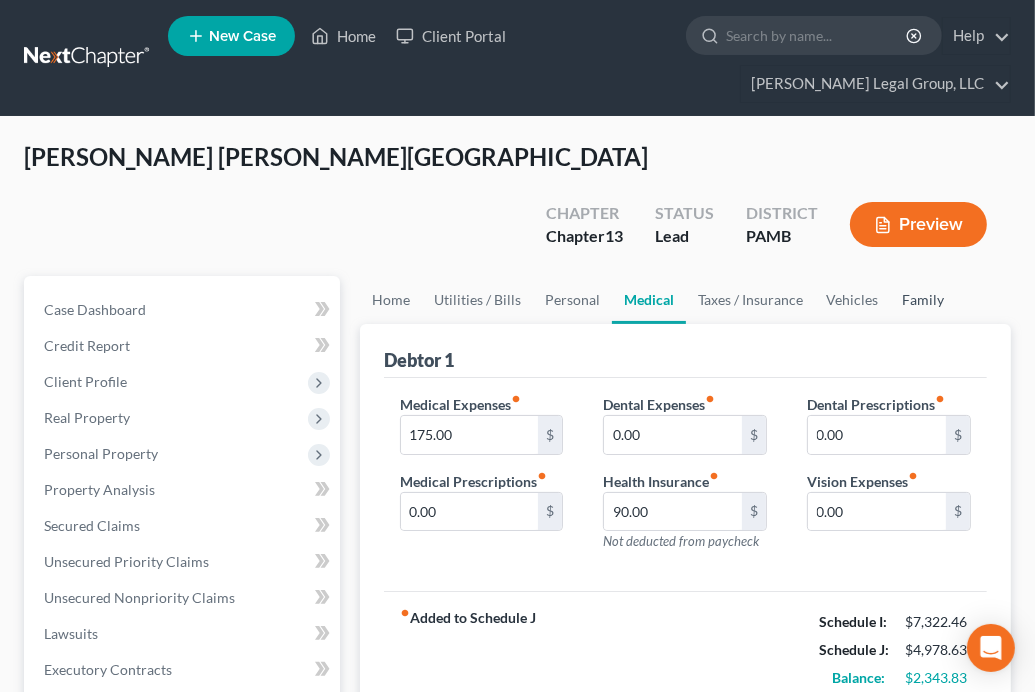 click on "Family" at bounding box center (924, 300) 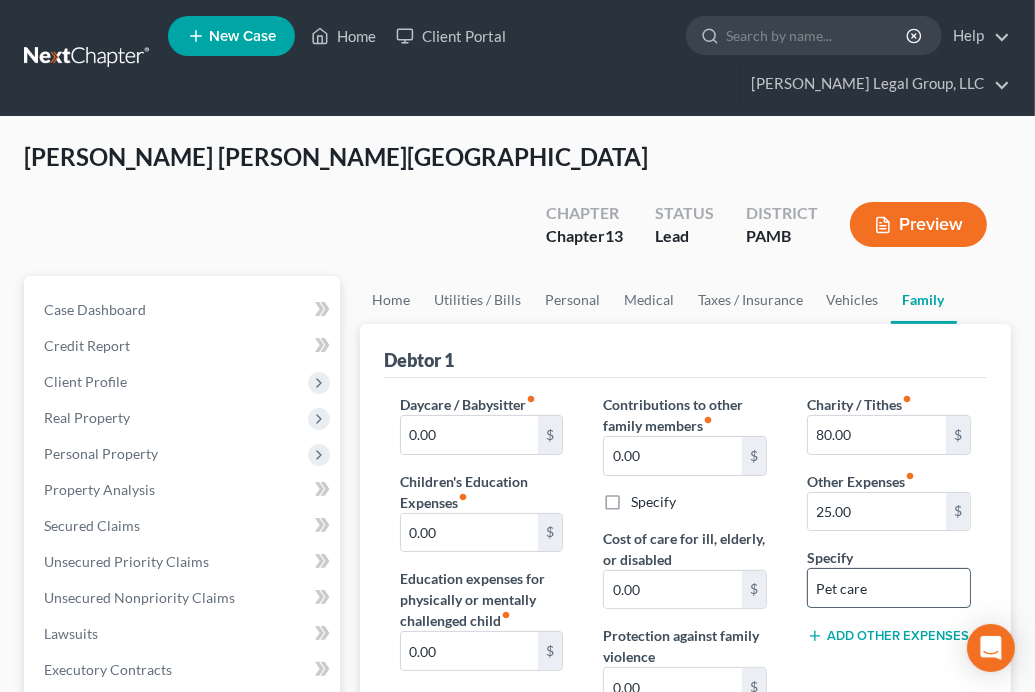 click on "Pet care" at bounding box center [889, 588] 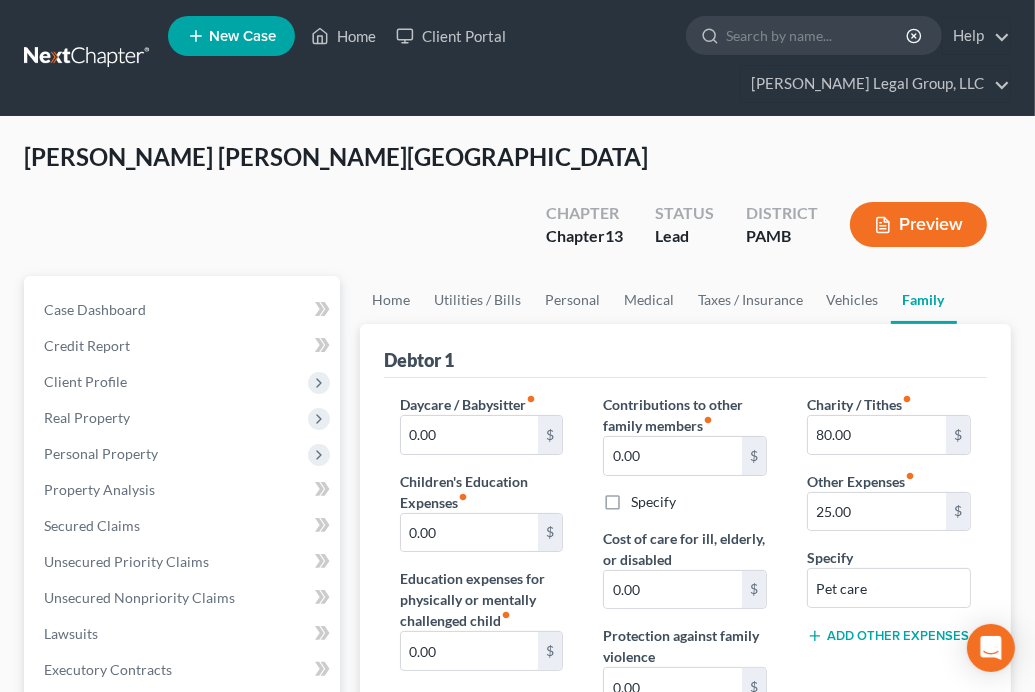 click on "Add Other Expenses" at bounding box center (888, 636) 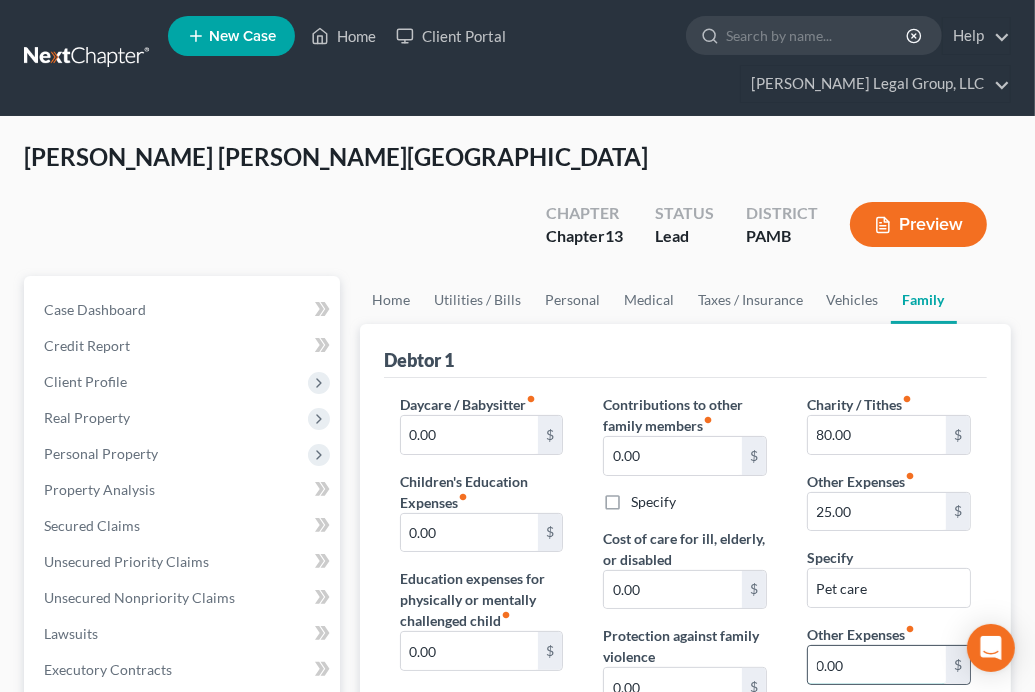 click on "0.00" at bounding box center (877, 665) 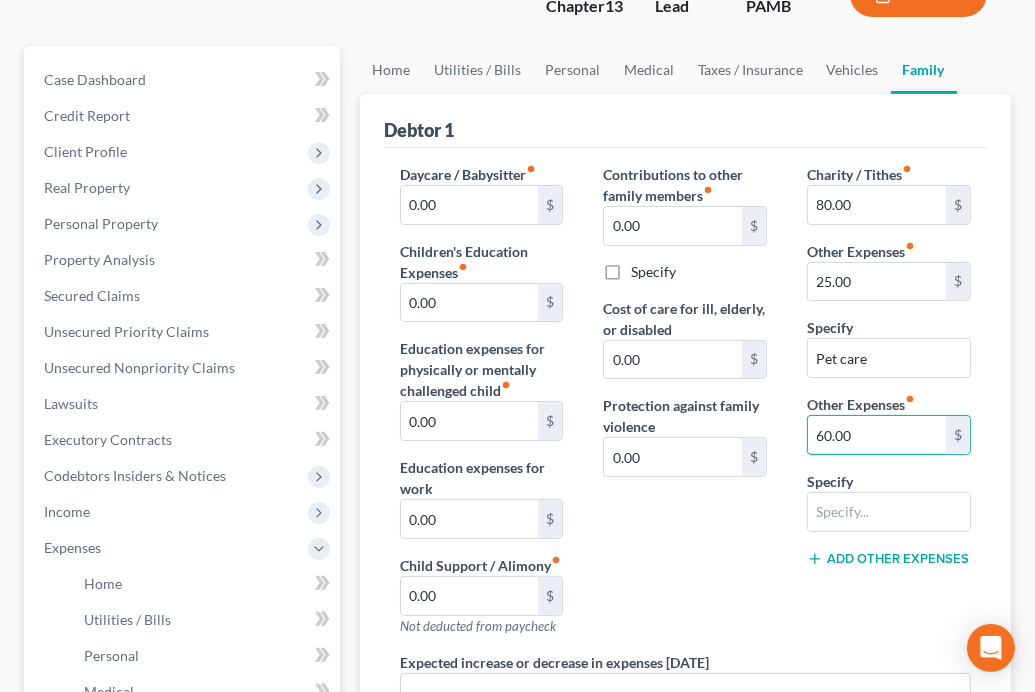 scroll, scrollTop: 240, scrollLeft: 0, axis: vertical 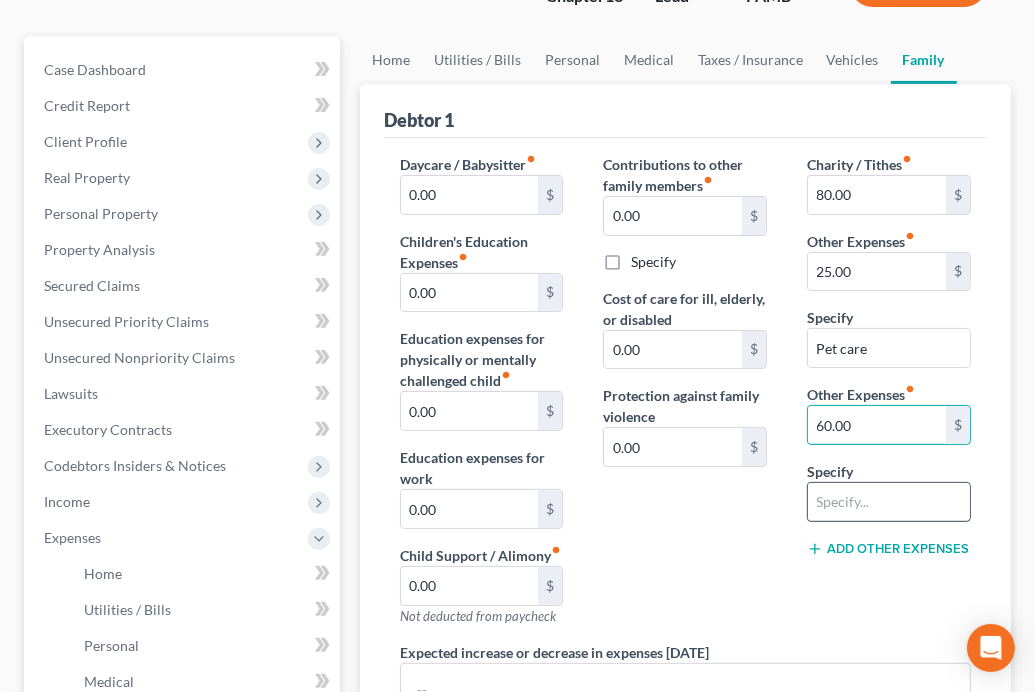 type on "60.00" 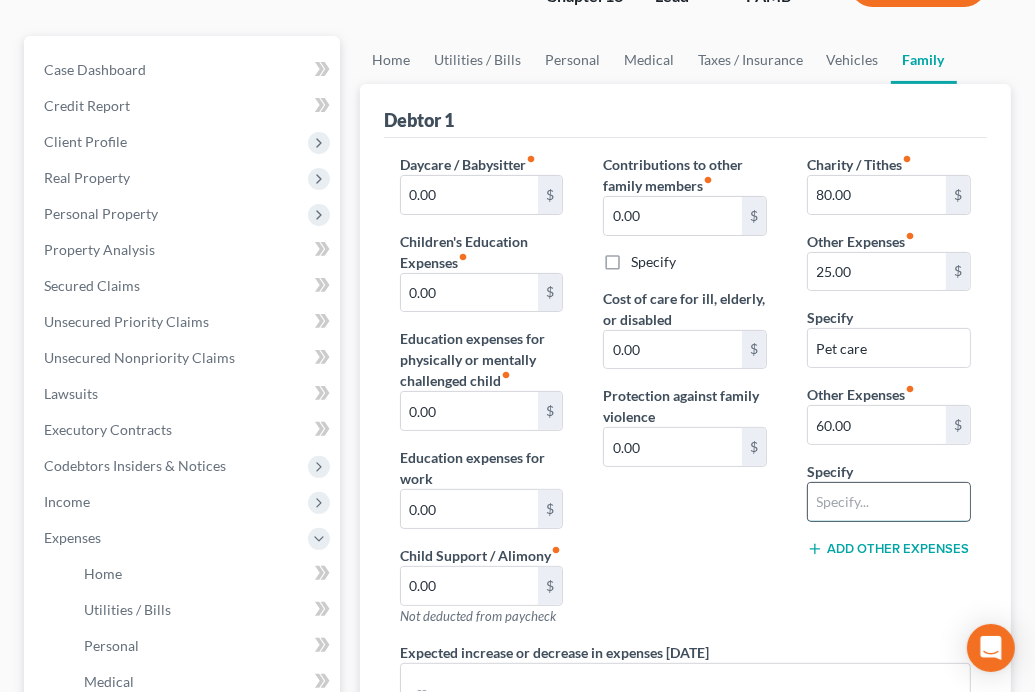 click at bounding box center [889, 502] 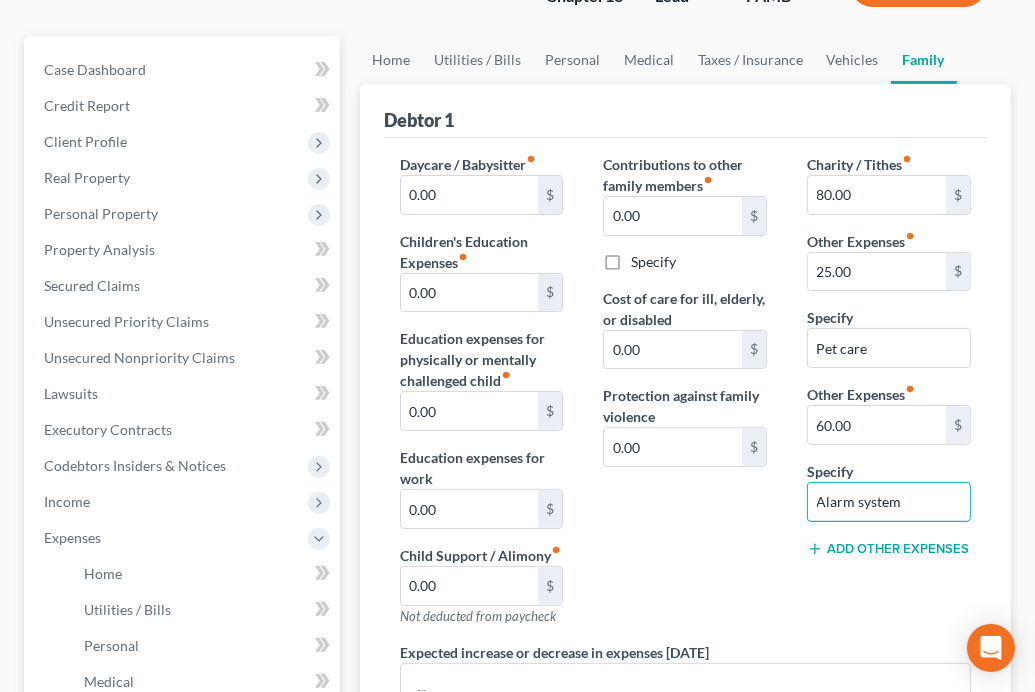 type on "Alarm system" 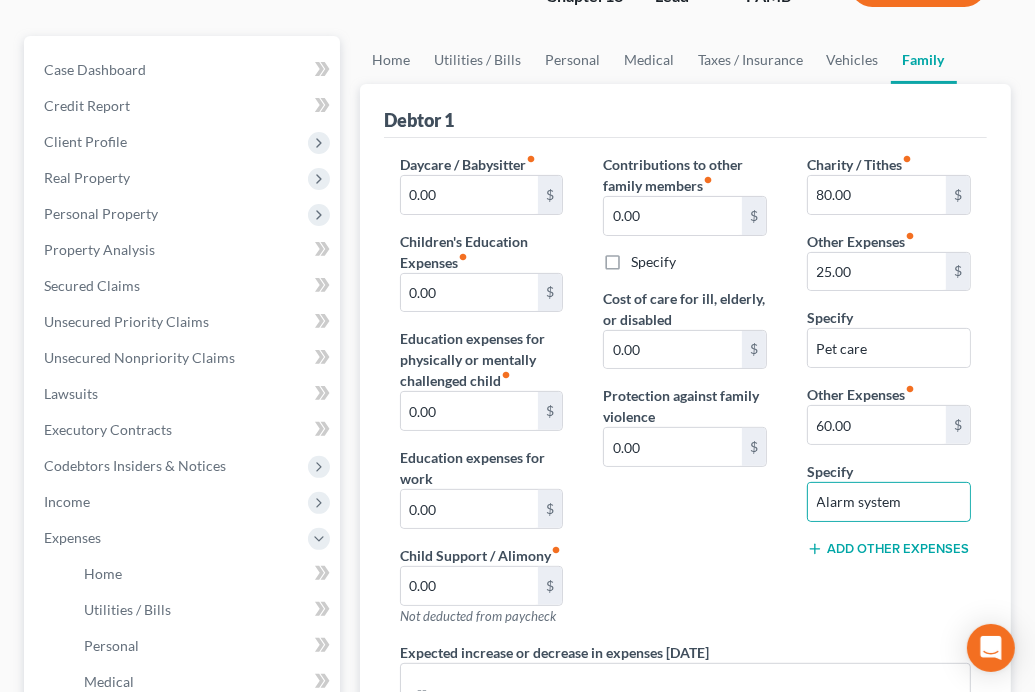 click on "Contributions to other family members  fiber_manual_record 0.00 $ Specify Cost of care for ill, elderly, or disabled 0.00 $ Protection against family violence 0.00 $" at bounding box center (685, 398) 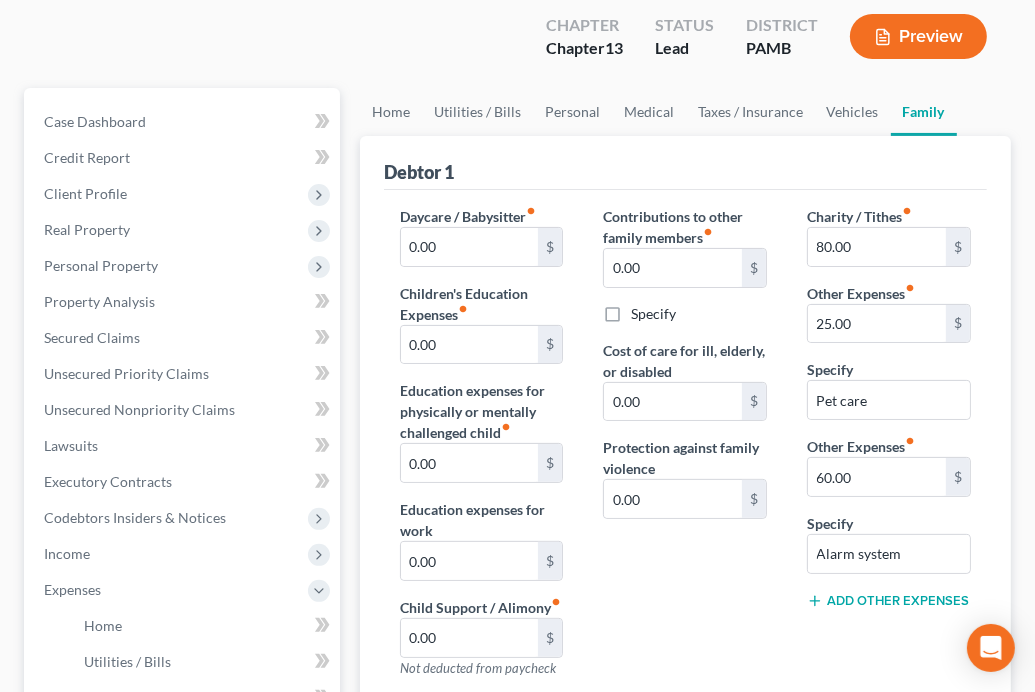 scroll, scrollTop: 160, scrollLeft: 0, axis: vertical 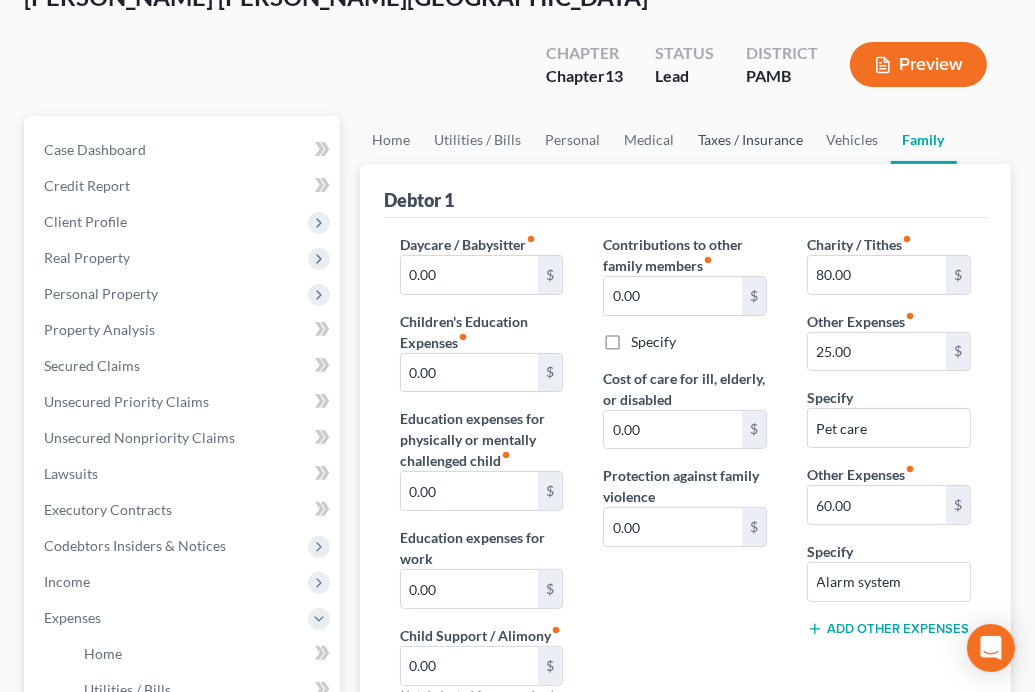click on "Taxes / Insurance" at bounding box center (750, 140) 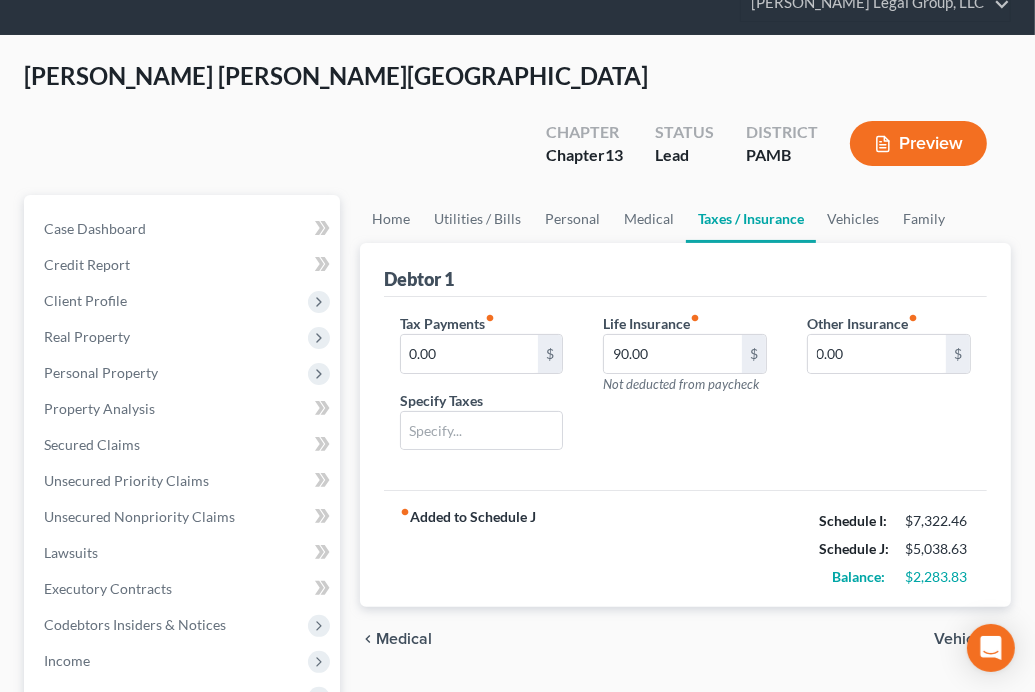scroll, scrollTop: 0, scrollLeft: 0, axis: both 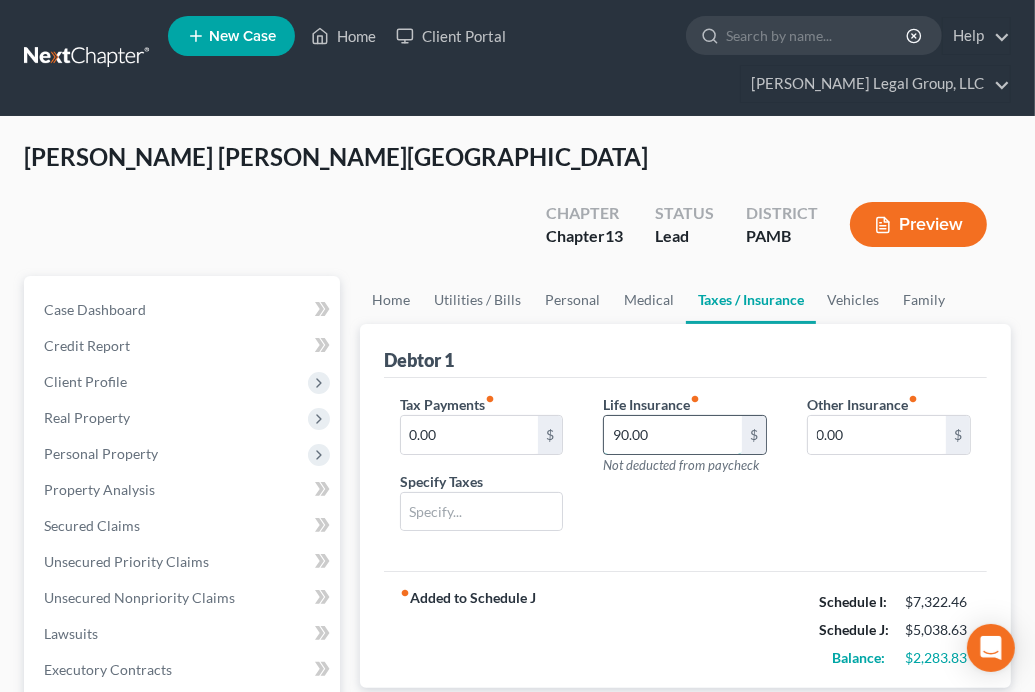 click on "90.00" at bounding box center [673, 435] 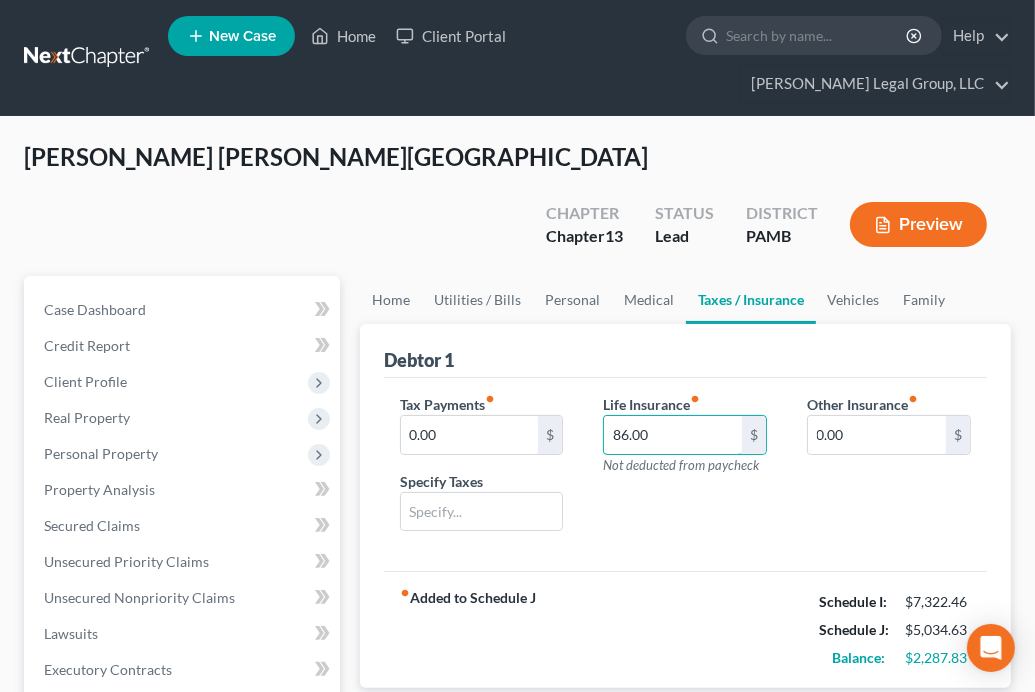type on "86.00" 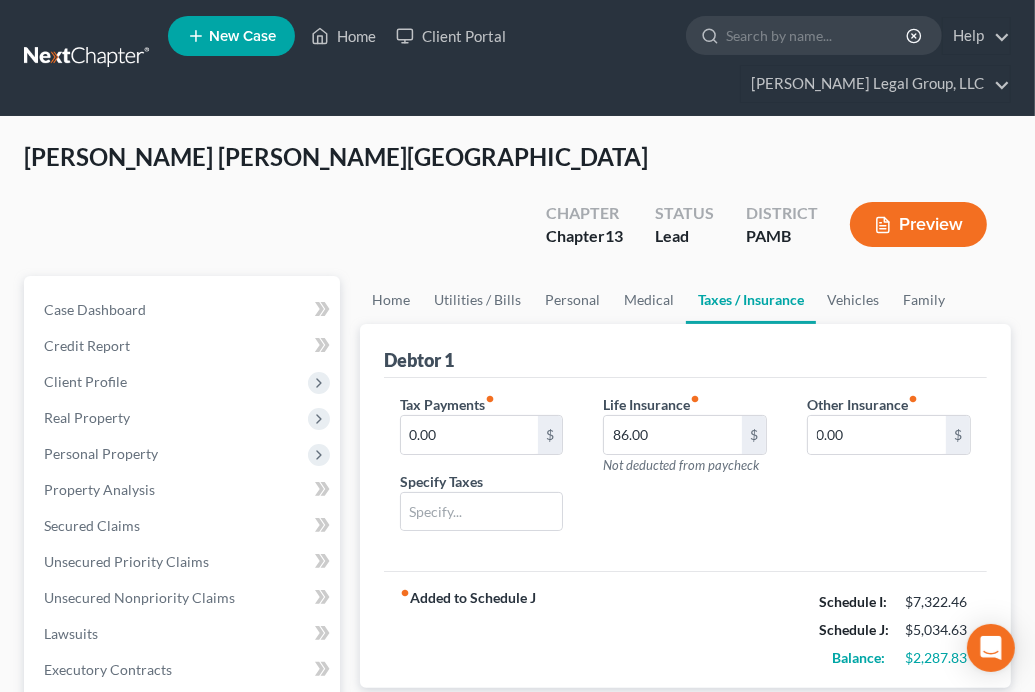 click on "Life Insurance  fiber_manual_record 86.00 $ Not deducted from paycheck" at bounding box center [685, 471] 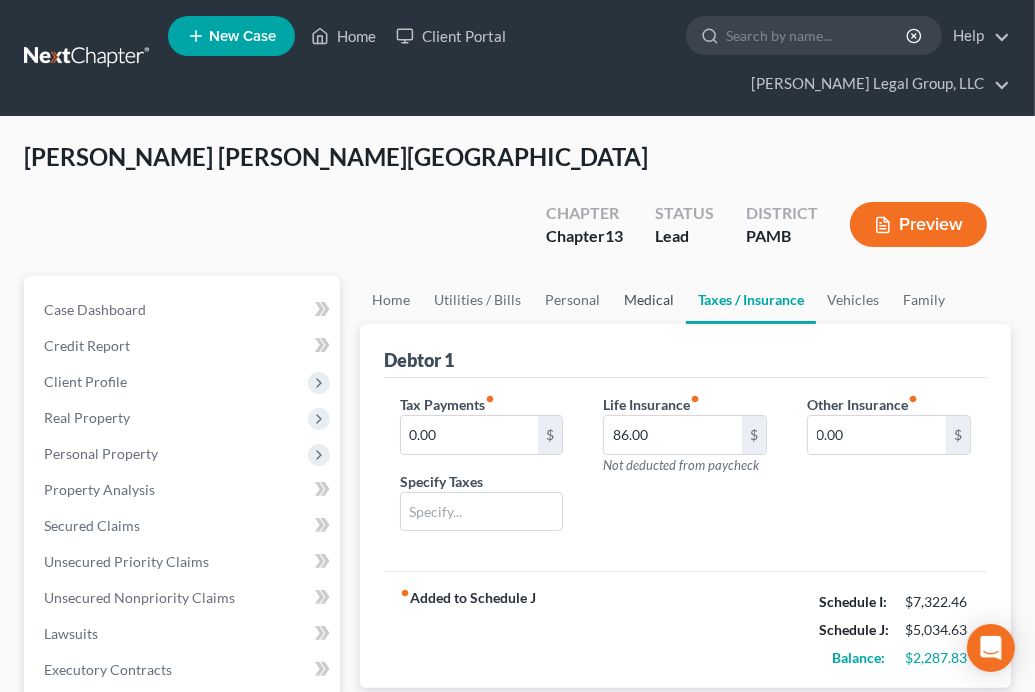 click on "Medical" at bounding box center [649, 300] 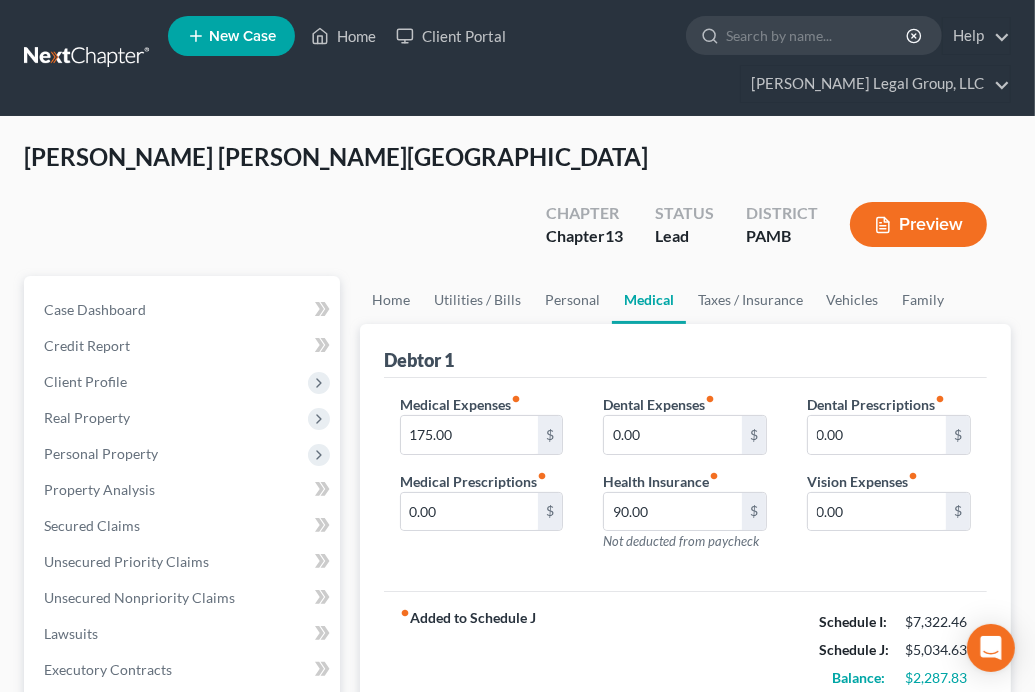 click on "Medical Expenses  fiber_manual_record 175.00 $ Medical Prescriptions  fiber_manual_record 0.00 $ Dental Expenses  fiber_manual_record 0.00 $ Health Insurance  fiber_manual_record 90.00 $ Not deducted from paycheck Dental Prescriptions  fiber_manual_record 0.00 $ Vision Expenses  fiber_manual_record 0.00 $" at bounding box center [685, 485] 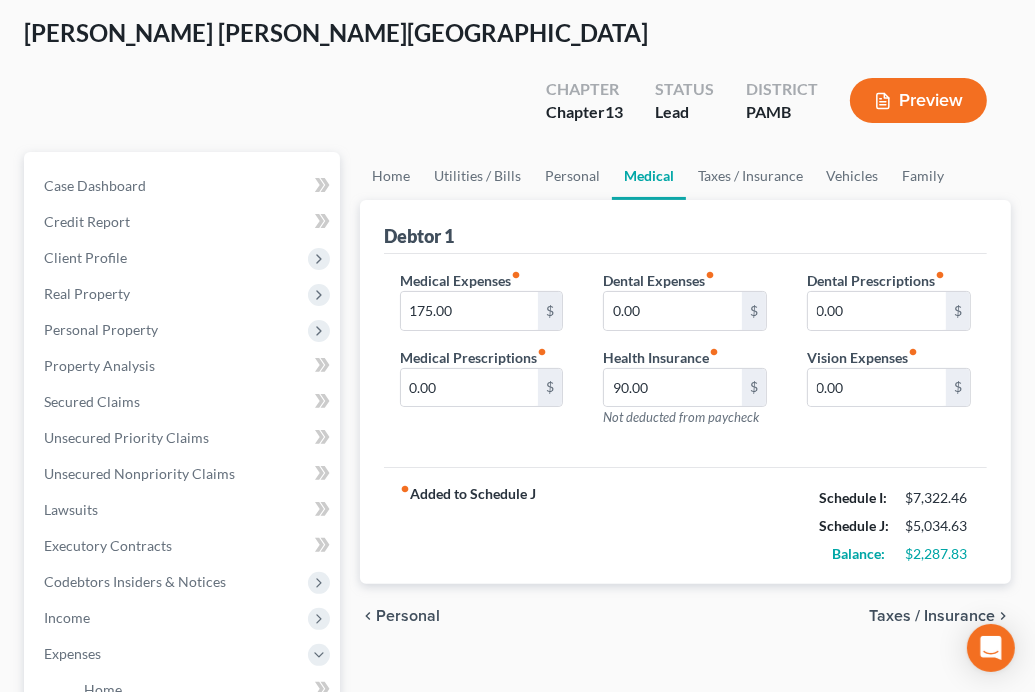 scroll, scrollTop: 80, scrollLeft: 0, axis: vertical 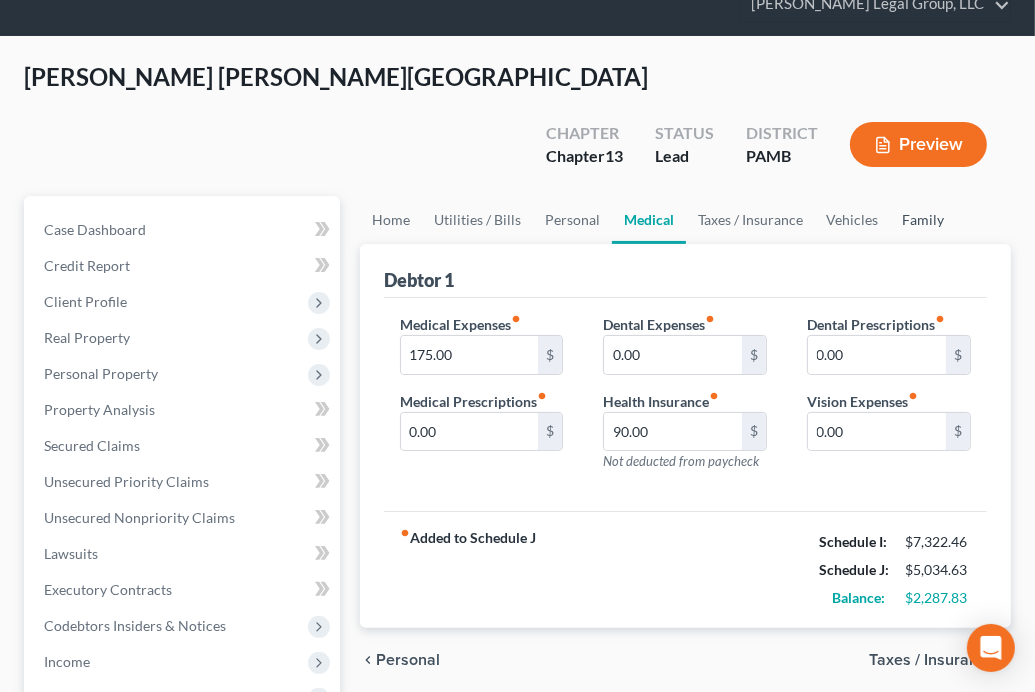 click on "Family" at bounding box center [924, 220] 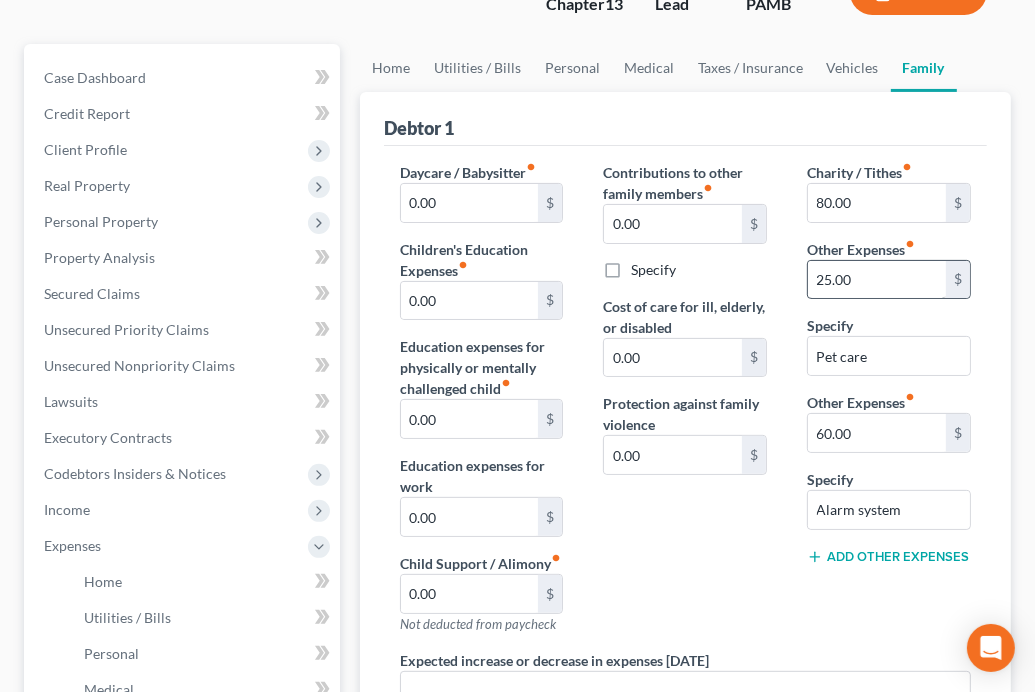 scroll, scrollTop: 240, scrollLeft: 0, axis: vertical 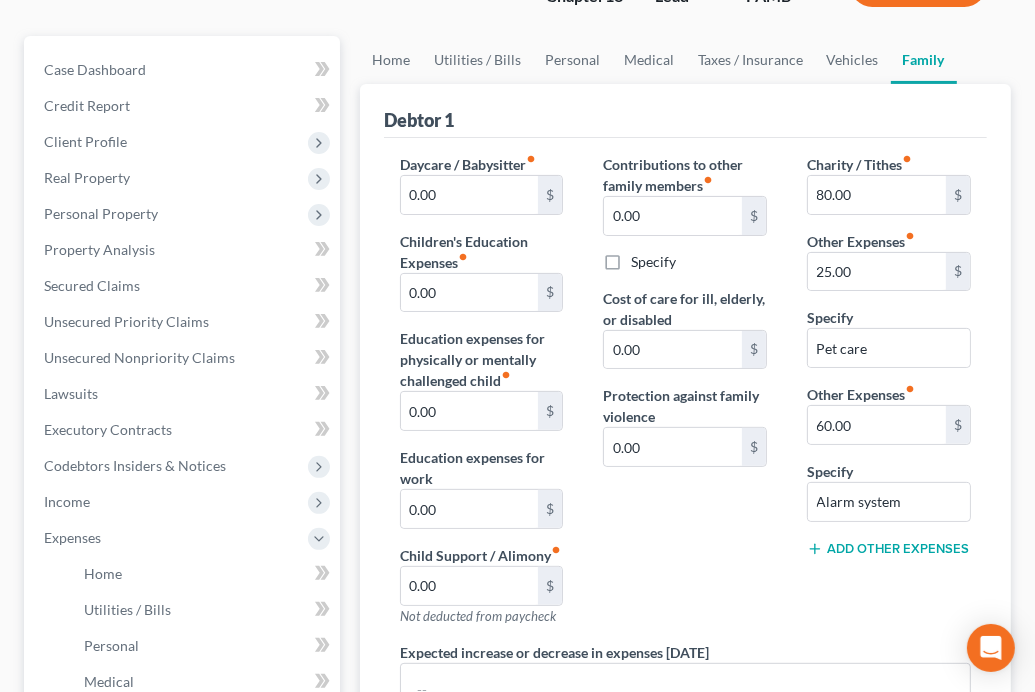 click on "Add Other Expenses" at bounding box center [888, 549] 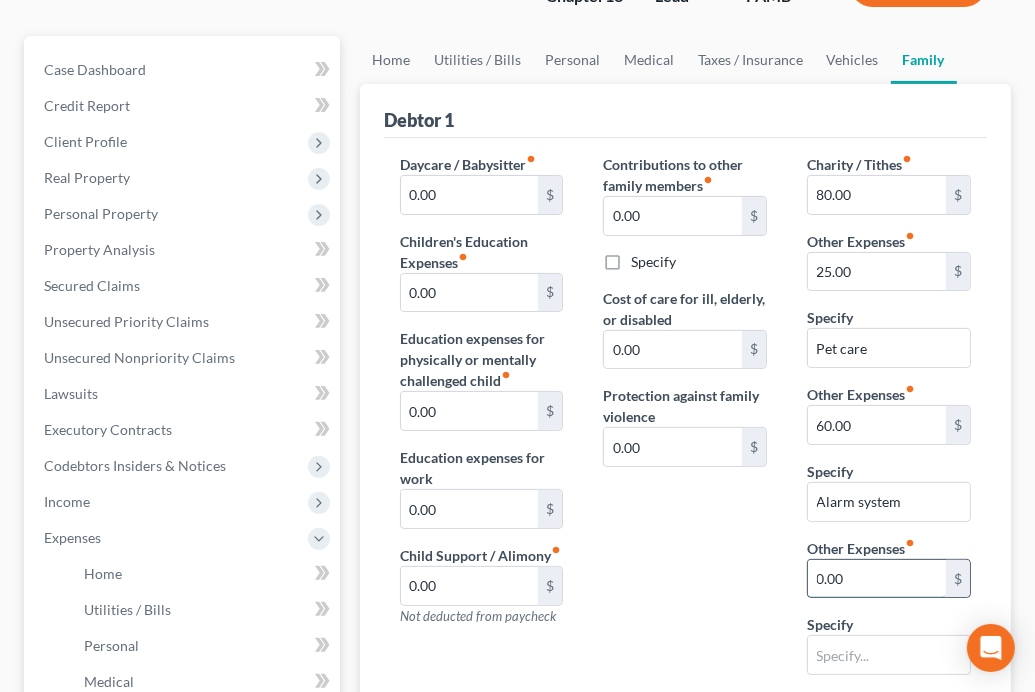 click on "0.00" at bounding box center (877, 579) 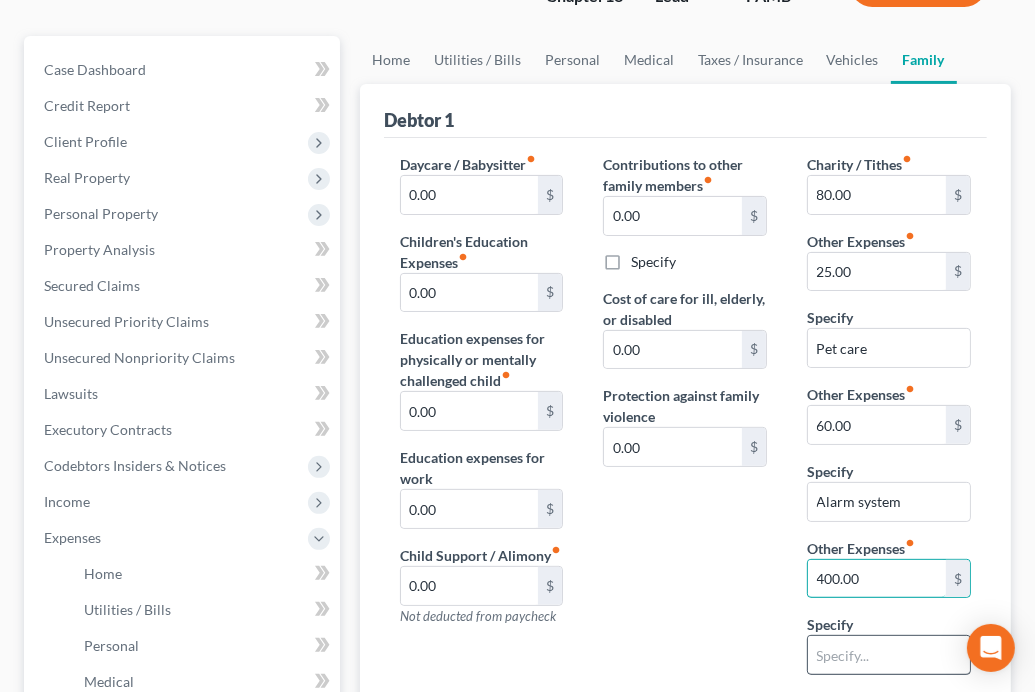 type on "400.00" 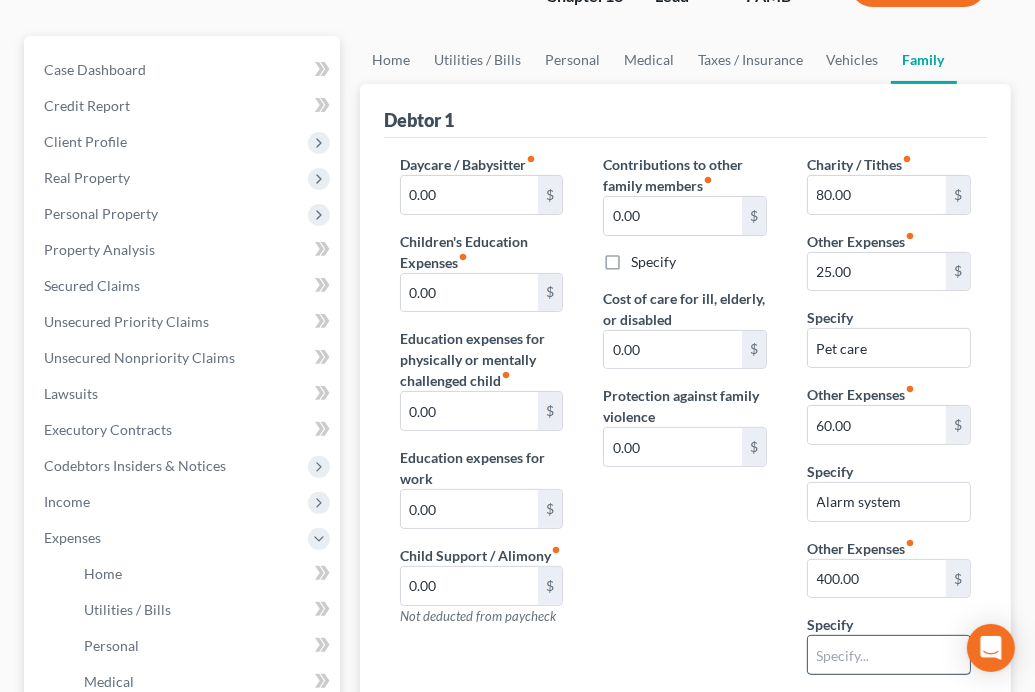 click at bounding box center [889, 655] 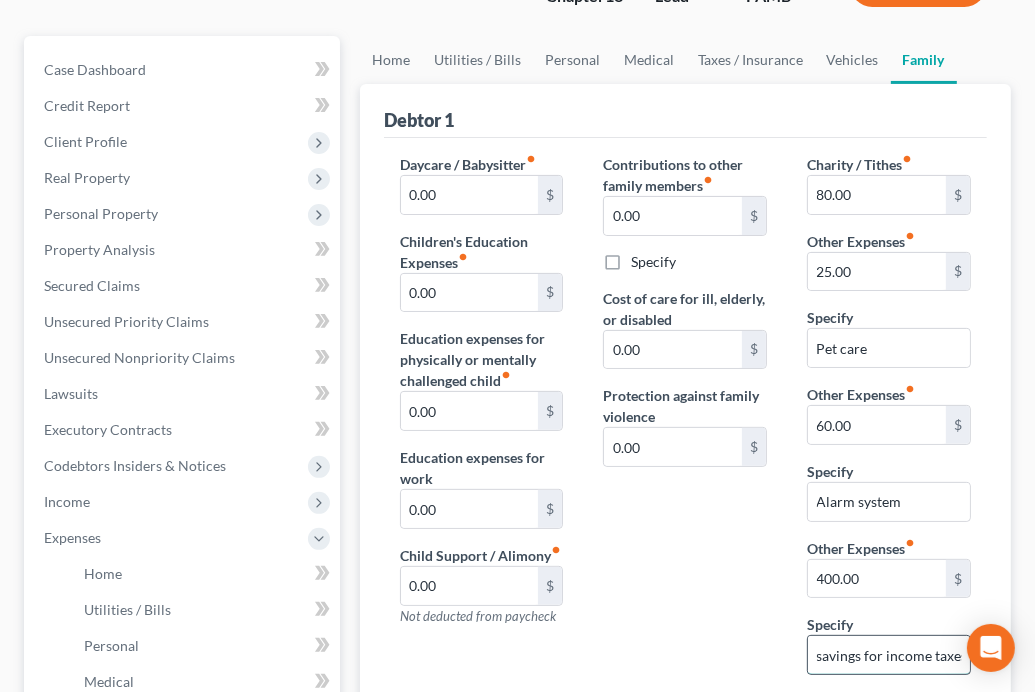 click on "savings for income taxes as spouse is a 1099 employee" at bounding box center [889, 655] 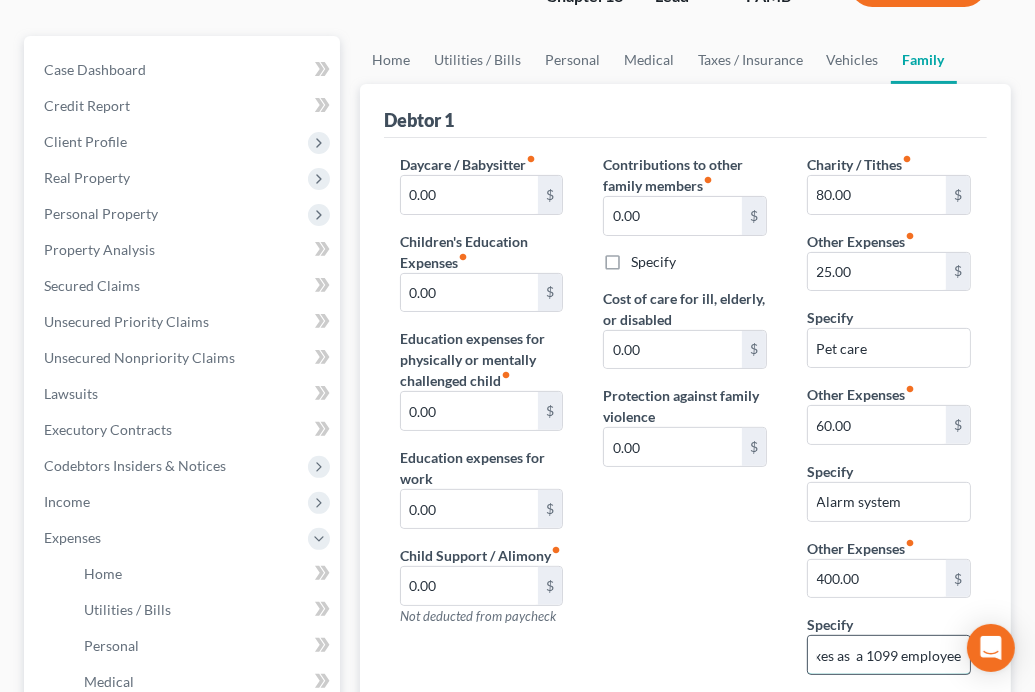 scroll, scrollTop: 0, scrollLeft: 128, axis: horizontal 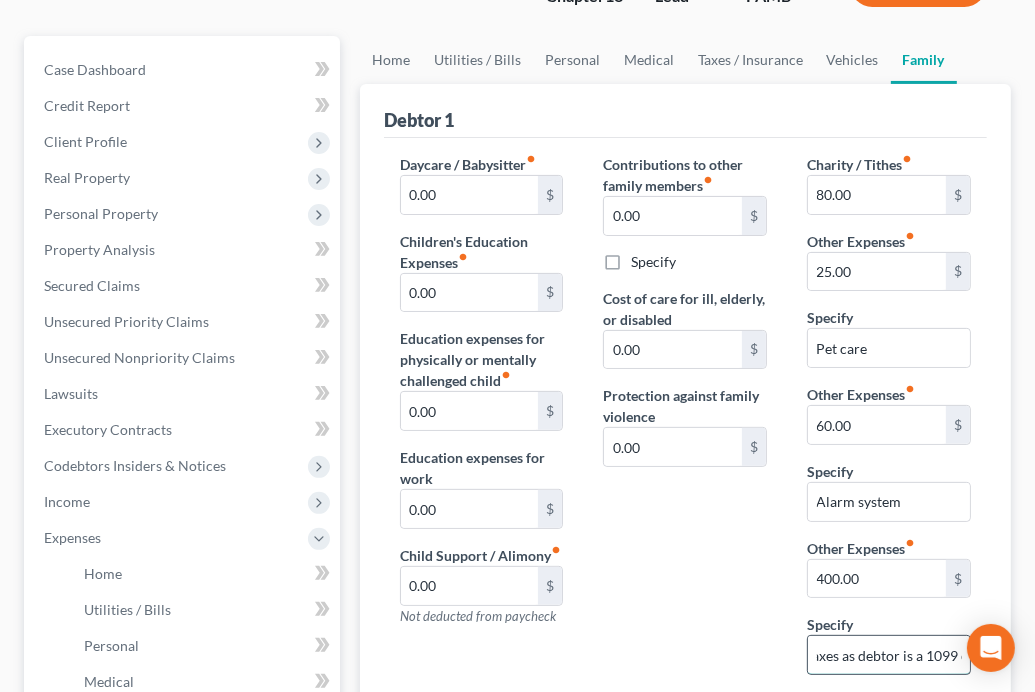 type on "savings for income taxes as debtor is a 1099 employee" 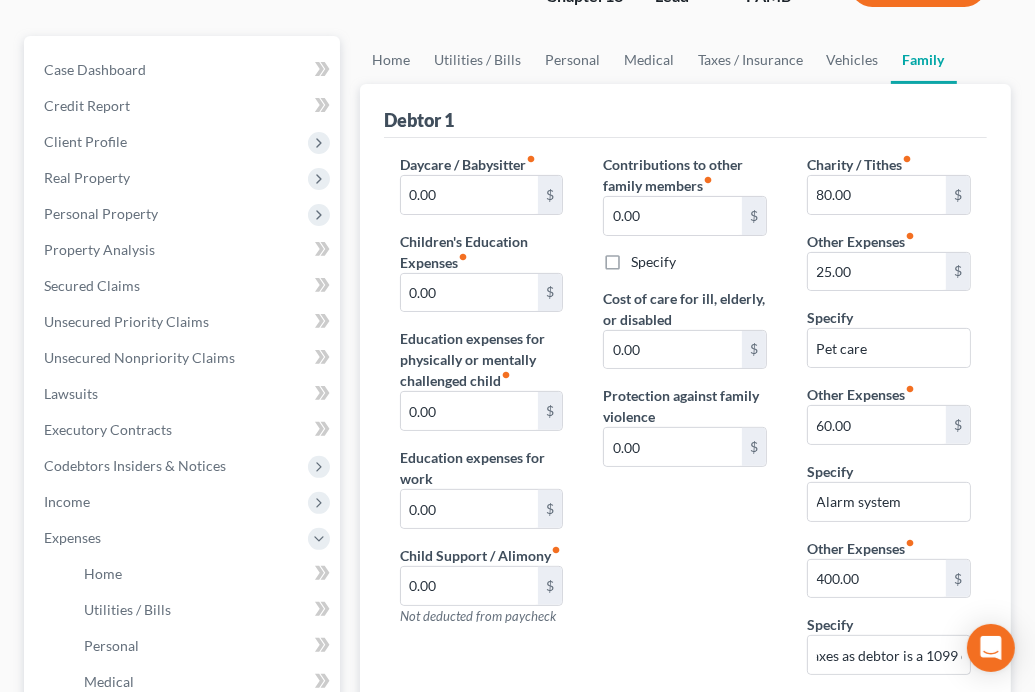 click on "Contributions to other family members  fiber_manual_record 0.00 $ Specify Cost of care for ill, elderly, or disabled 0.00 $ Protection against family violence 0.00 $" at bounding box center [685, 422] 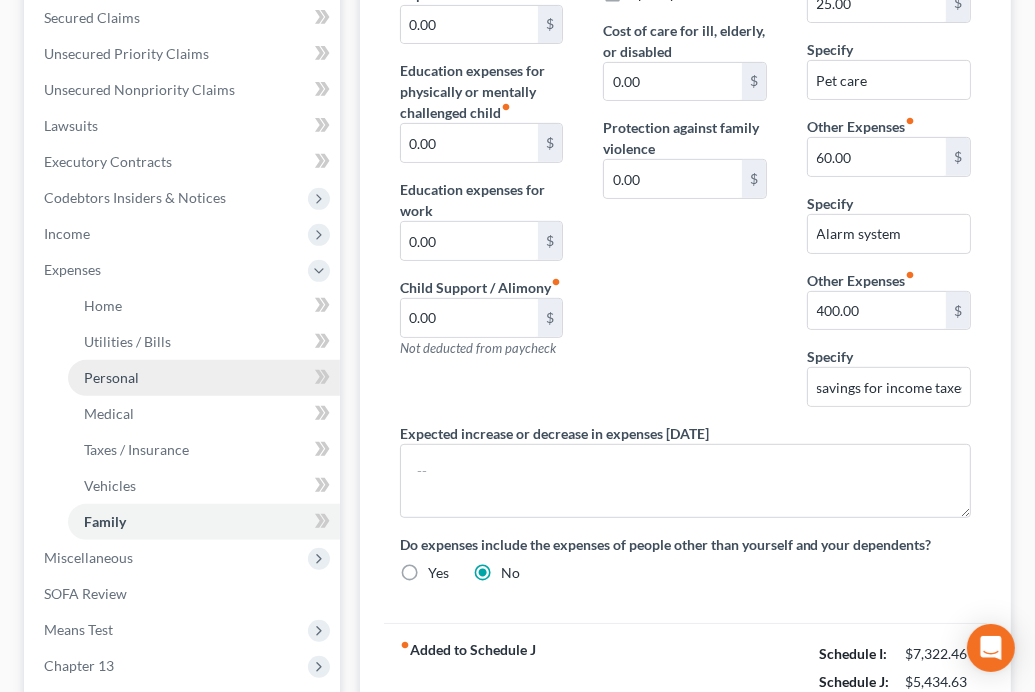scroll, scrollTop: 480, scrollLeft: 0, axis: vertical 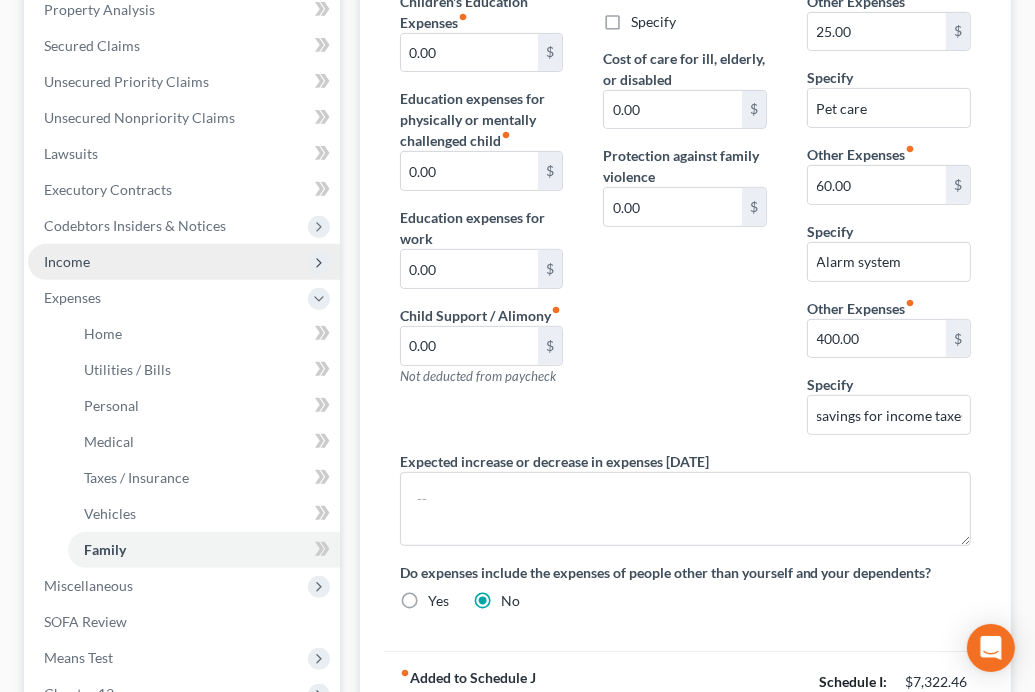 click on "Income" at bounding box center (184, 262) 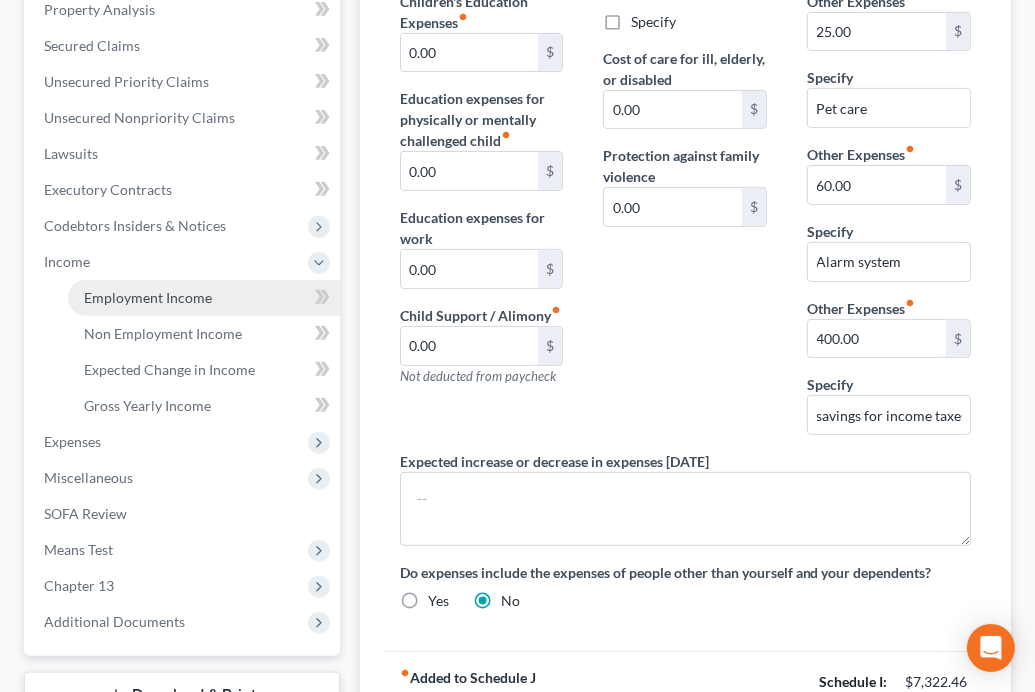 click on "Employment Income" at bounding box center (148, 297) 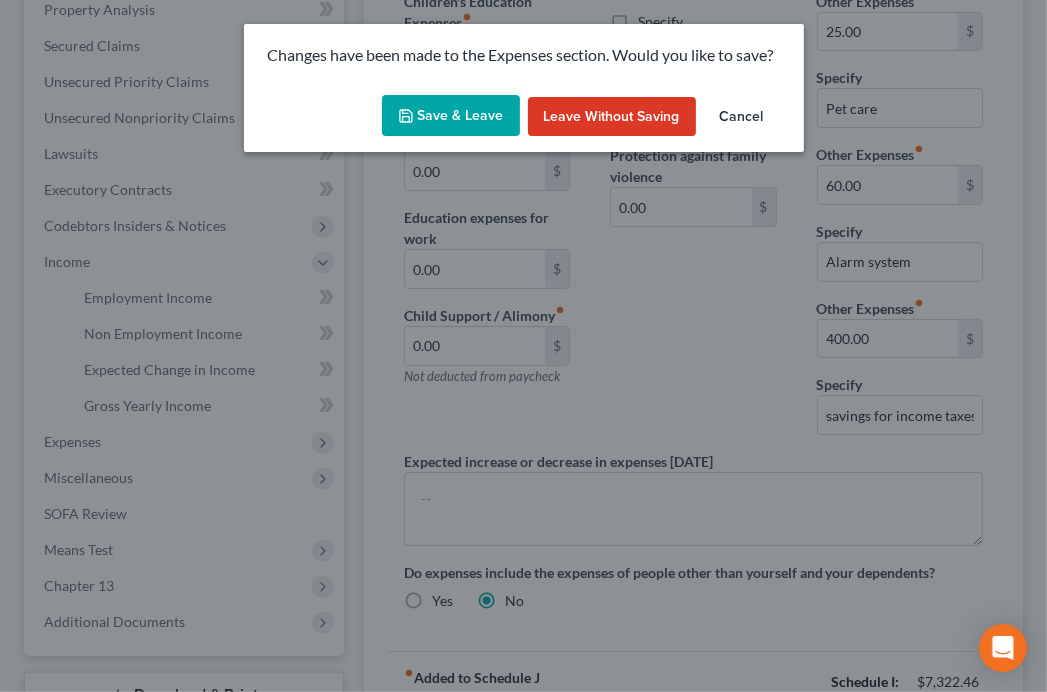 click on "Save & Leave" at bounding box center [451, 116] 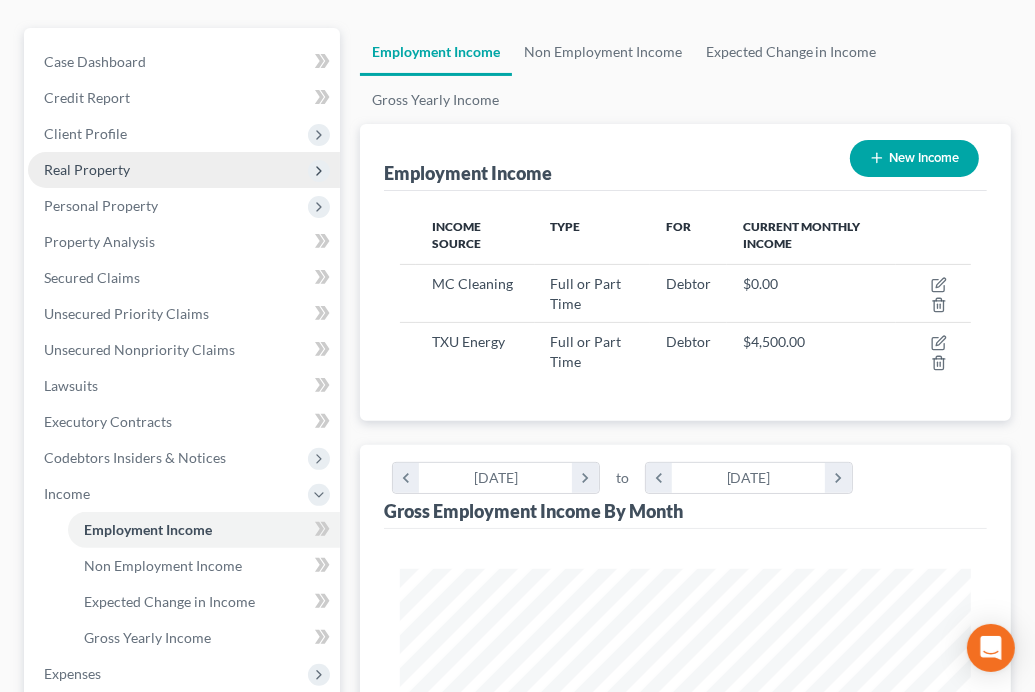 scroll, scrollTop: 20, scrollLeft: 0, axis: vertical 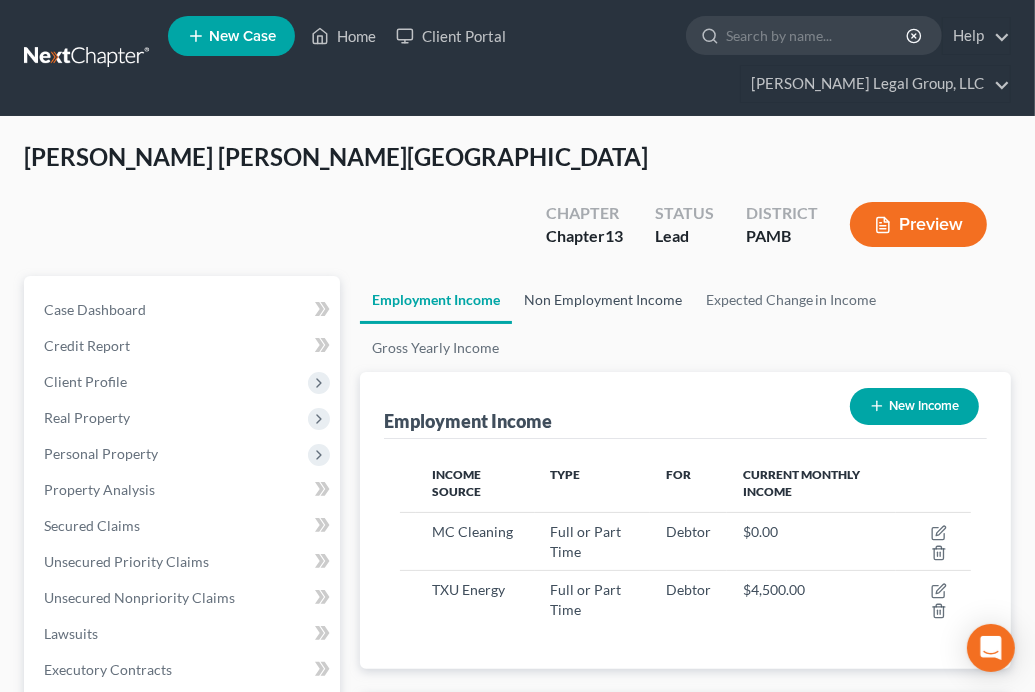 click on "Non Employment Income" at bounding box center [603, 300] 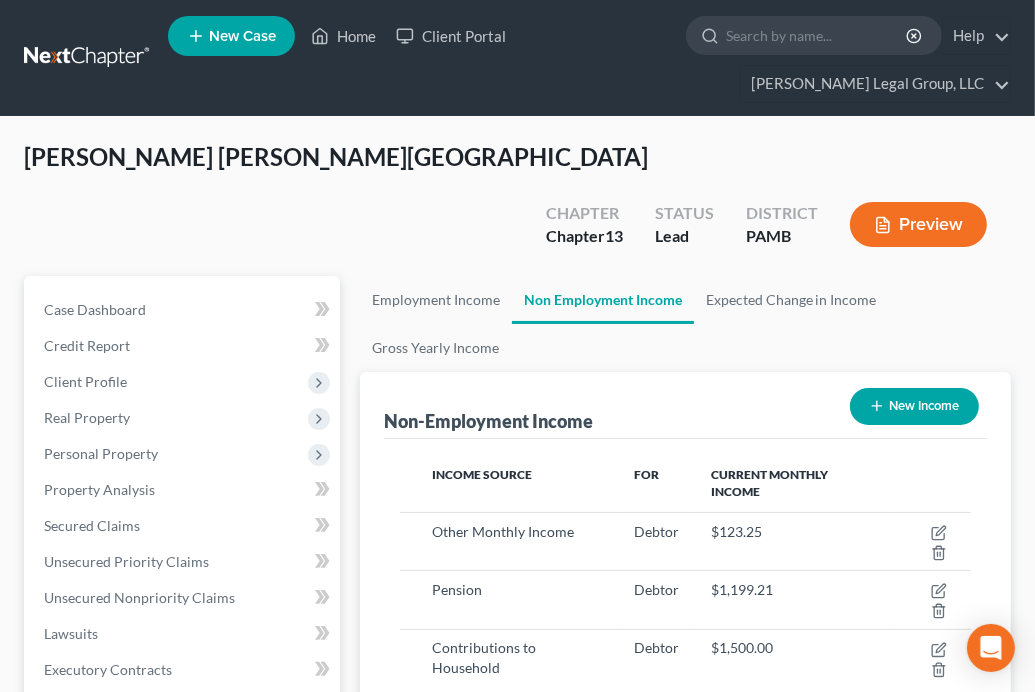scroll, scrollTop: 999715, scrollLeft: 999388, axis: both 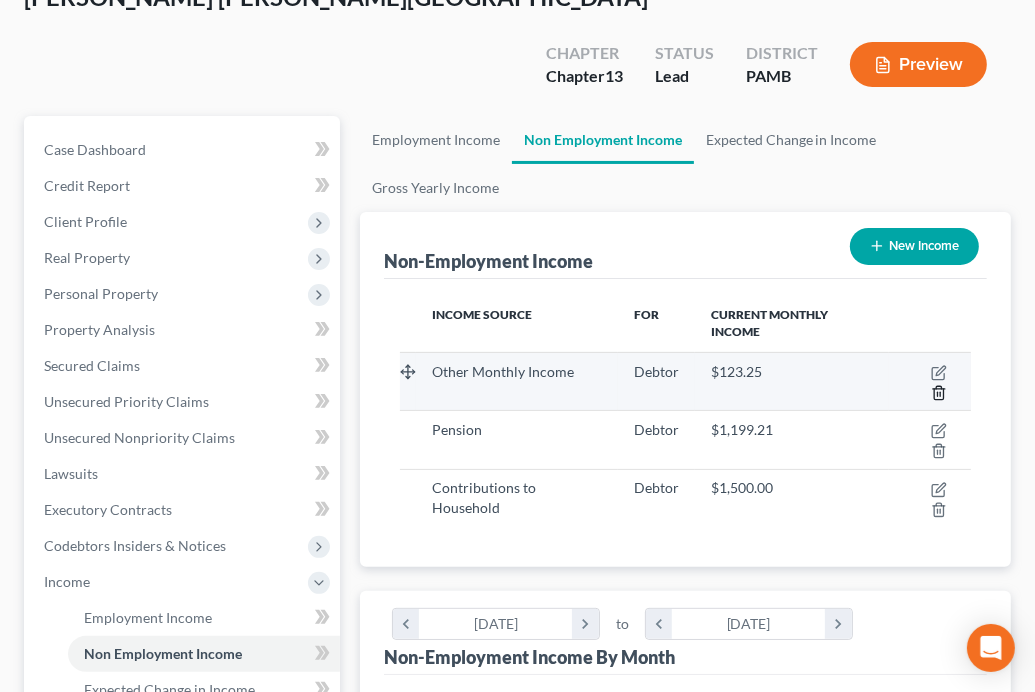 click 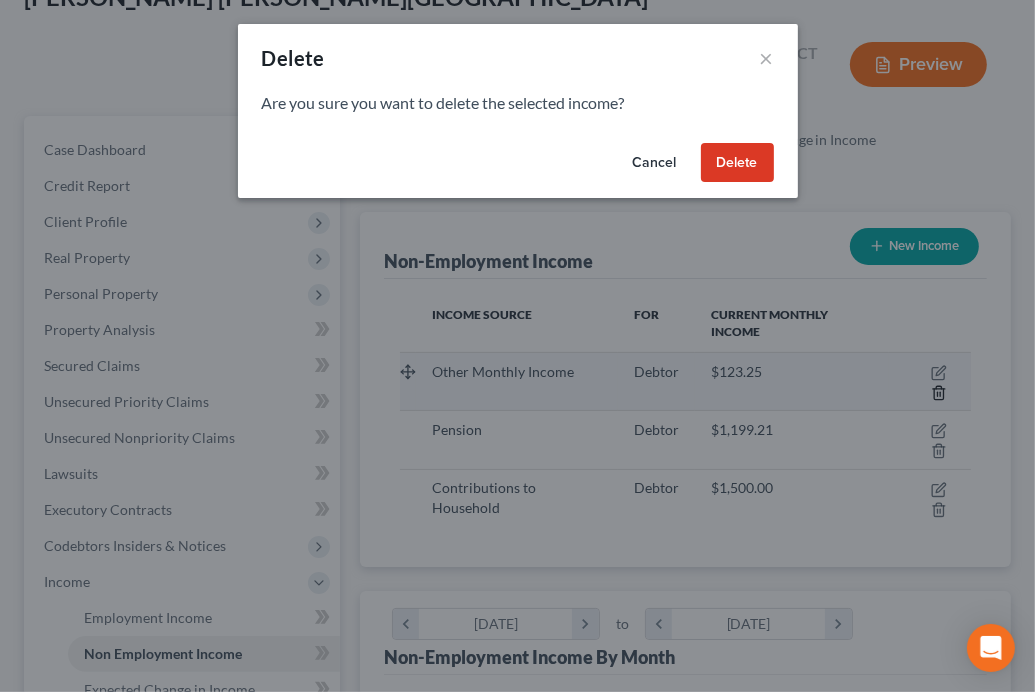 scroll, scrollTop: 999711, scrollLeft: 999380, axis: both 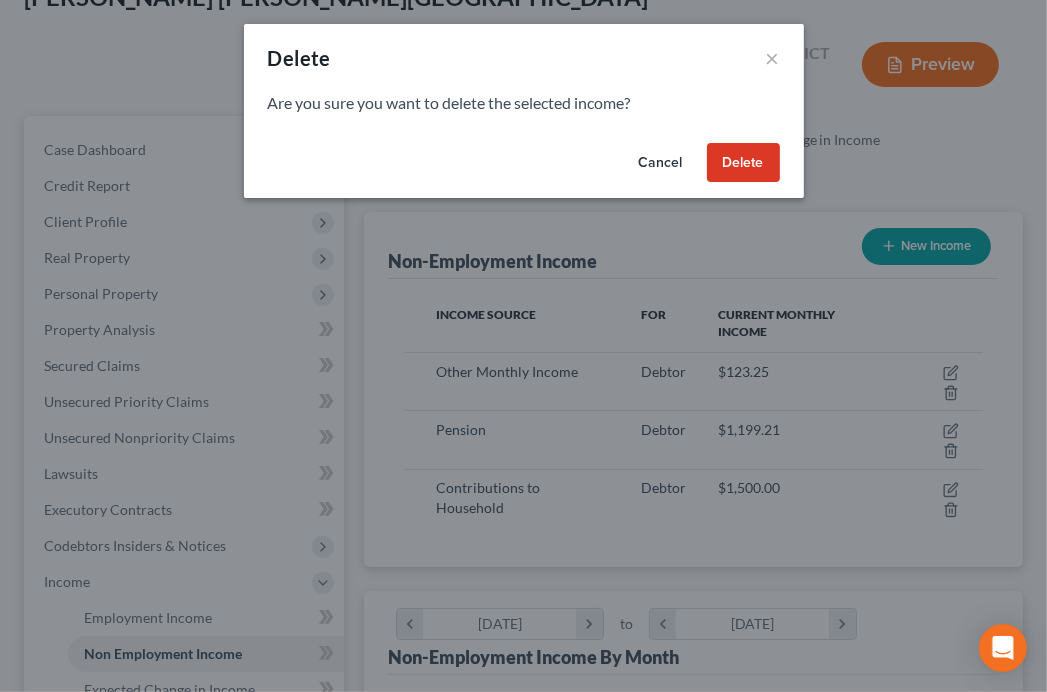 click on "Delete" at bounding box center (743, 163) 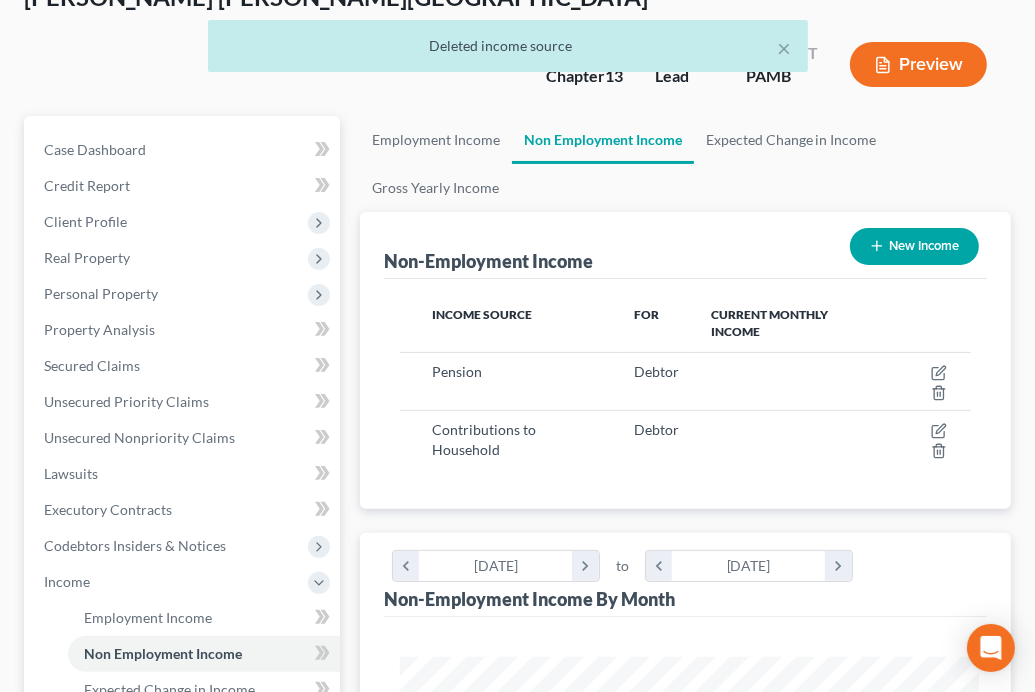 scroll, scrollTop: 285, scrollLeft: 612, axis: both 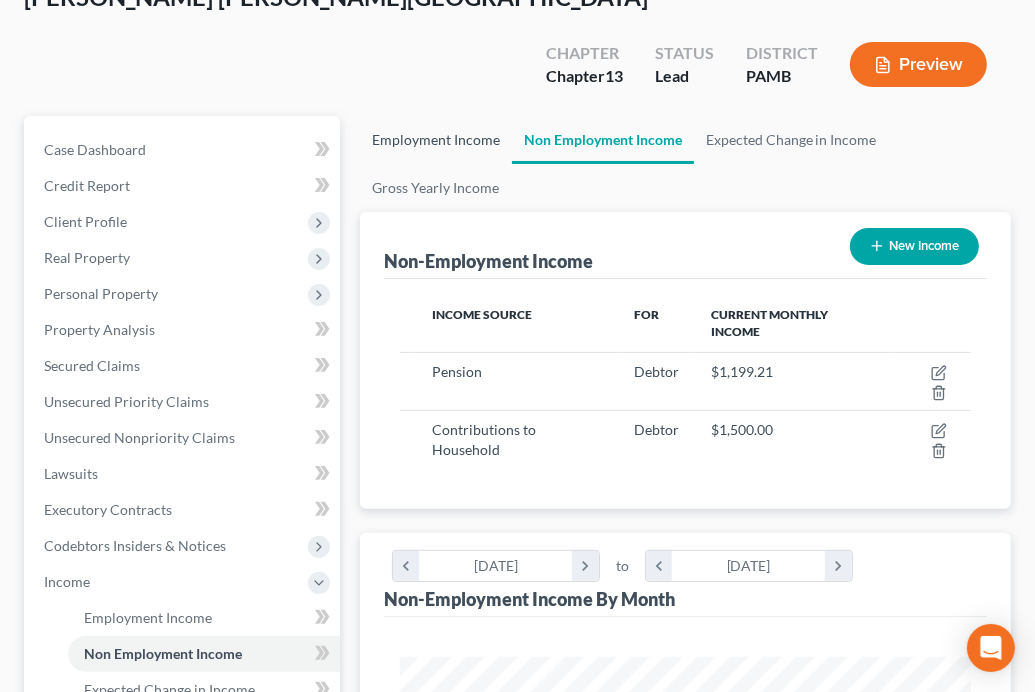 click on "Employment Income" at bounding box center [436, 140] 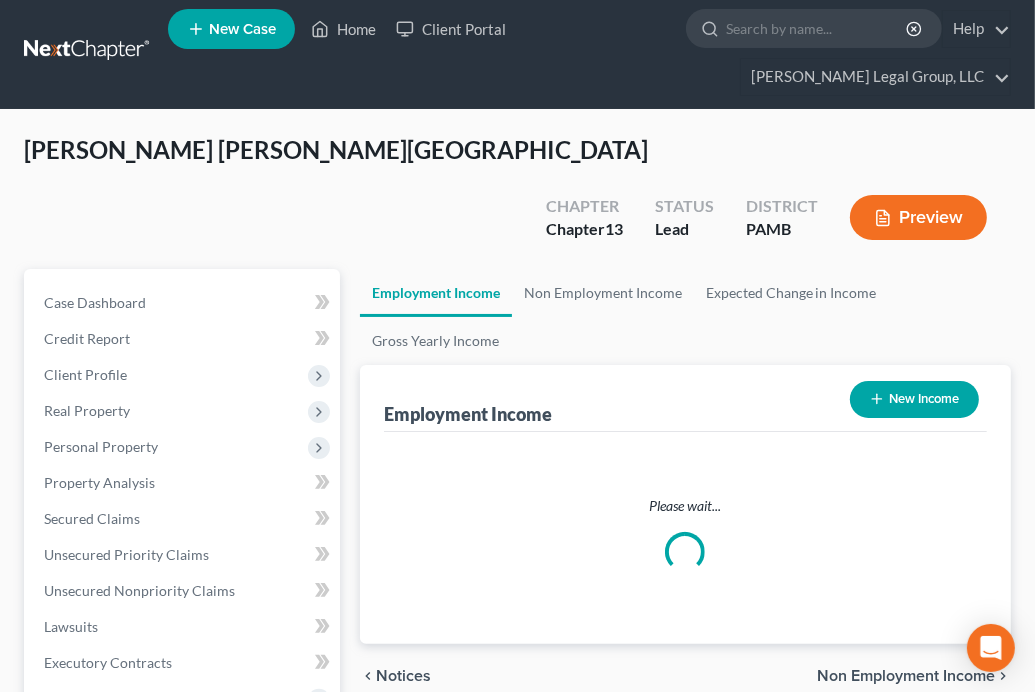scroll, scrollTop: 0, scrollLeft: 0, axis: both 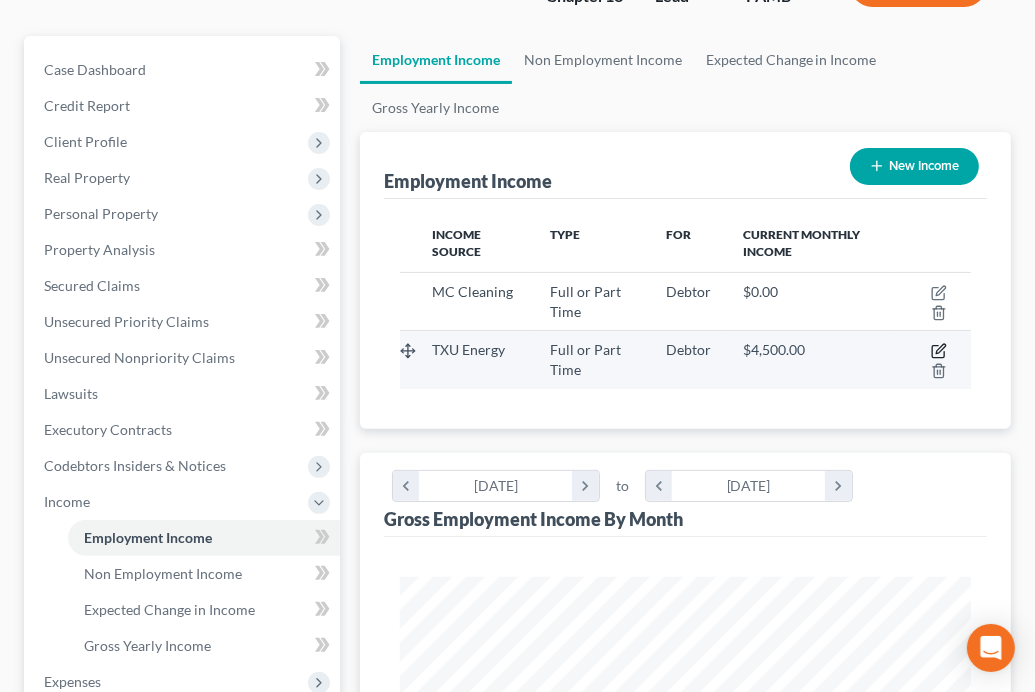 click 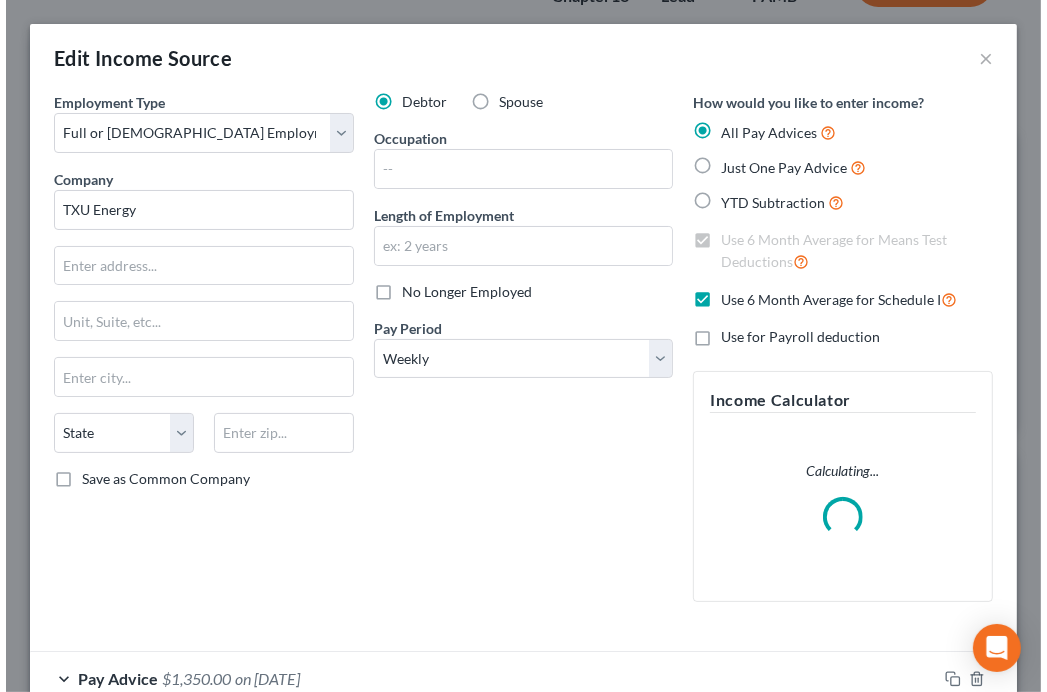 scroll, scrollTop: 999711, scrollLeft: 999380, axis: both 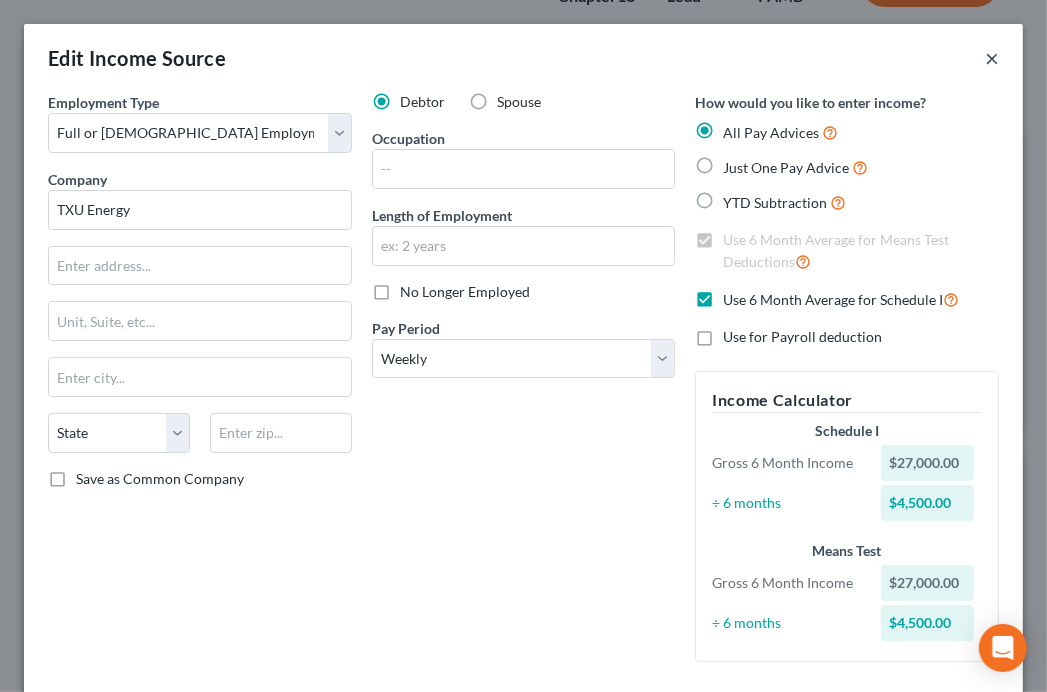 click on "×" at bounding box center (992, 58) 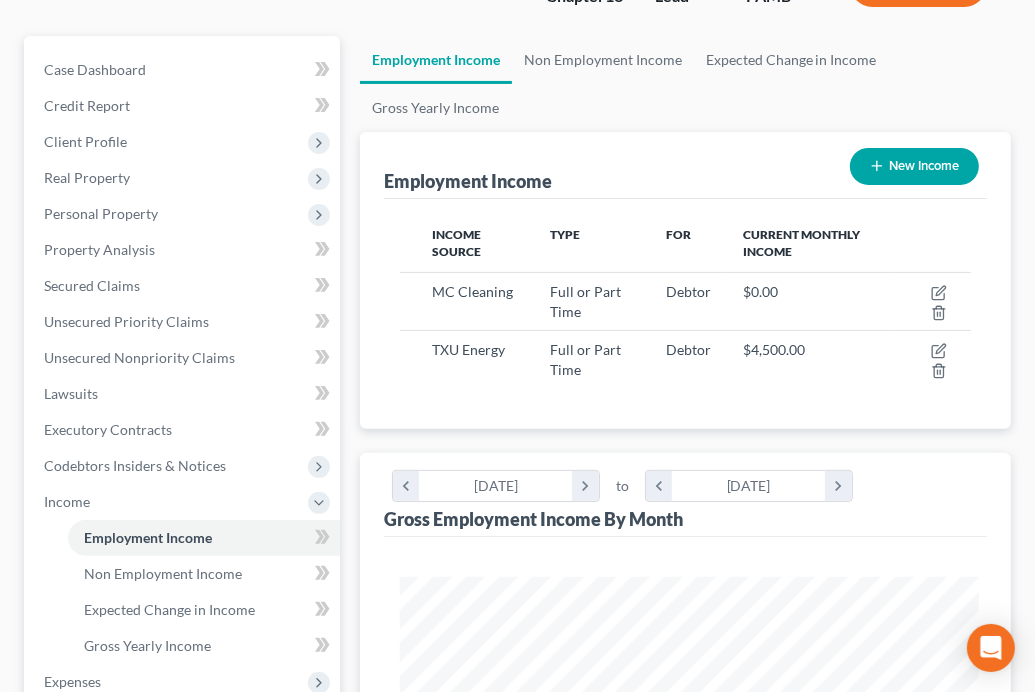 scroll, scrollTop: 285, scrollLeft: 612, axis: both 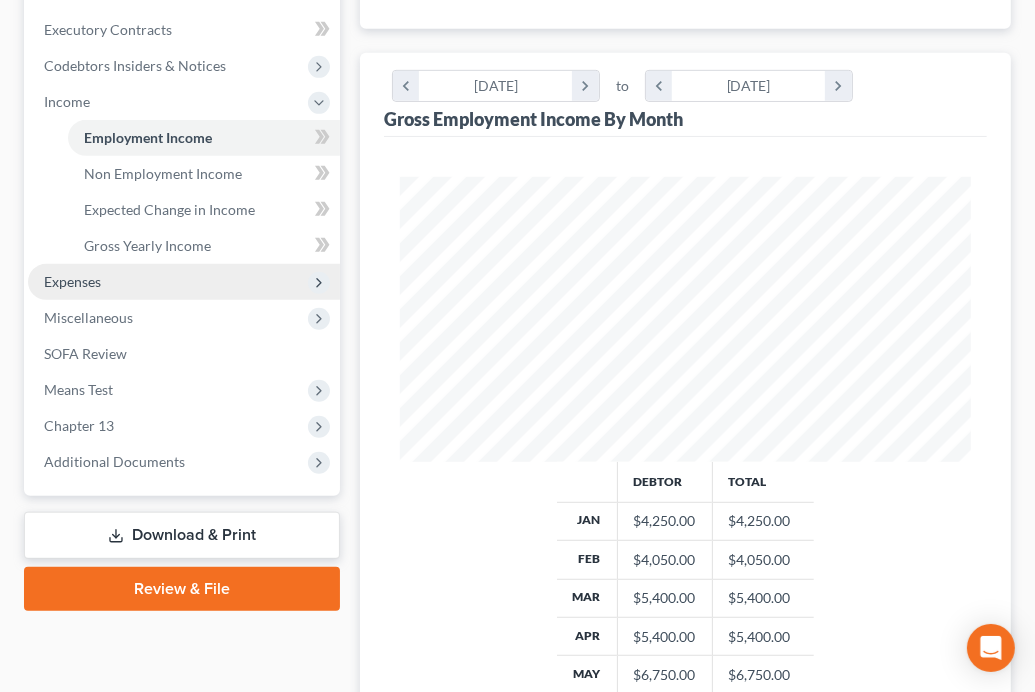 click on "Expenses" at bounding box center (184, 282) 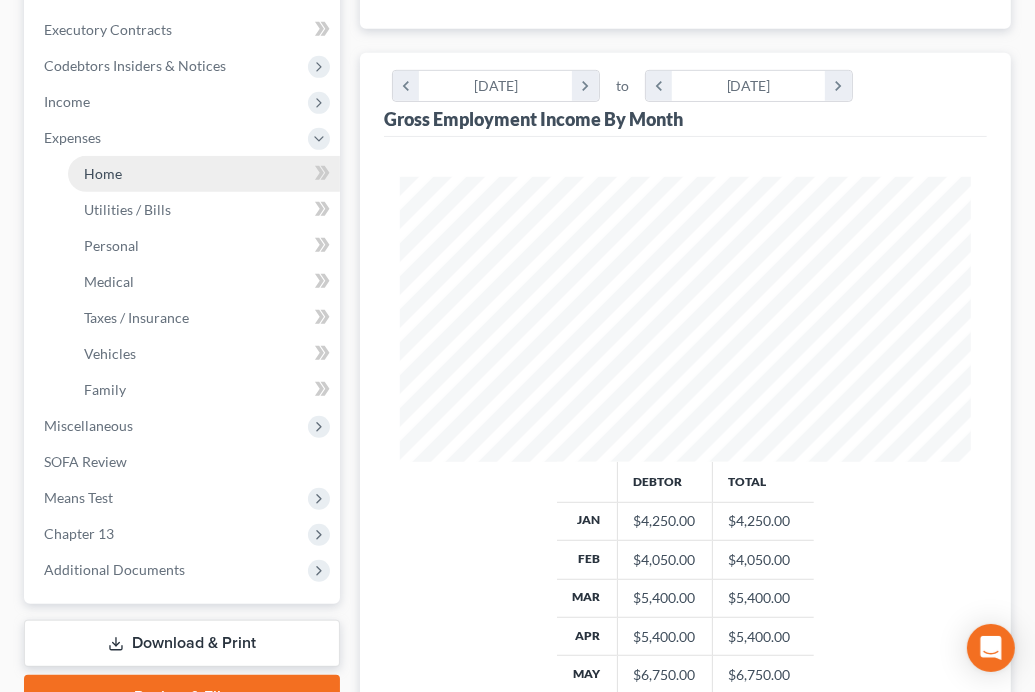 click on "Home" at bounding box center [204, 174] 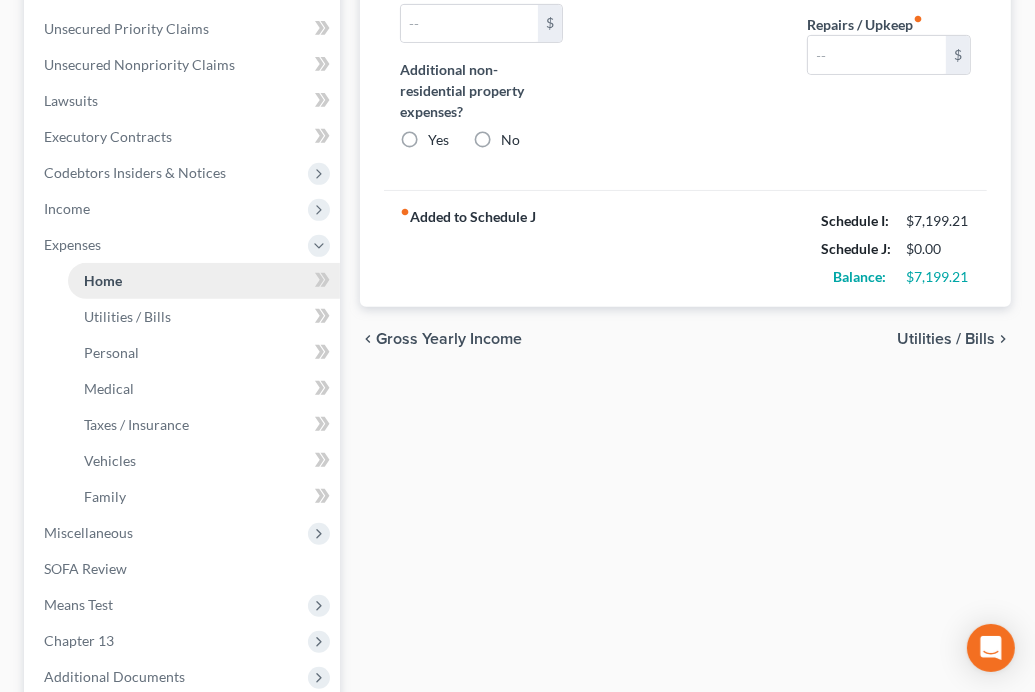 scroll, scrollTop: 64, scrollLeft: 0, axis: vertical 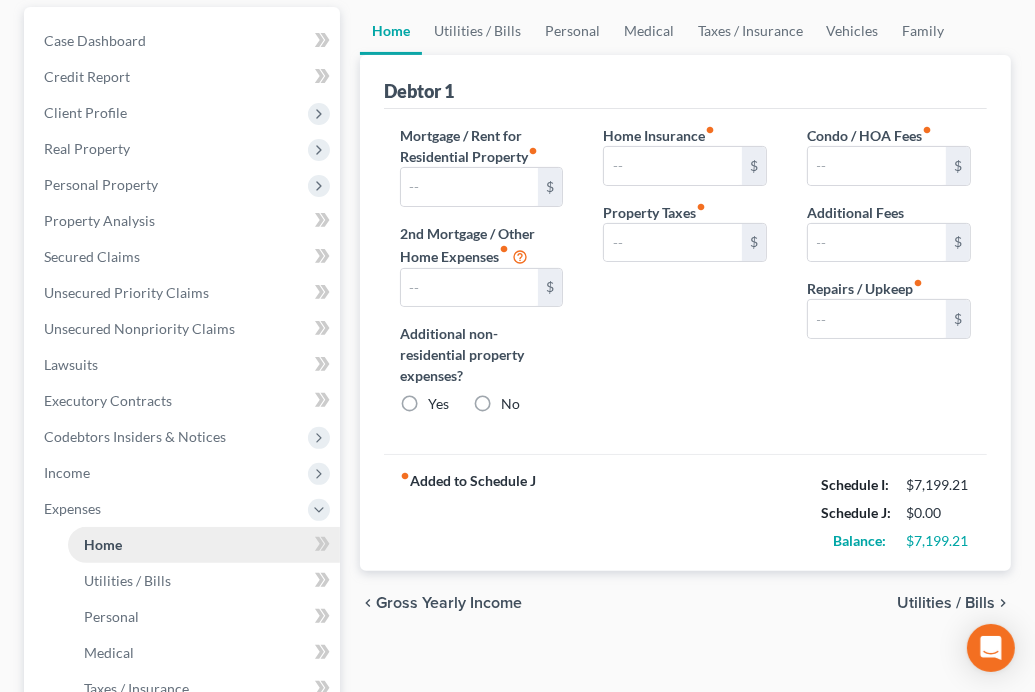 type on "2,213.63" 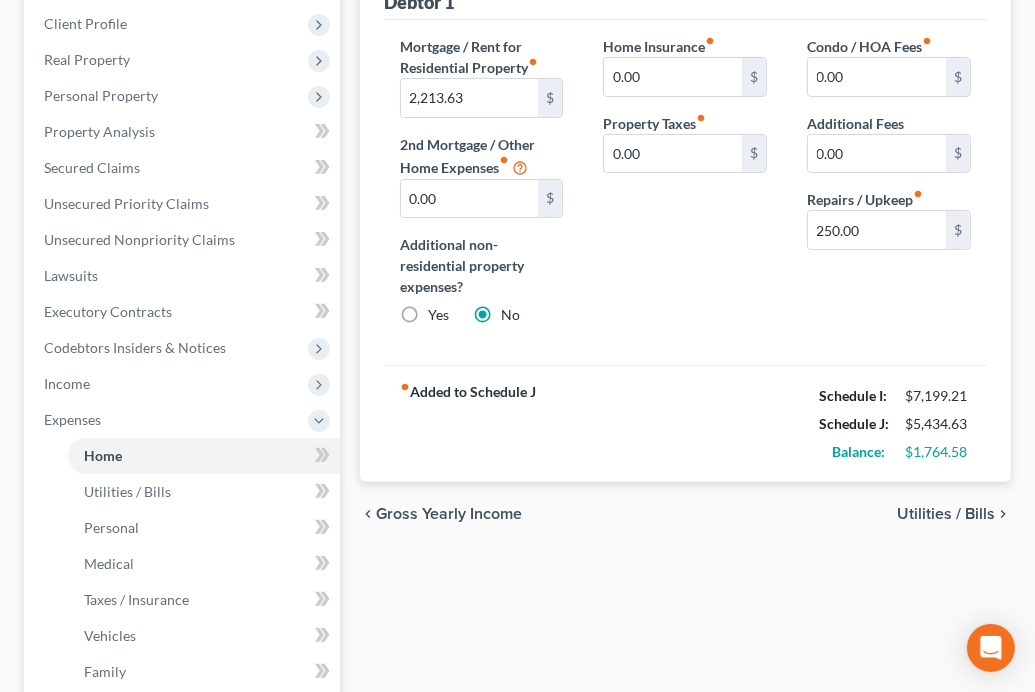 scroll, scrollTop: 372, scrollLeft: 0, axis: vertical 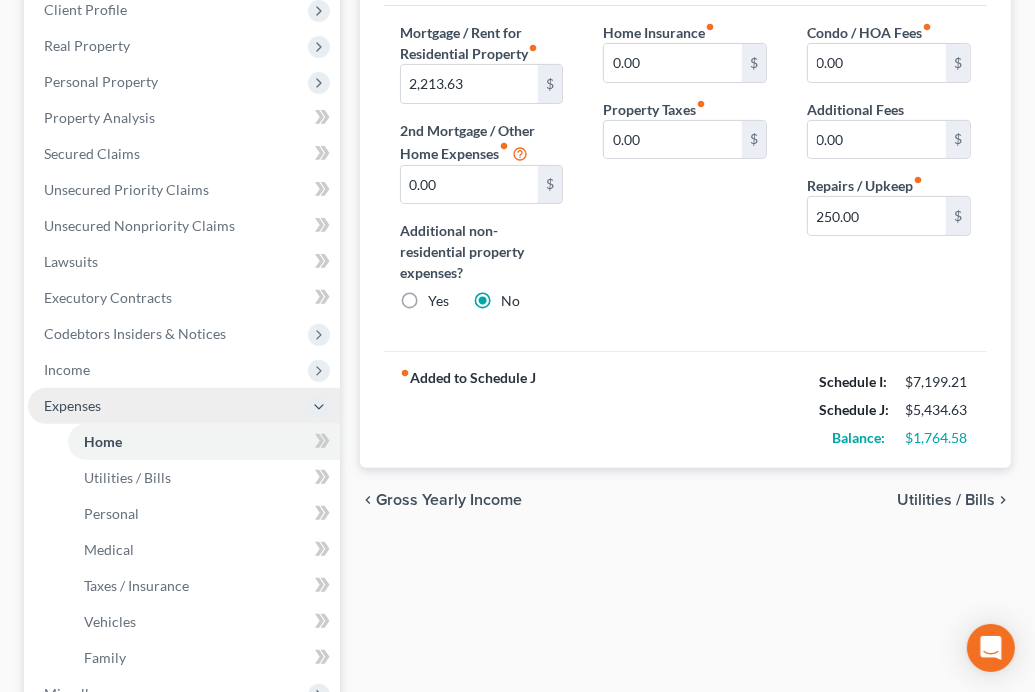 click 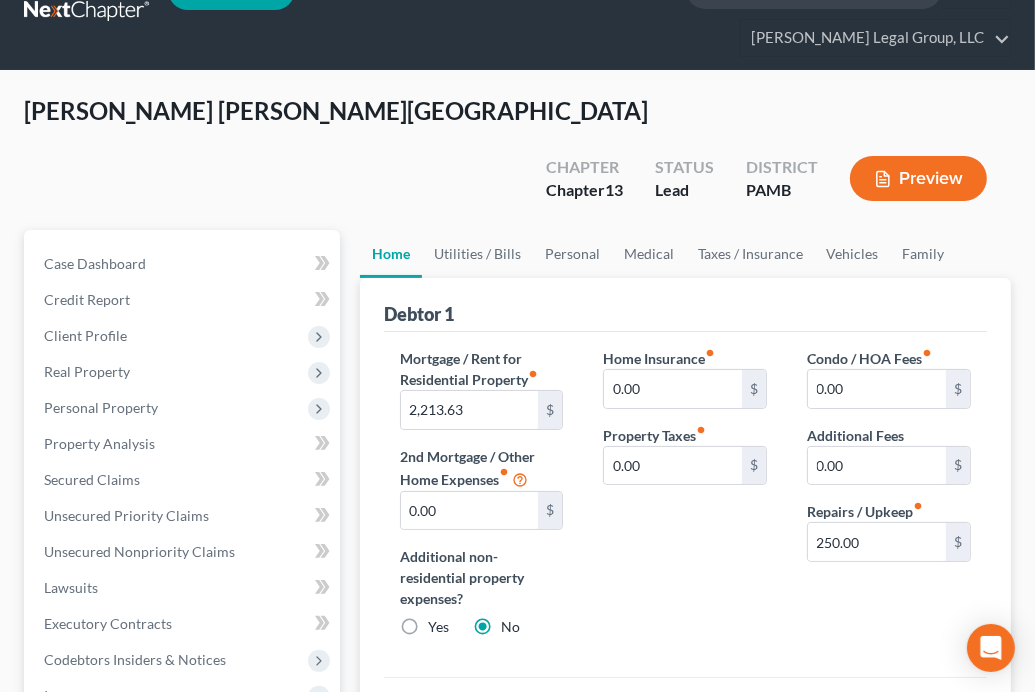 scroll, scrollTop: 40, scrollLeft: 0, axis: vertical 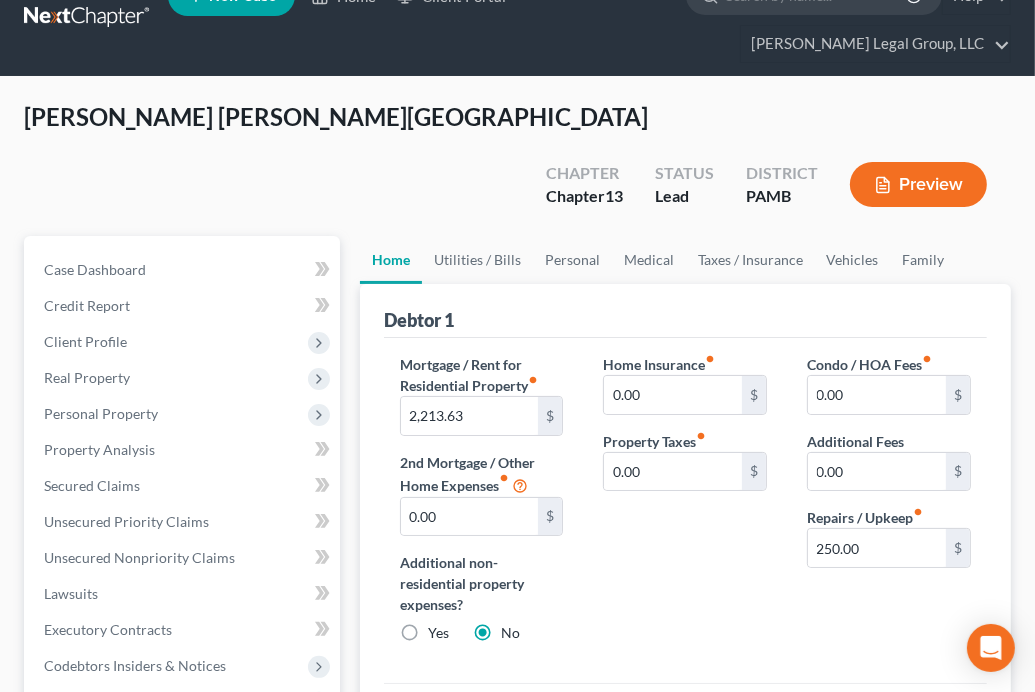 click on "[PERSON_NAME] [PERSON_NAME] Upgraded Chapter Chapter  13 Status Lead District PAMB Preview Petition Navigation
Case Dashboard
Payments
Invoices
Payments
Payments
Credit Report
Home" at bounding box center (517, 592) 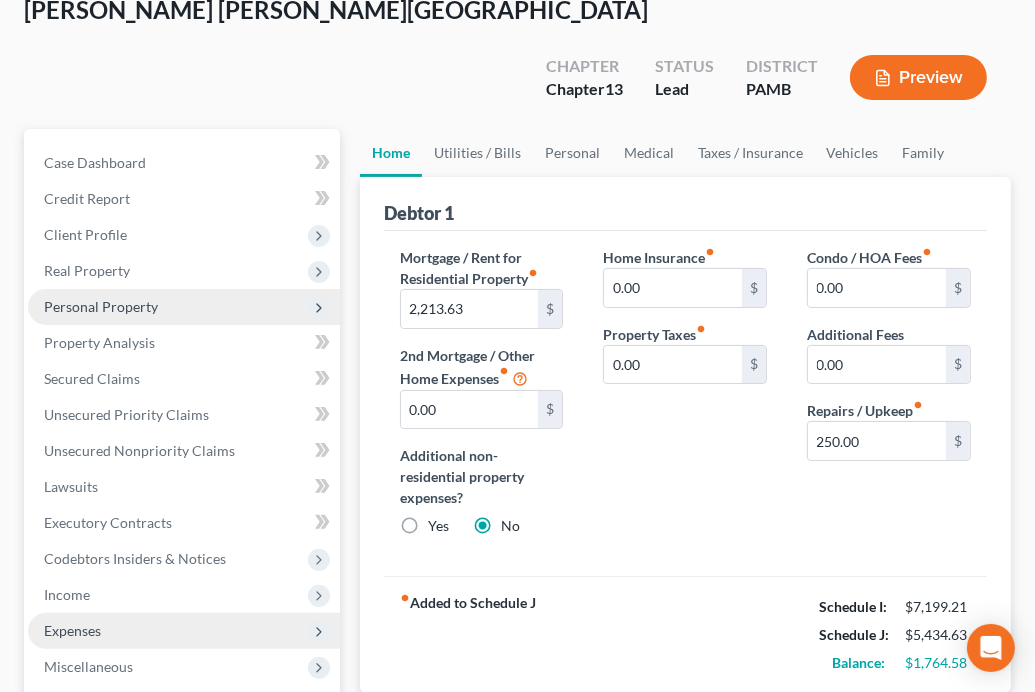 scroll, scrollTop: 440, scrollLeft: 0, axis: vertical 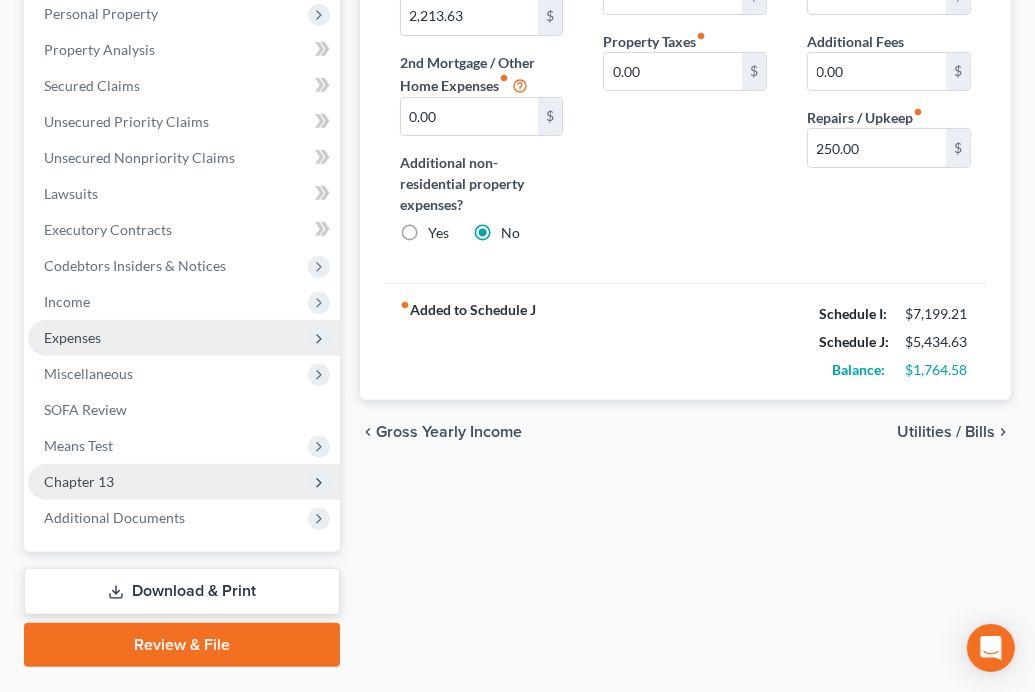 click on "Chapter 13" at bounding box center [184, 482] 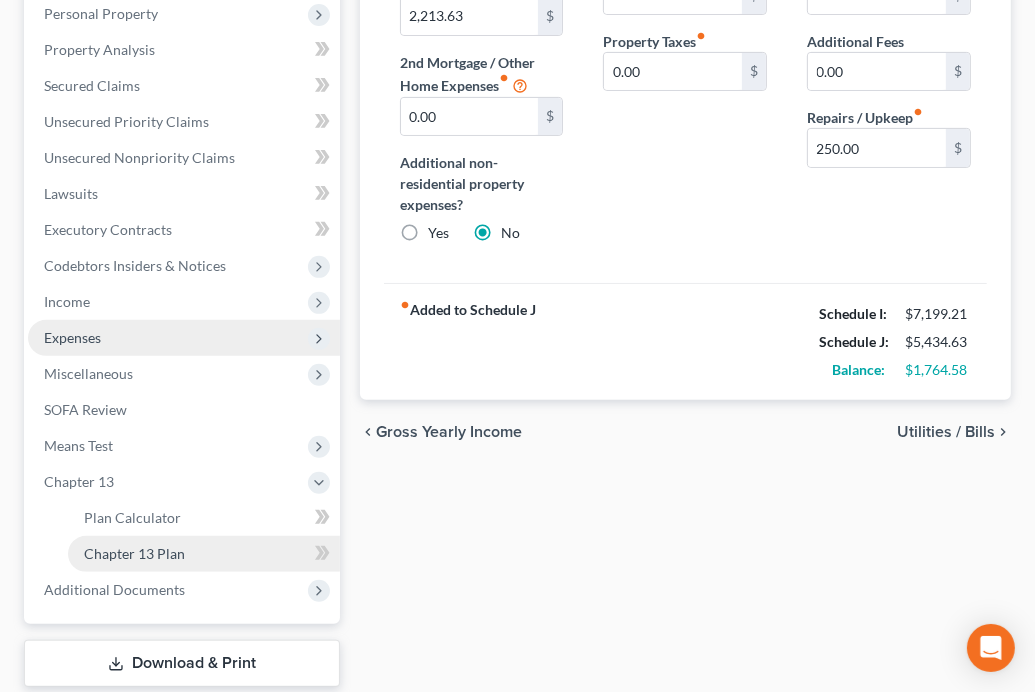 click on "Chapter 13 Plan" at bounding box center [134, 553] 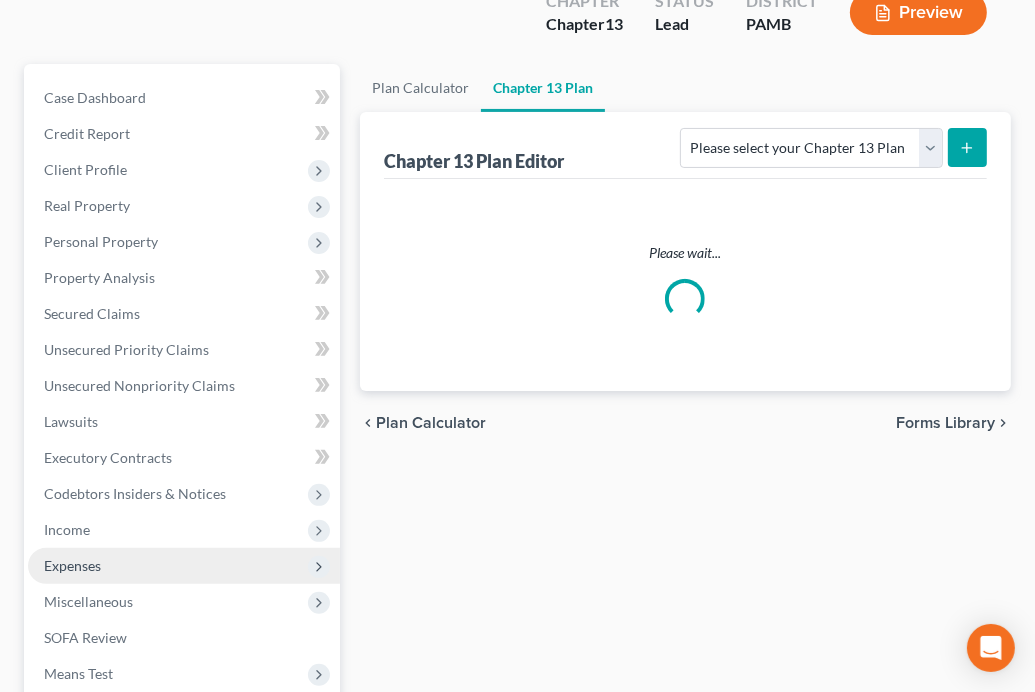 scroll, scrollTop: 0, scrollLeft: 0, axis: both 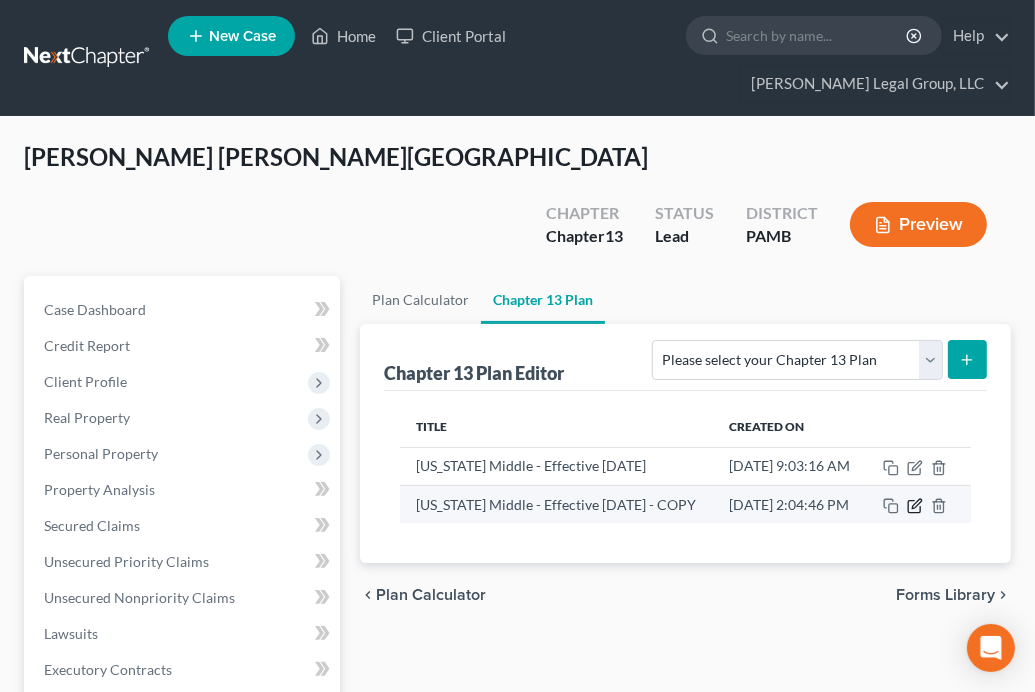 click 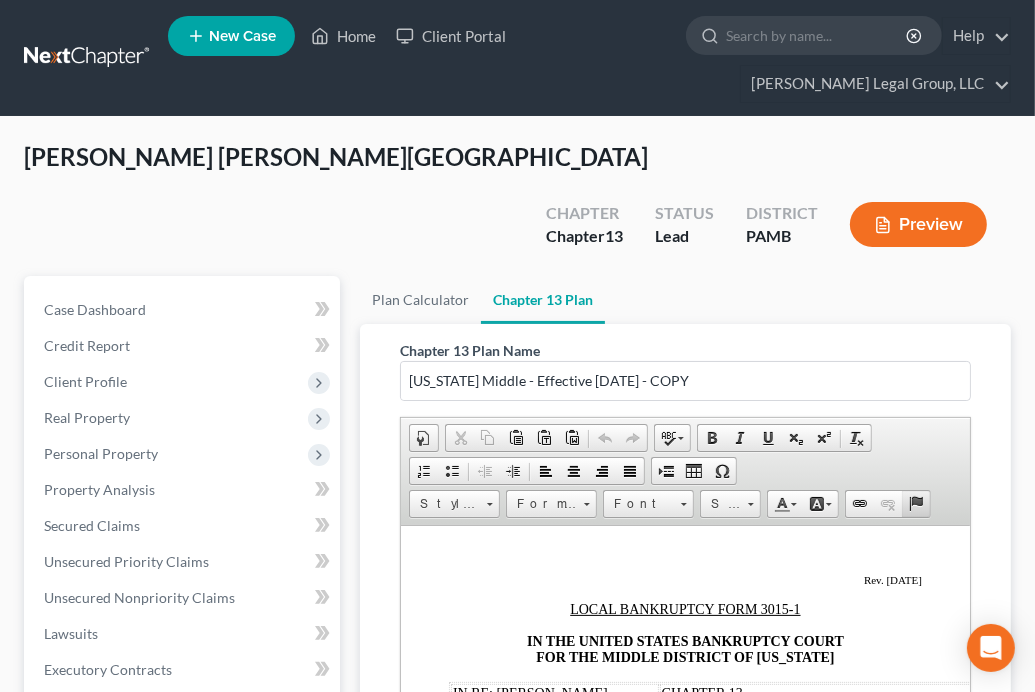 scroll, scrollTop: 0, scrollLeft: 0, axis: both 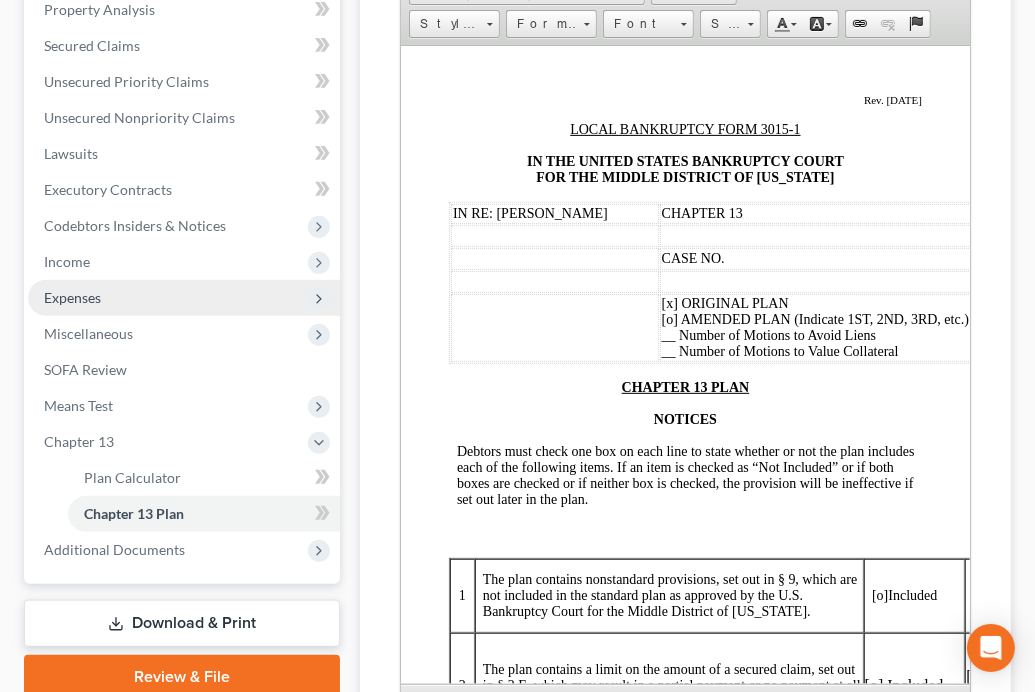 drag, startPoint x: 1363, startPoint y: 509, endPoint x: 870, endPoint y: 473, distance: 494.31265 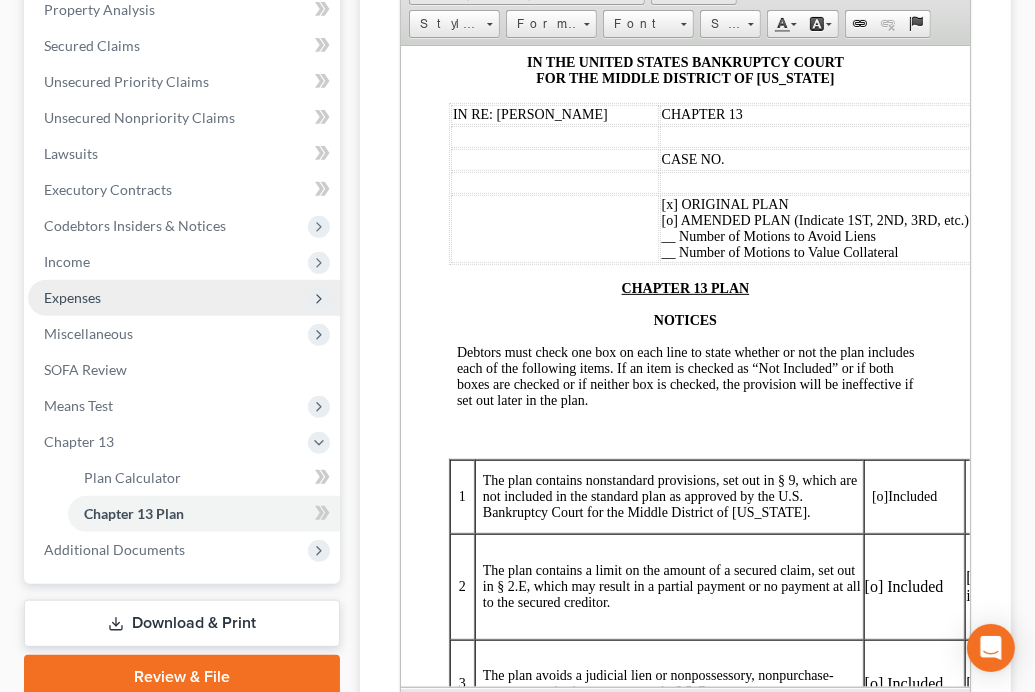 scroll, scrollTop: 240, scrollLeft: 0, axis: vertical 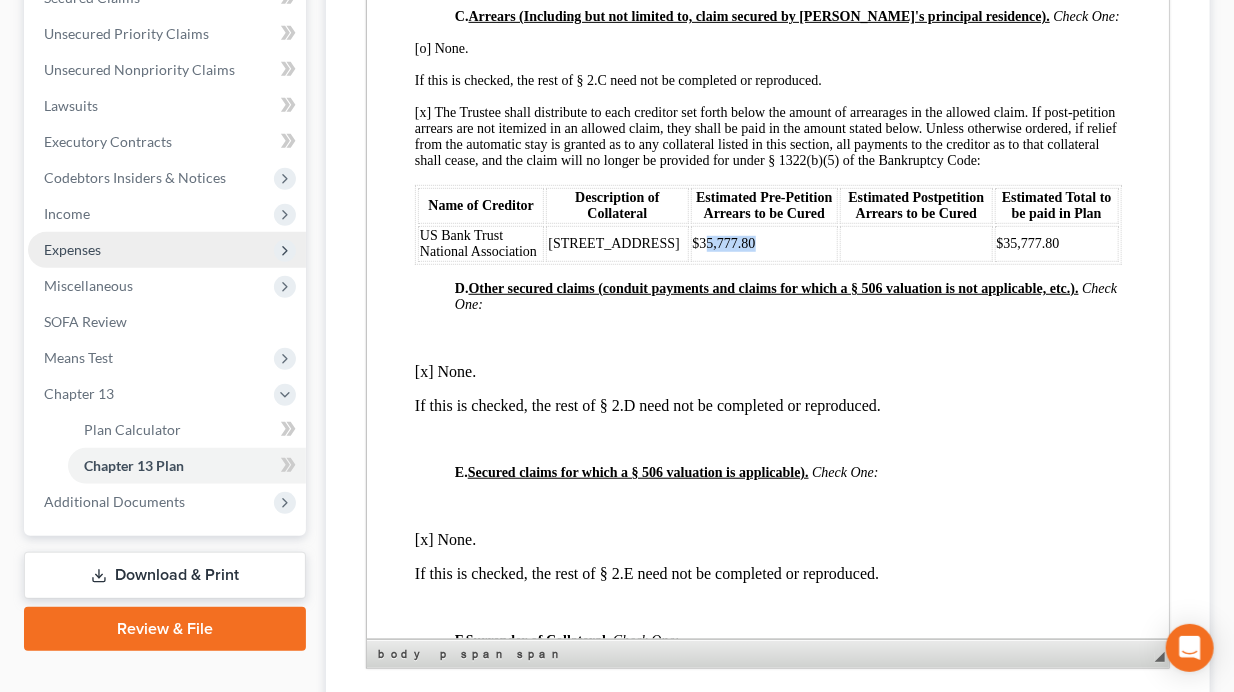 drag, startPoint x: 727, startPoint y: 303, endPoint x: 676, endPoint y: 301, distance: 51.0392 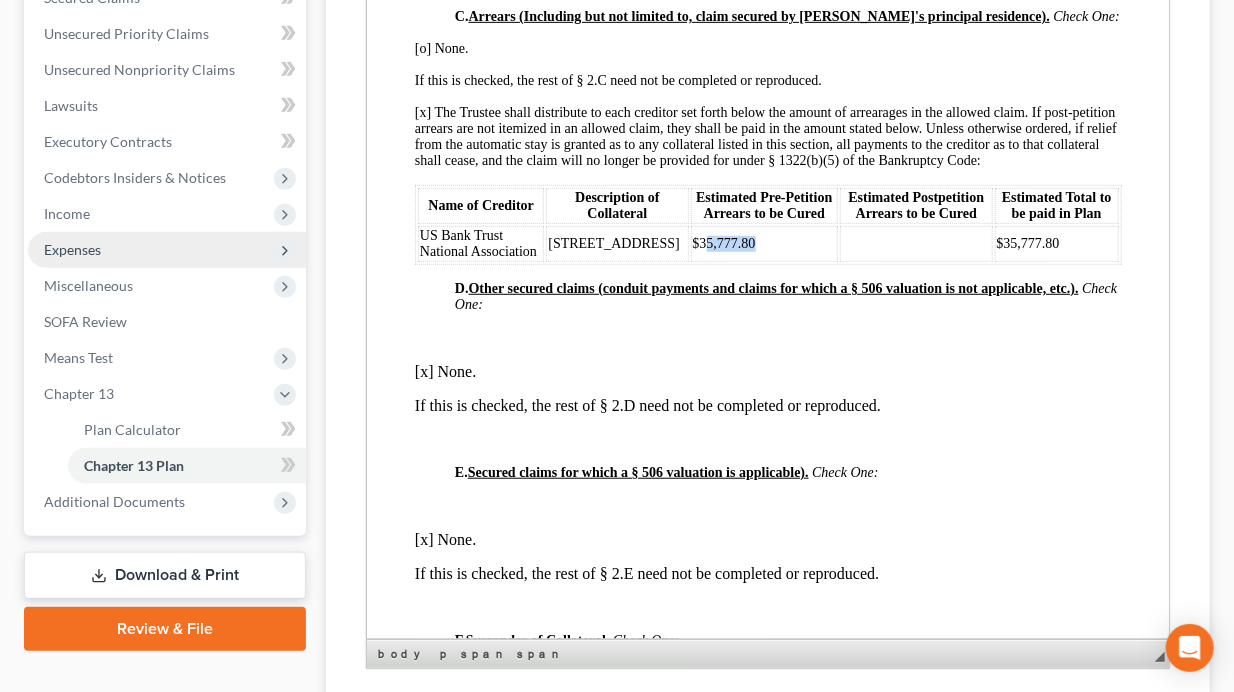 click on "$35,777.80" at bounding box center [764, 244] 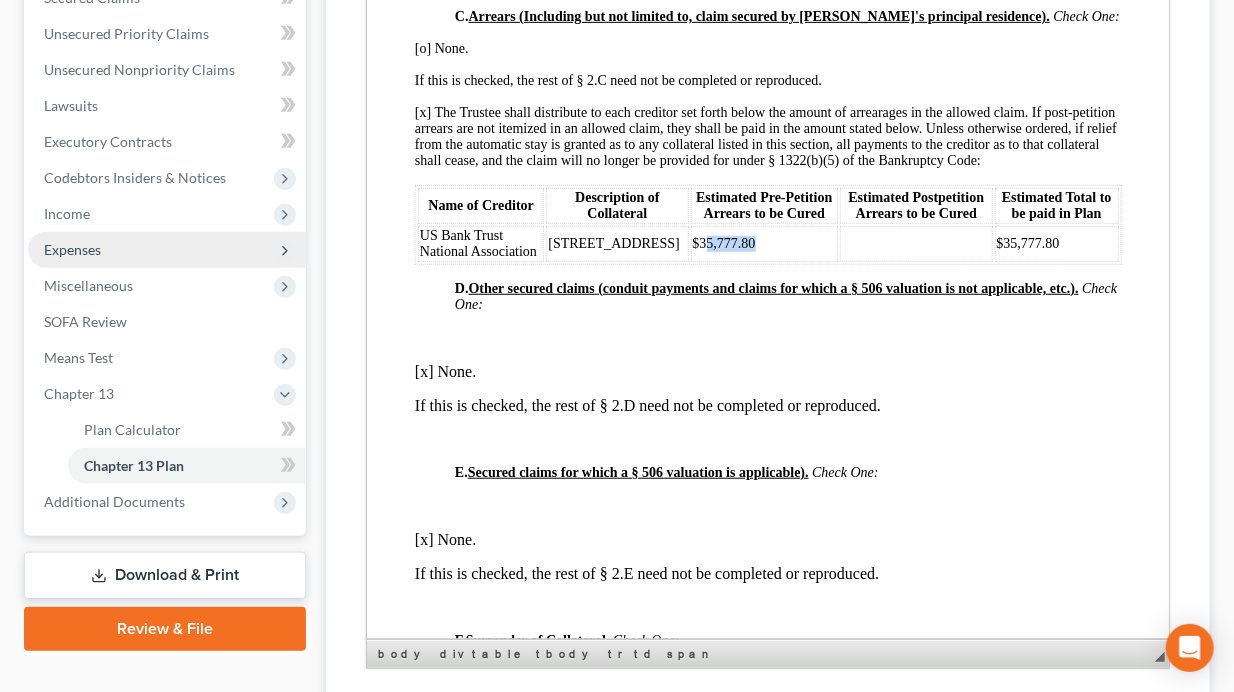 type 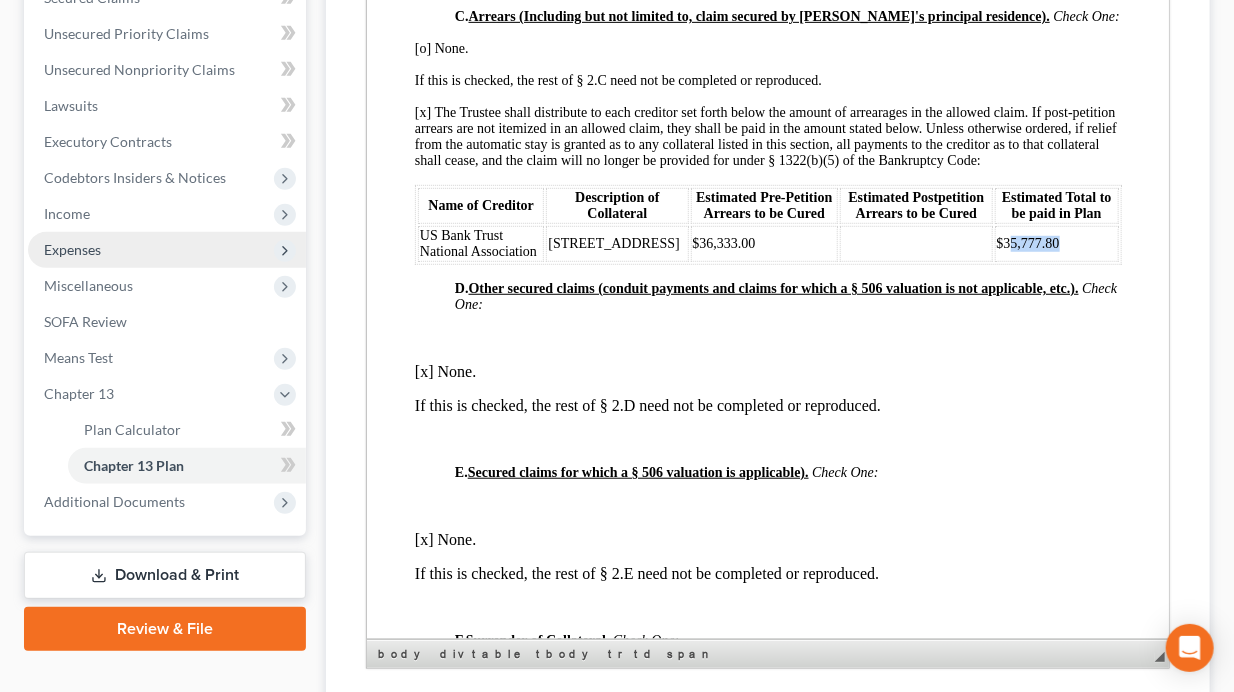 drag, startPoint x: 1045, startPoint y: 304, endPoint x: 993, endPoint y: 308, distance: 52.153618 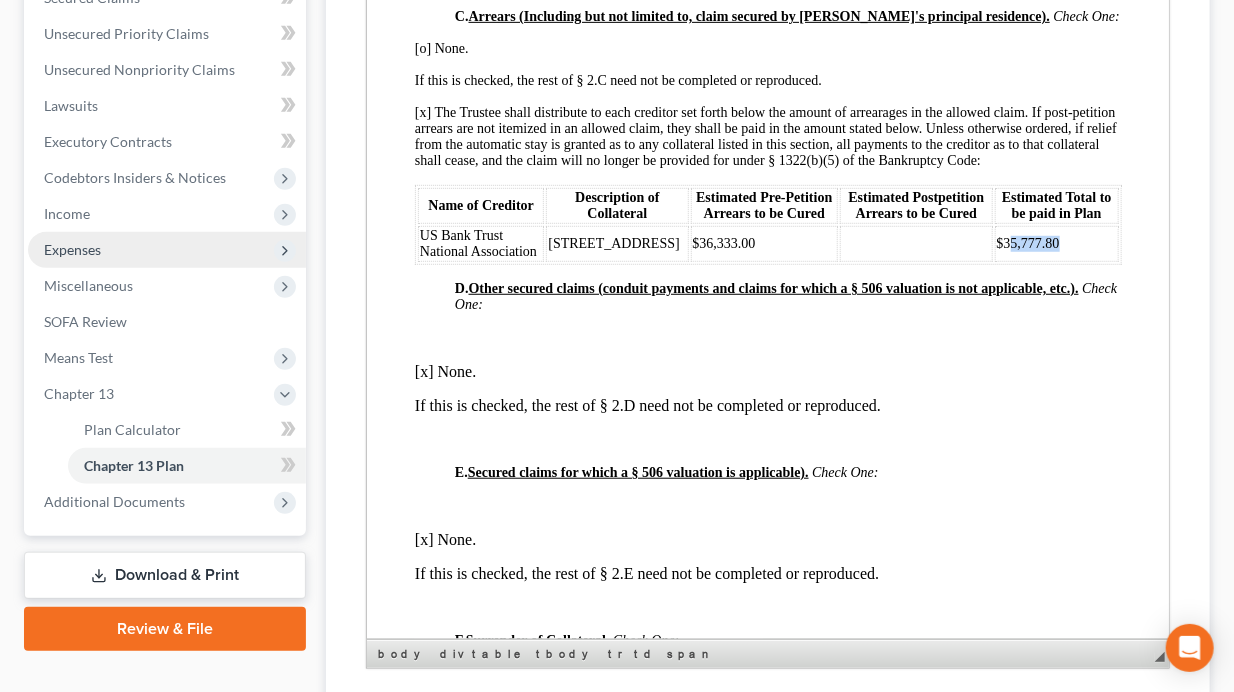 click on "$35,777.80" at bounding box center (1056, 244) 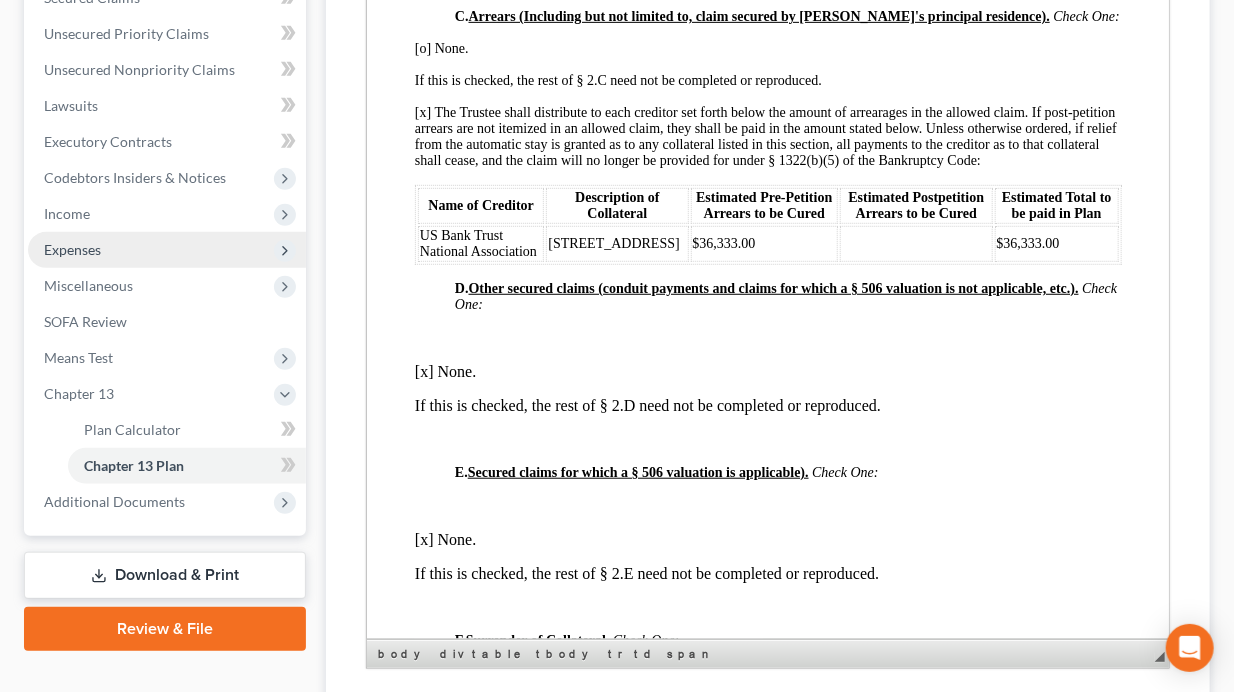 click at bounding box center [915, 244] 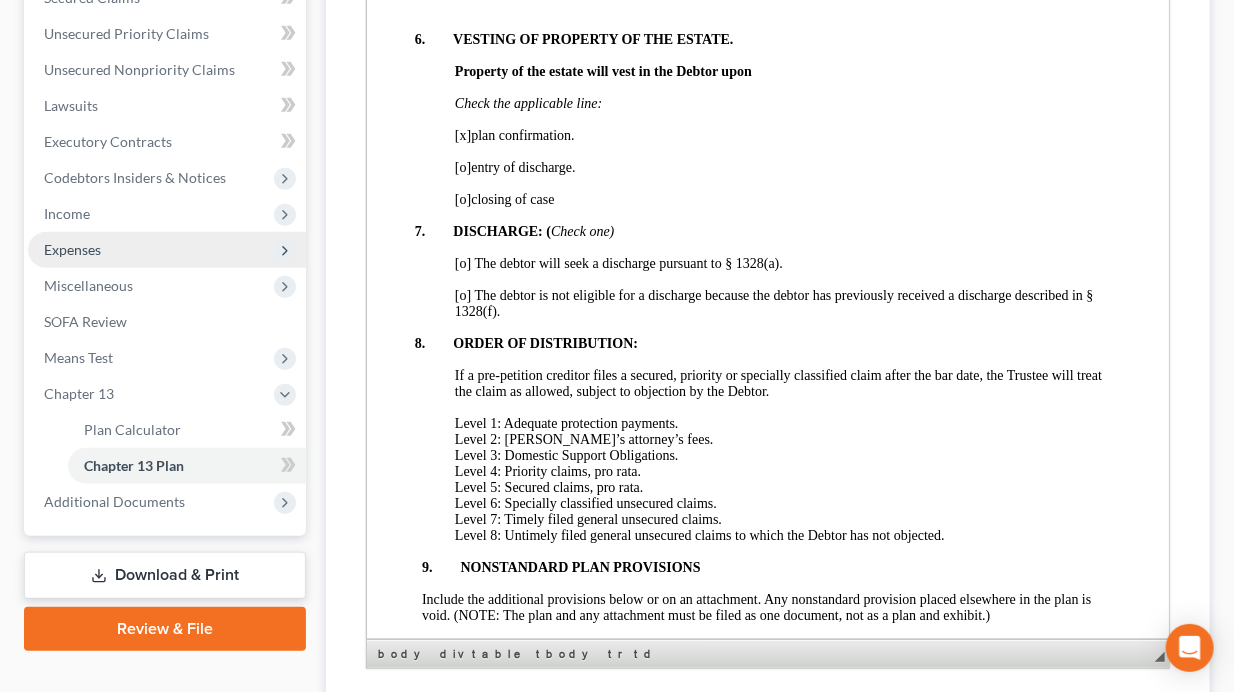 scroll, scrollTop: 4622, scrollLeft: 0, axis: vertical 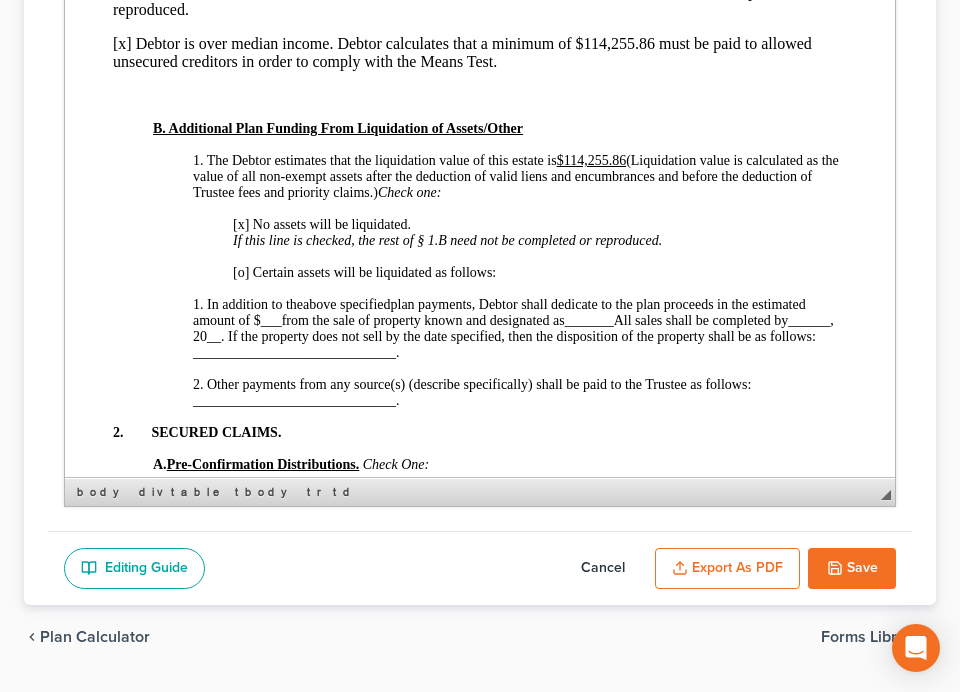 click on "Save" at bounding box center [852, 569] 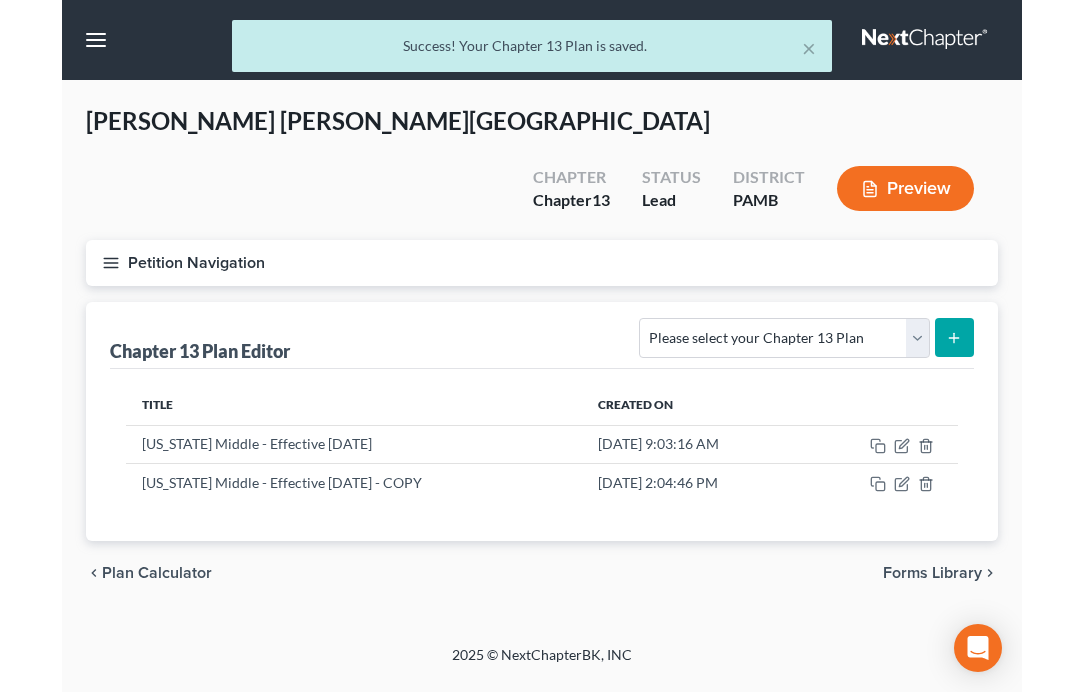scroll, scrollTop: 0, scrollLeft: 0, axis: both 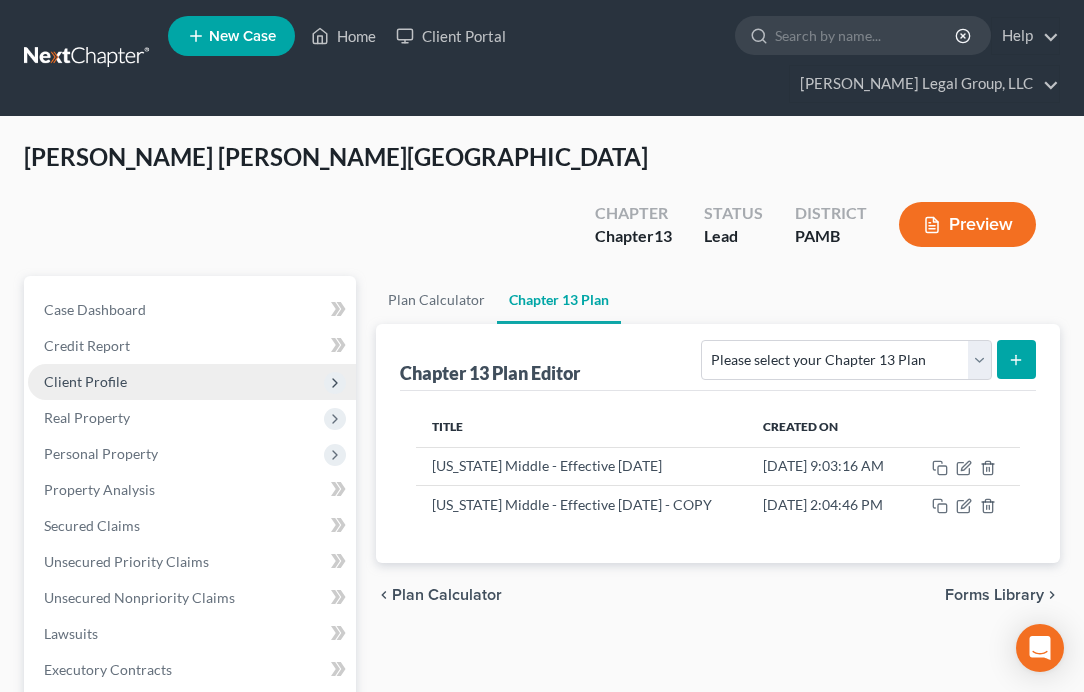click on "Client Profile" at bounding box center [85, 381] 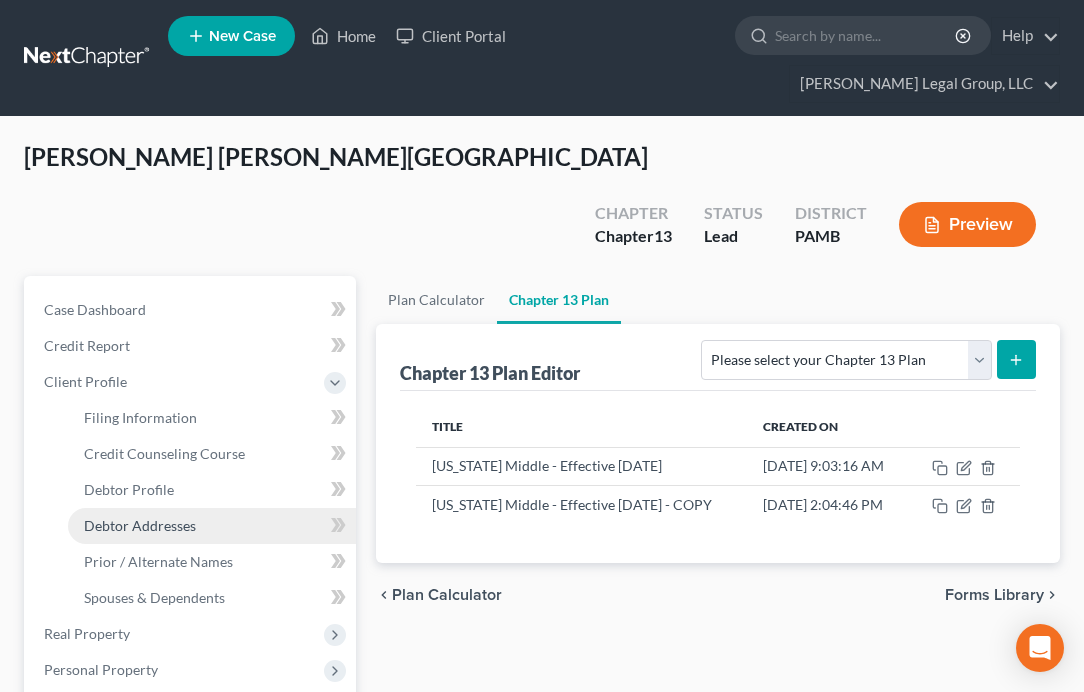 click on "Debtor Addresses" at bounding box center (212, 526) 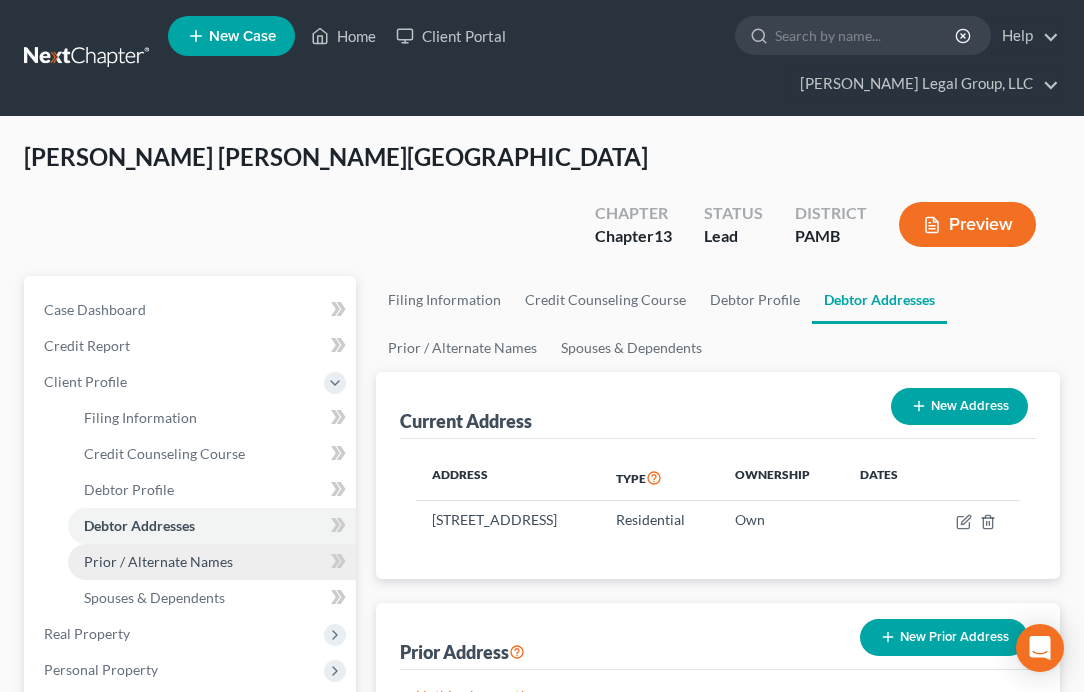 click on "Prior / Alternate Names" at bounding box center (158, 561) 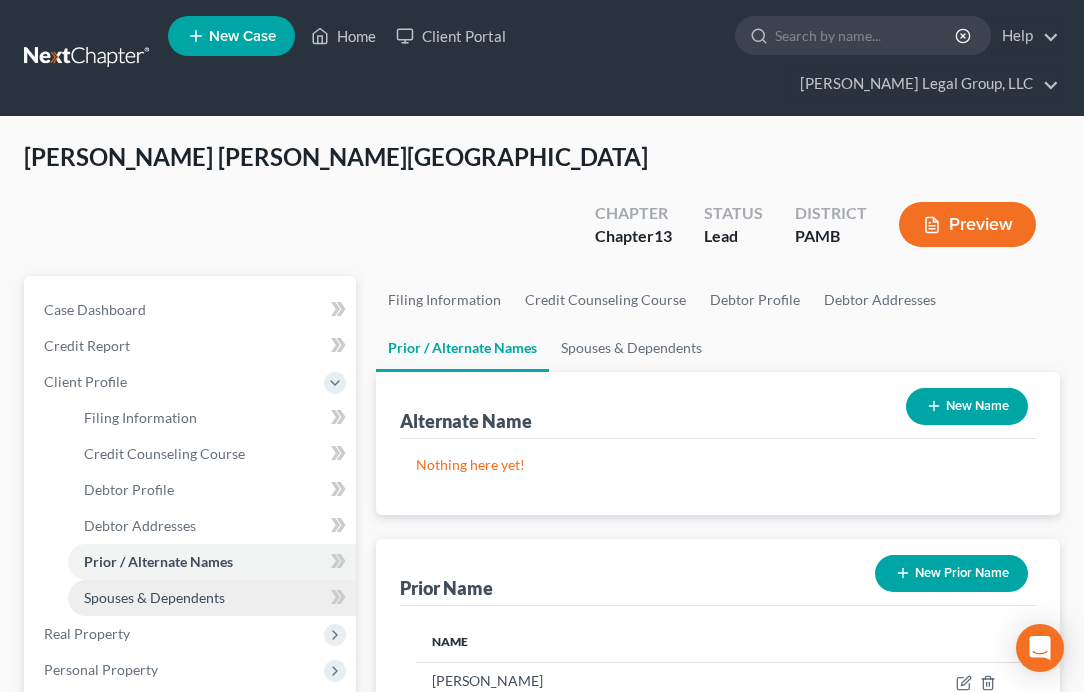 click on "Spouses & Dependents" at bounding box center (154, 597) 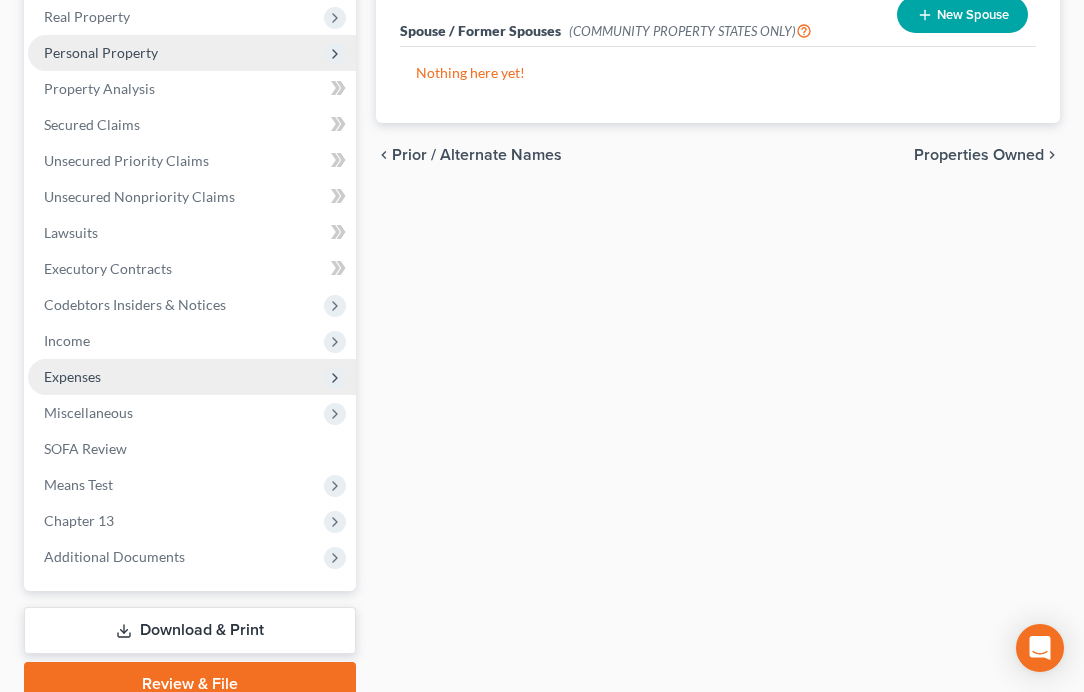 scroll, scrollTop: 621, scrollLeft: 0, axis: vertical 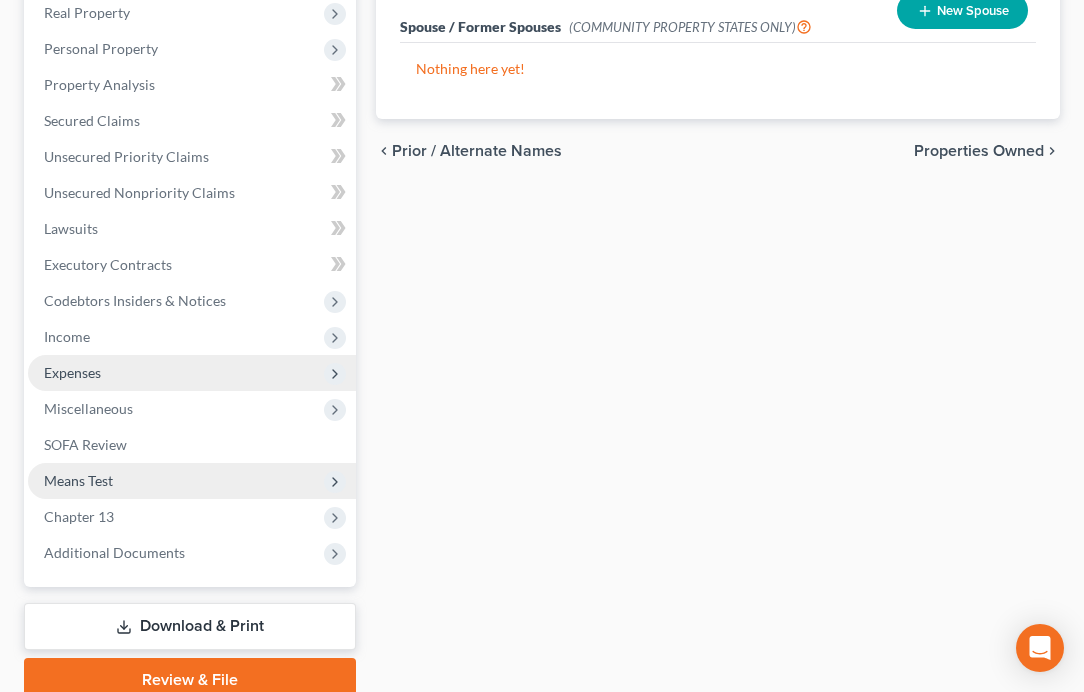 click on "Means Test" at bounding box center [192, 481] 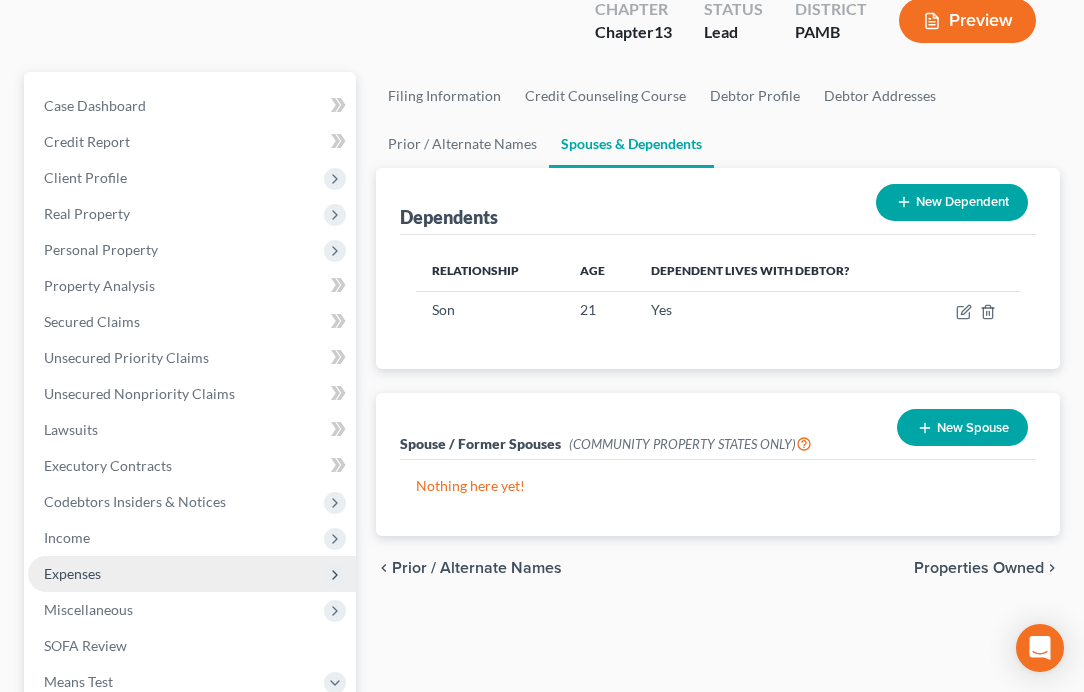 scroll, scrollTop: 165, scrollLeft: 0, axis: vertical 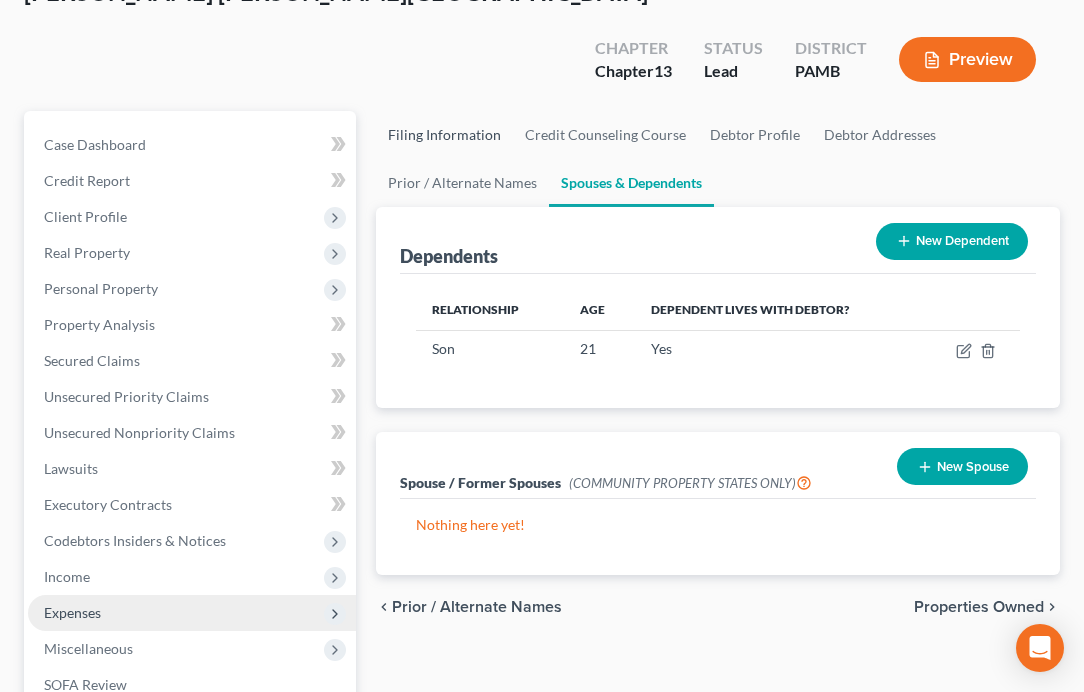 click on "Filing Information" at bounding box center (444, 135) 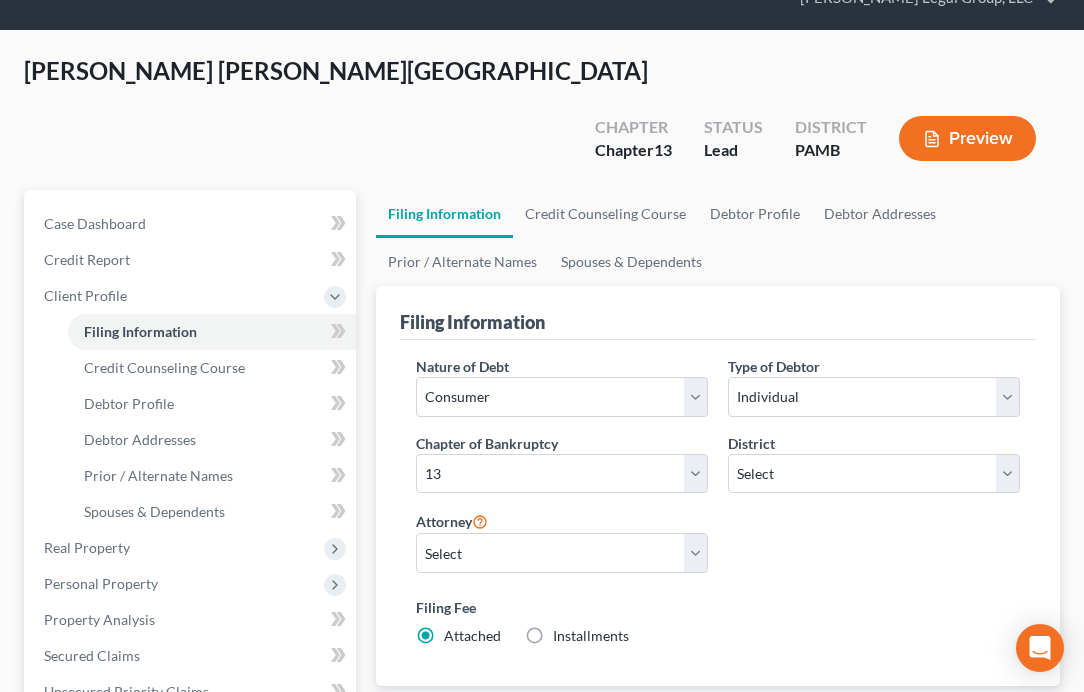 scroll, scrollTop: 0, scrollLeft: 0, axis: both 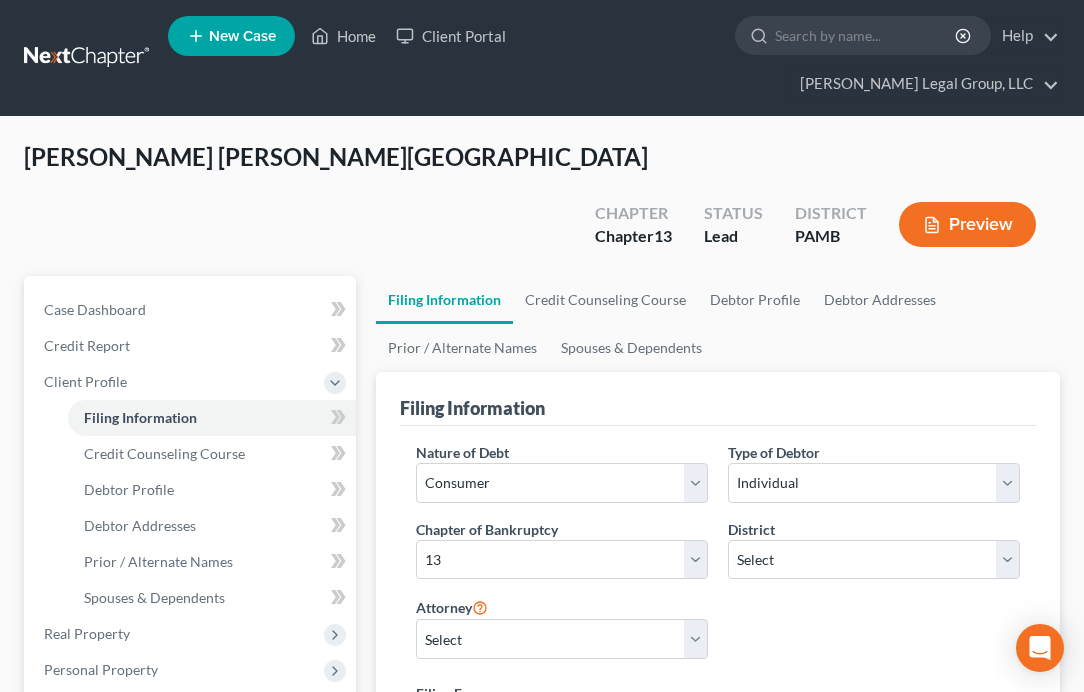 click on "Filing Information" at bounding box center [718, 399] 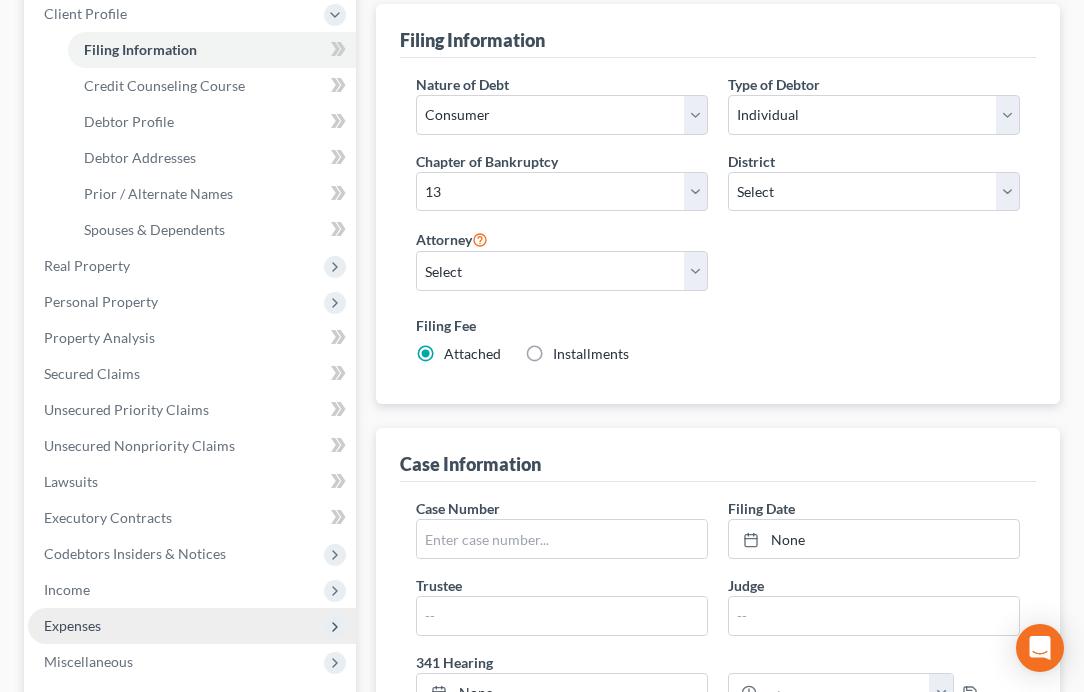scroll, scrollTop: 56, scrollLeft: 0, axis: vertical 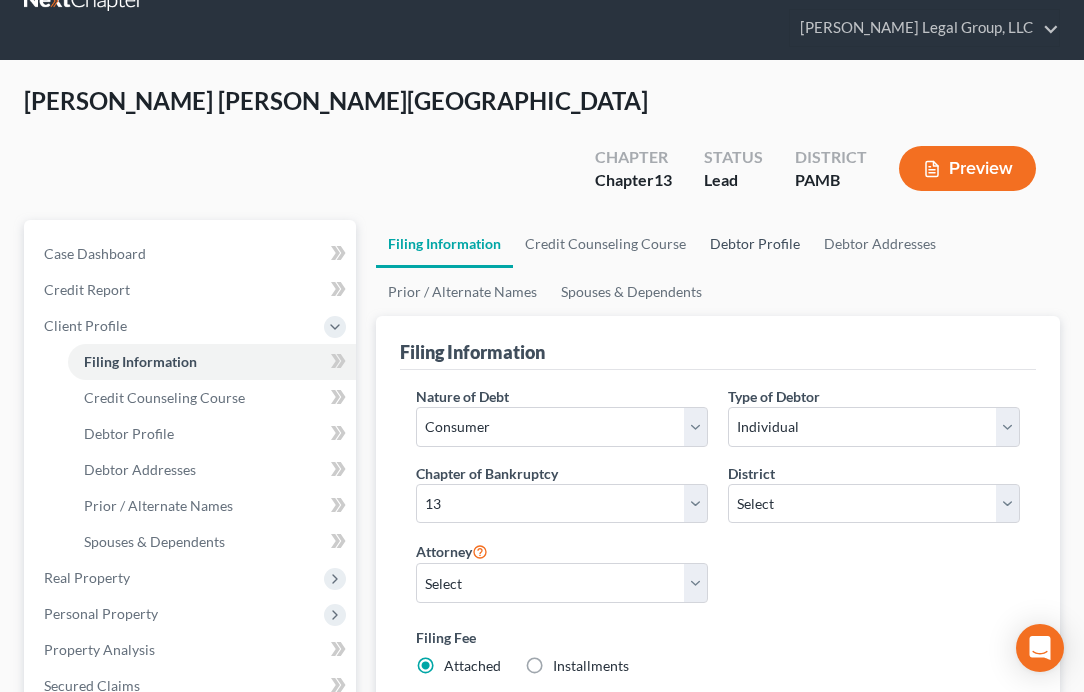 click on "Debtor Profile" at bounding box center (755, 244) 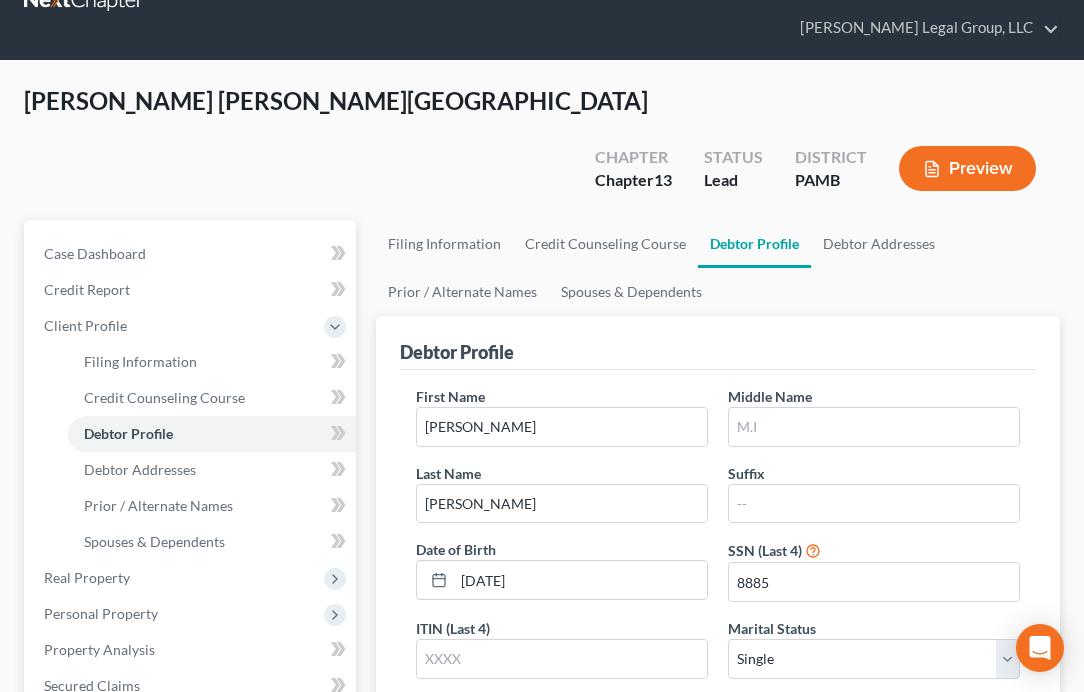 scroll, scrollTop: 3, scrollLeft: 0, axis: vertical 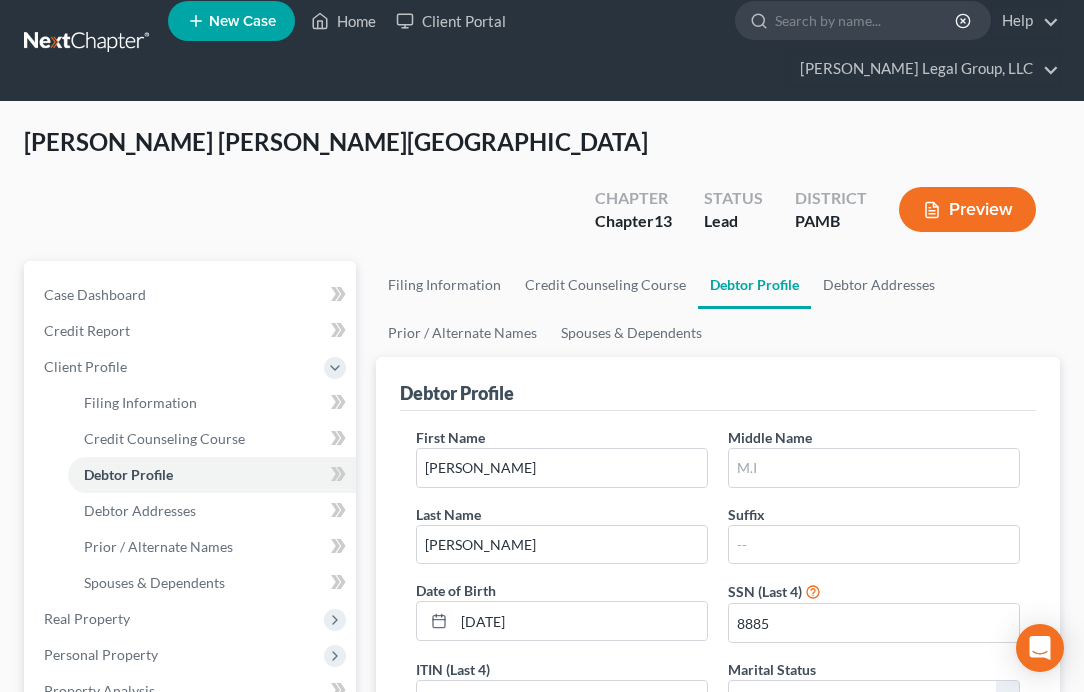 radio on "true" 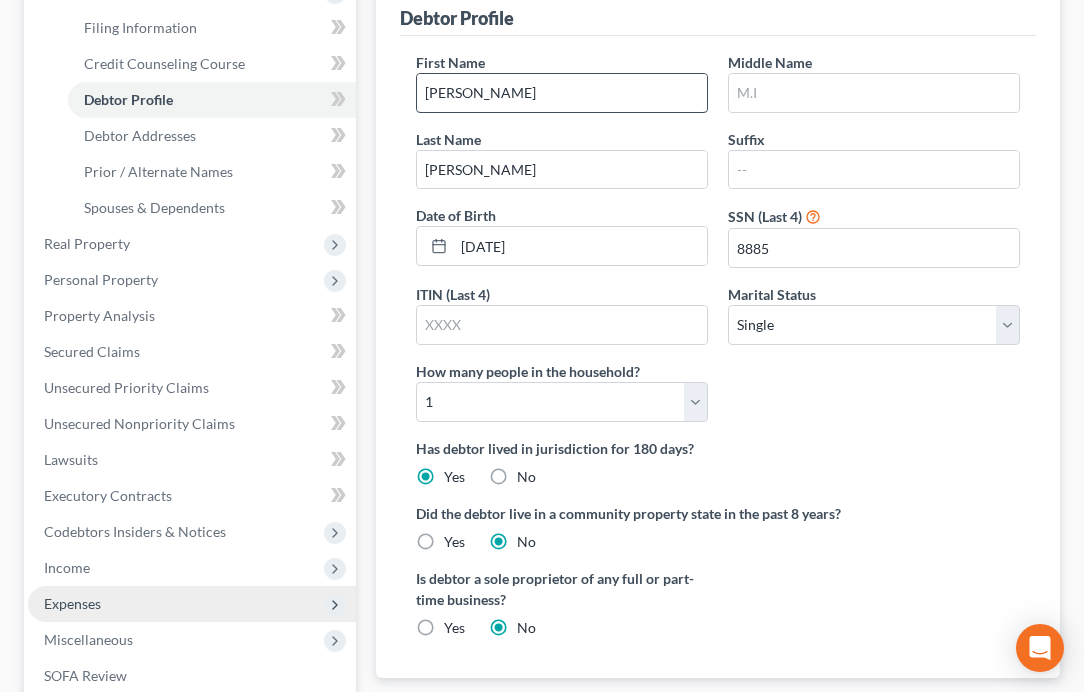scroll, scrollTop: 400, scrollLeft: 0, axis: vertical 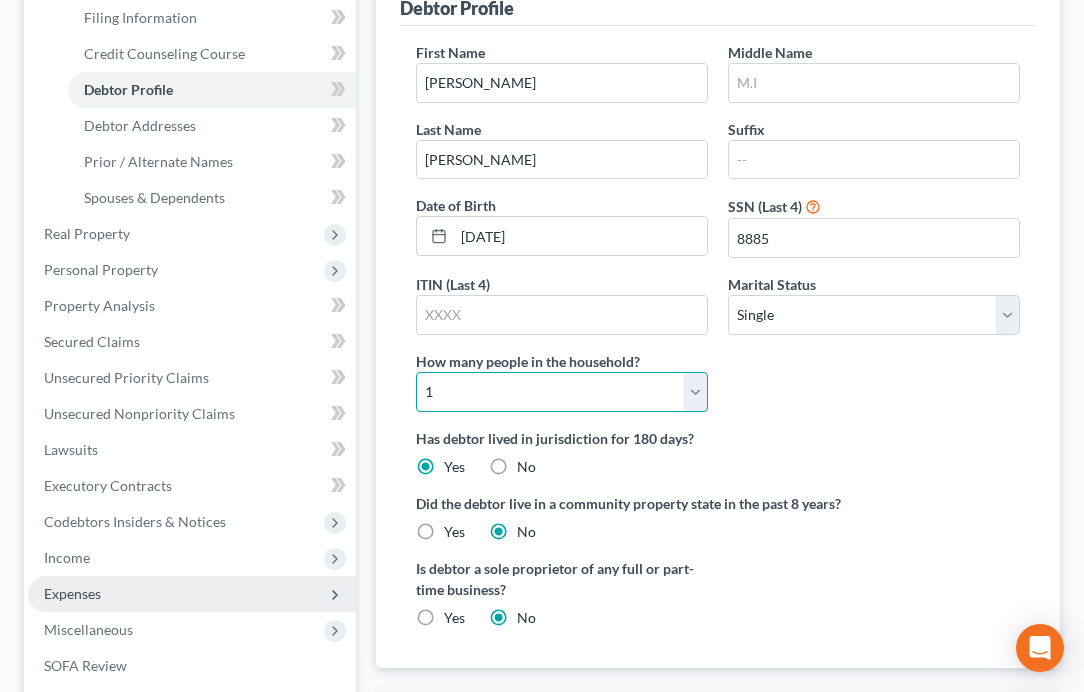 click on "Select 1 2 3 4 5 6 7 8 9 10 11 12 13 14 15 16 17 18 19 20" at bounding box center (562, 392) 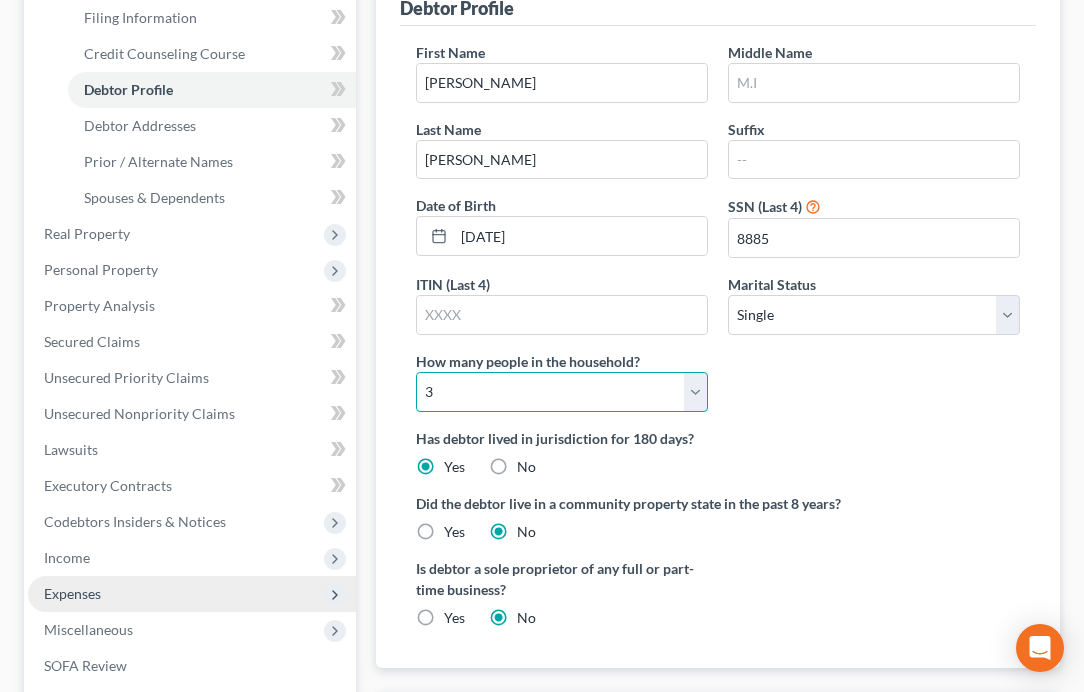 click on "Select 1 2 3 4 5 6 7 8 9 10 11 12 13 14 15 16 17 18 19 20" at bounding box center [562, 392] 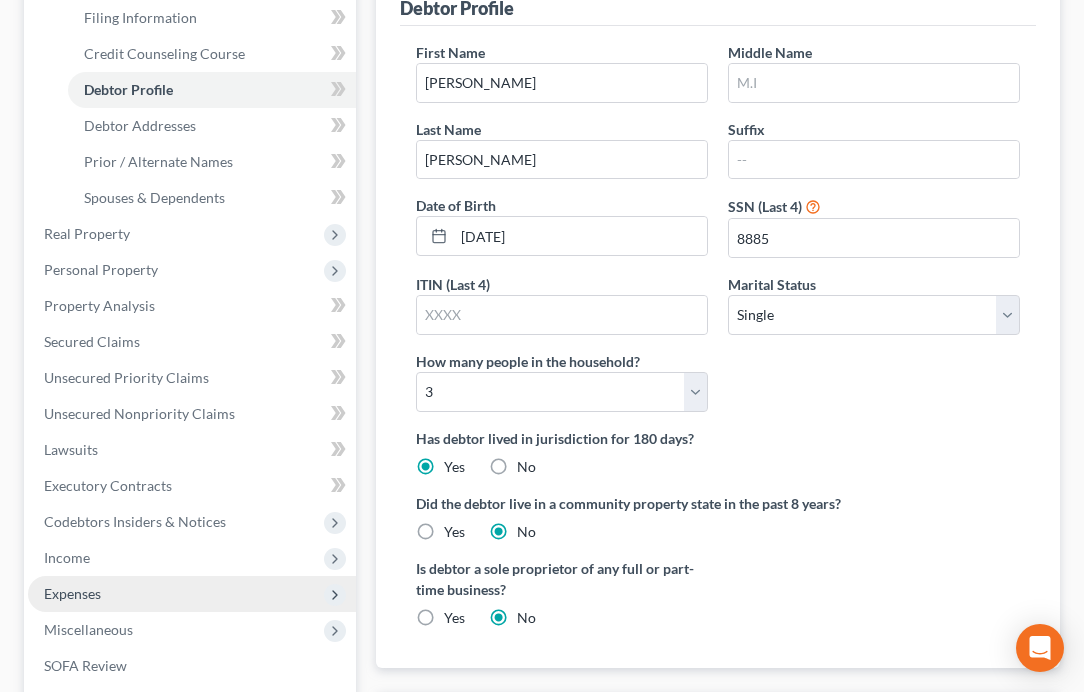 click on "First Name [PERSON_NAME] Middle Name Last Name [PERSON_NAME] Date of Birth         [DEMOGRAPHIC_DATA] SSN (Last 4)   8885 ITIN (Last 4) Marital Status Select [DEMOGRAPHIC_DATA] Married [DEMOGRAPHIC_DATA] Divorced Widowed How many people in the household? Select 1 2 3 4 5 6 7 8 9 10 11 12 13 14 15 16 17 18 19 20" at bounding box center [718, 235] 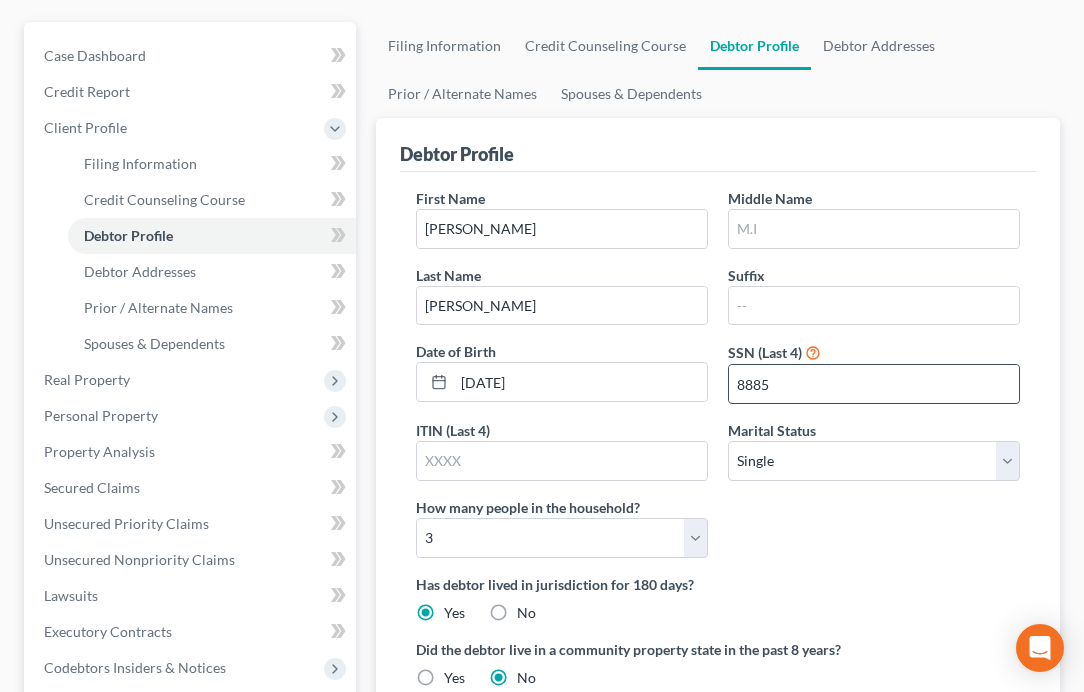 scroll, scrollTop: 400, scrollLeft: 0, axis: vertical 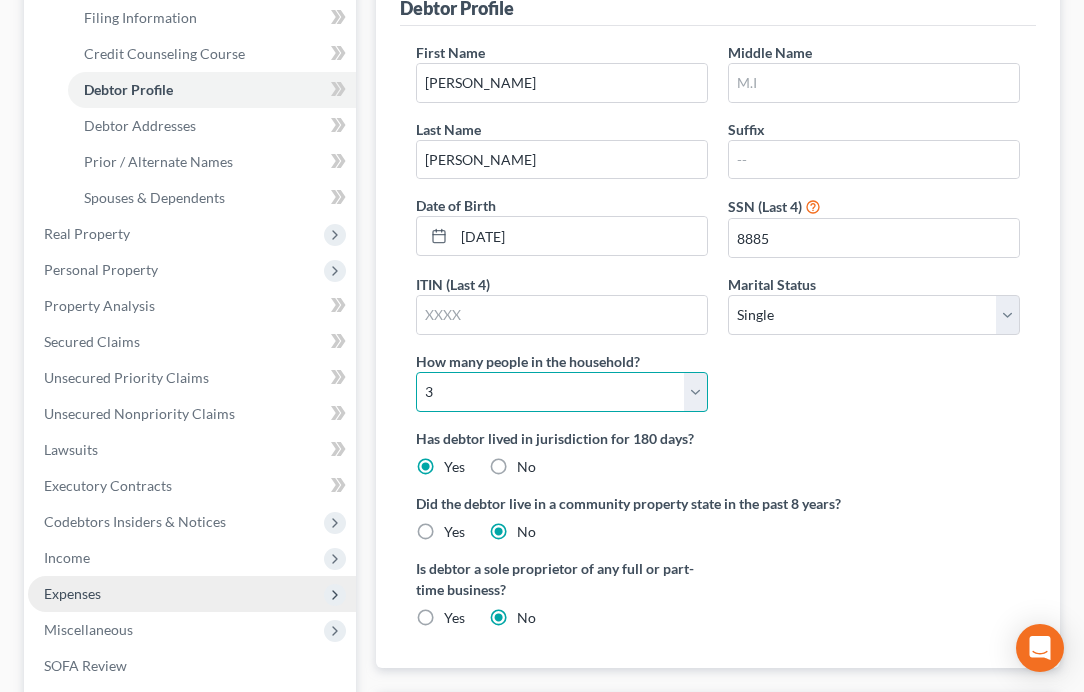 click on "Select 1 2 3 4 5 6 7 8 9 10 11 12 13 14 15 16 17 18 19 20" at bounding box center [562, 392] 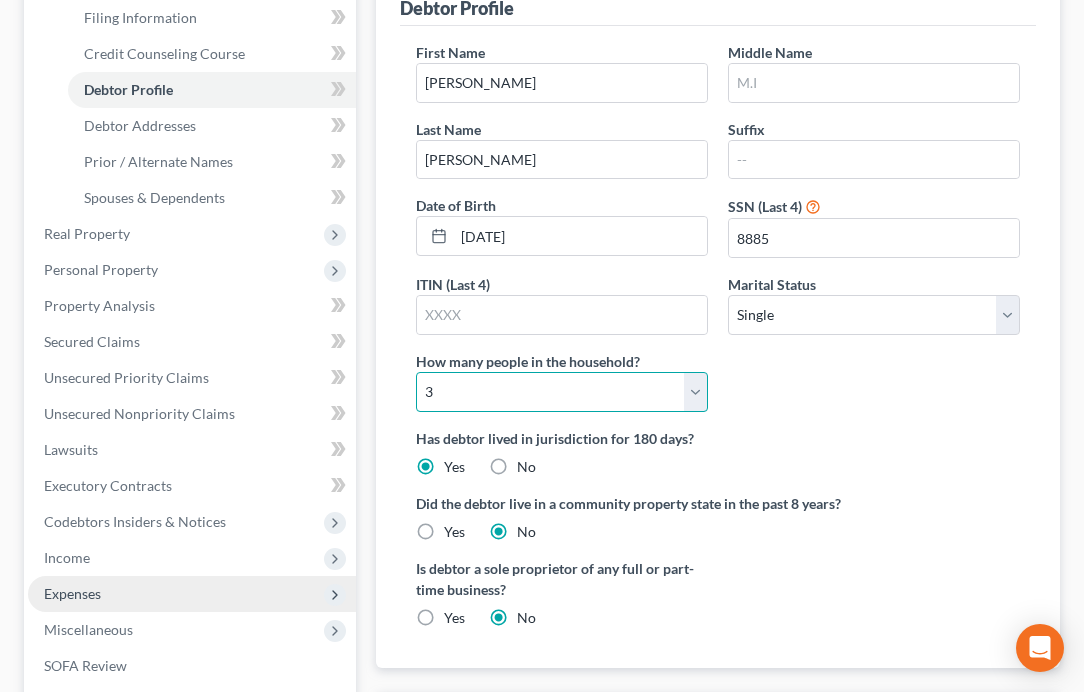 select on "1" 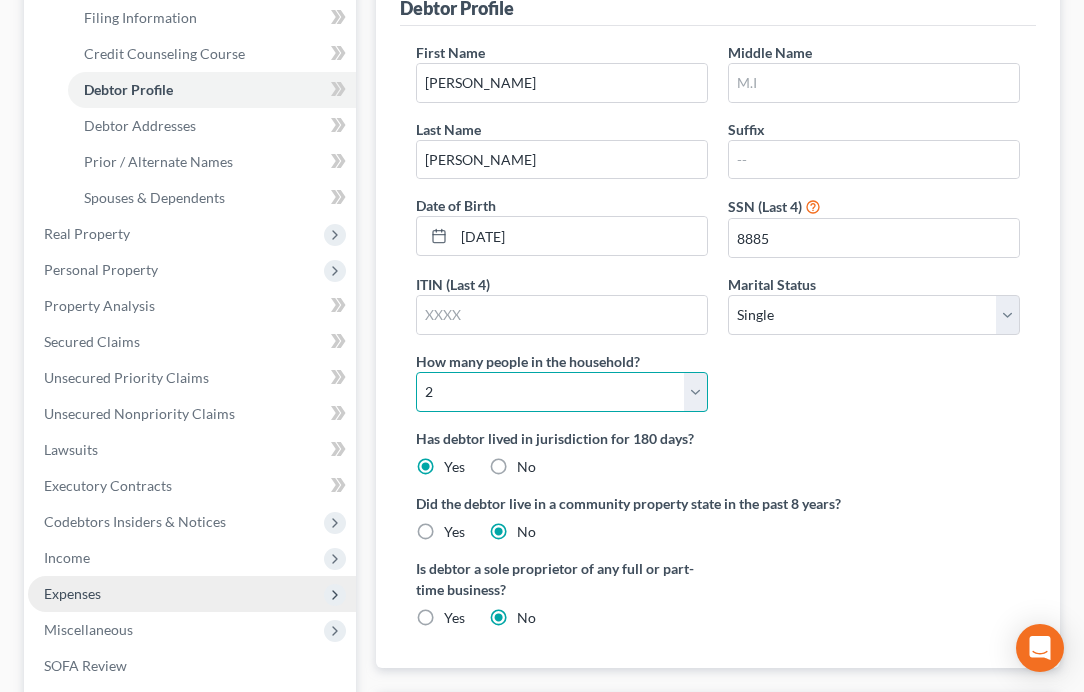 click on "Select 1 2 3 4 5 6 7 8 9 10 11 12 13 14 15 16 17 18 19 20" at bounding box center (562, 392) 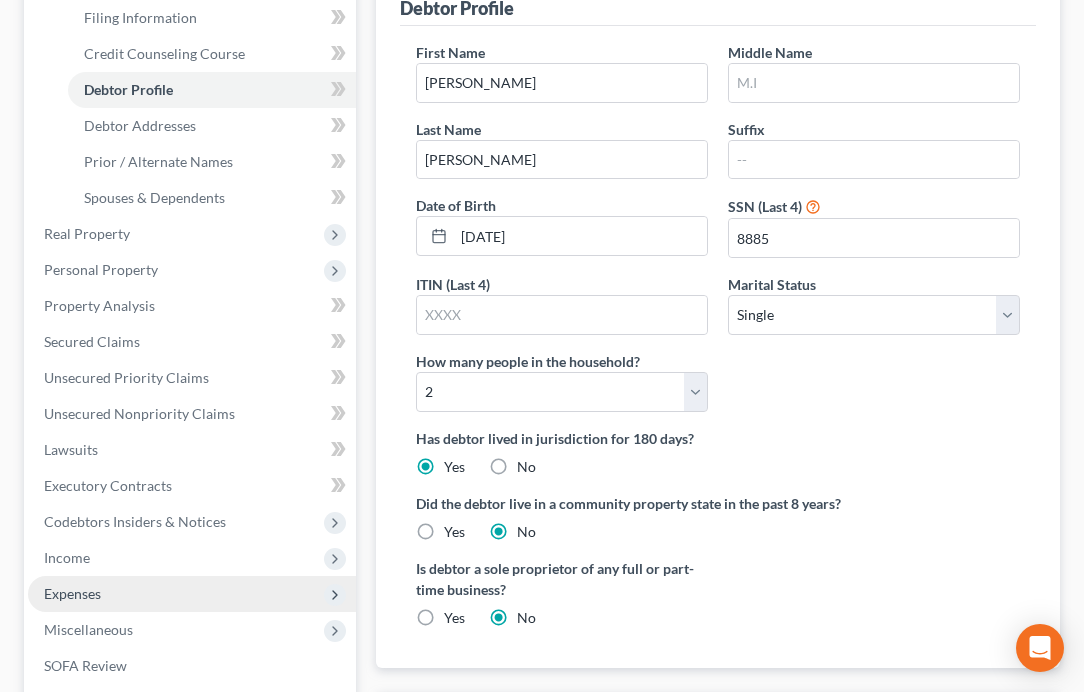 click on "First Name [PERSON_NAME] Middle Name Last Name [PERSON_NAME] Date of Birth         [DEMOGRAPHIC_DATA] SSN (Last 4)   8885 ITIN (Last 4) Marital Status Select [DEMOGRAPHIC_DATA] Married [DEMOGRAPHIC_DATA] Divorced Widowed How many people in the household? Select 1 2 3 4 5 6 7 8 9 10 11 12 13 14 15 16 17 18 19 20" at bounding box center [718, 235] 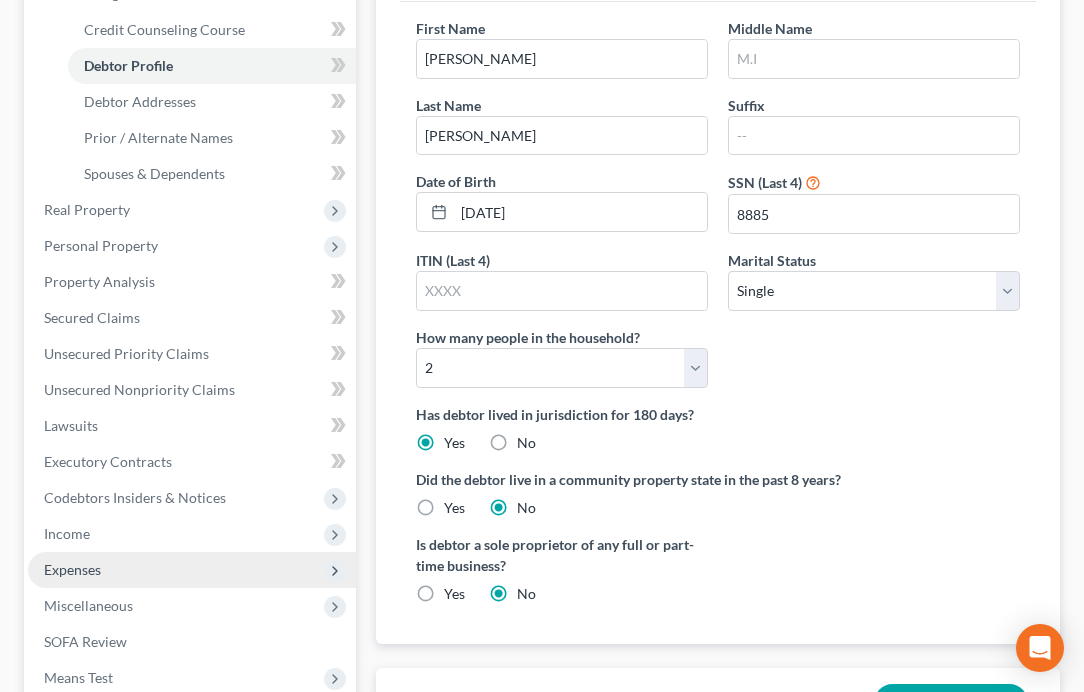 scroll, scrollTop: 480, scrollLeft: 0, axis: vertical 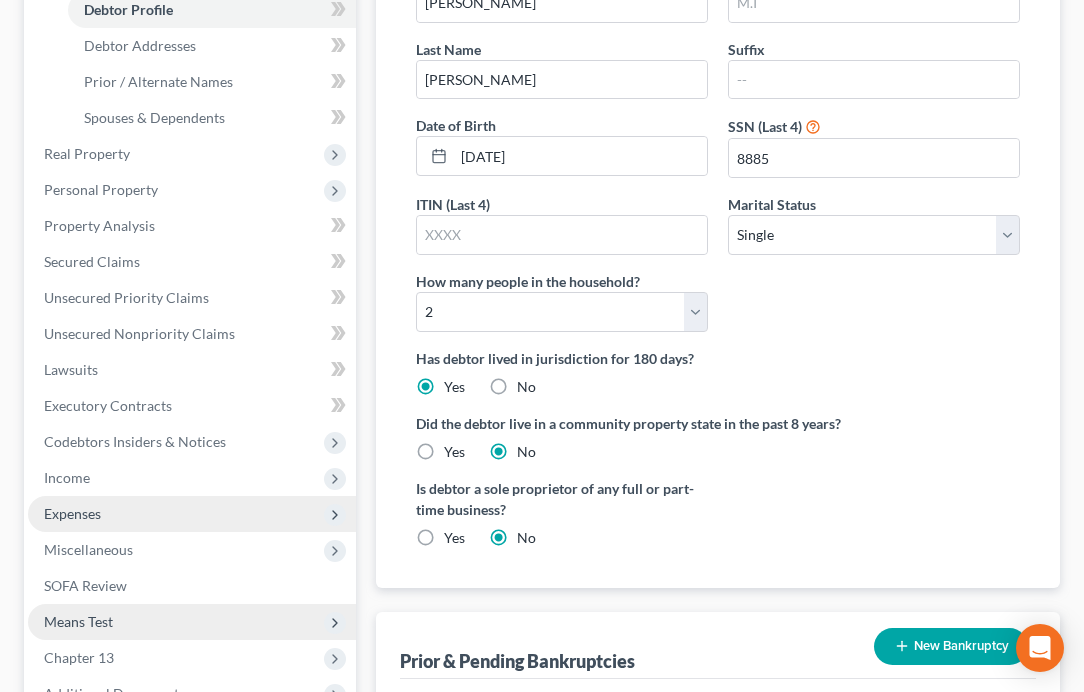 click on "Means Test" at bounding box center [192, 622] 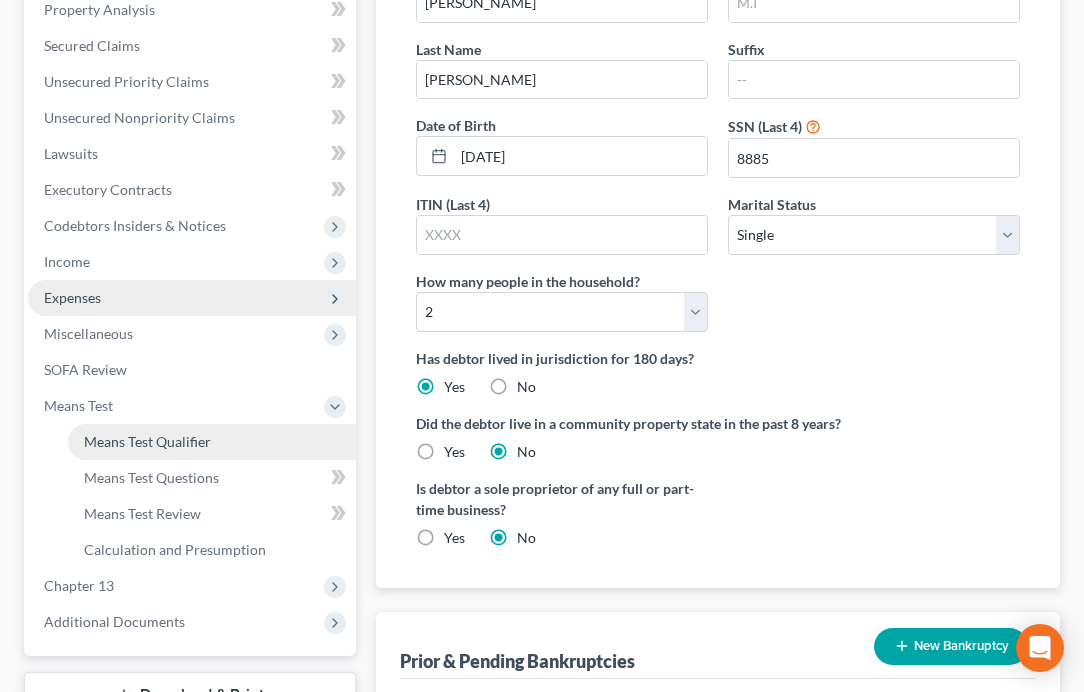 click on "Means Test Qualifier" at bounding box center (147, 441) 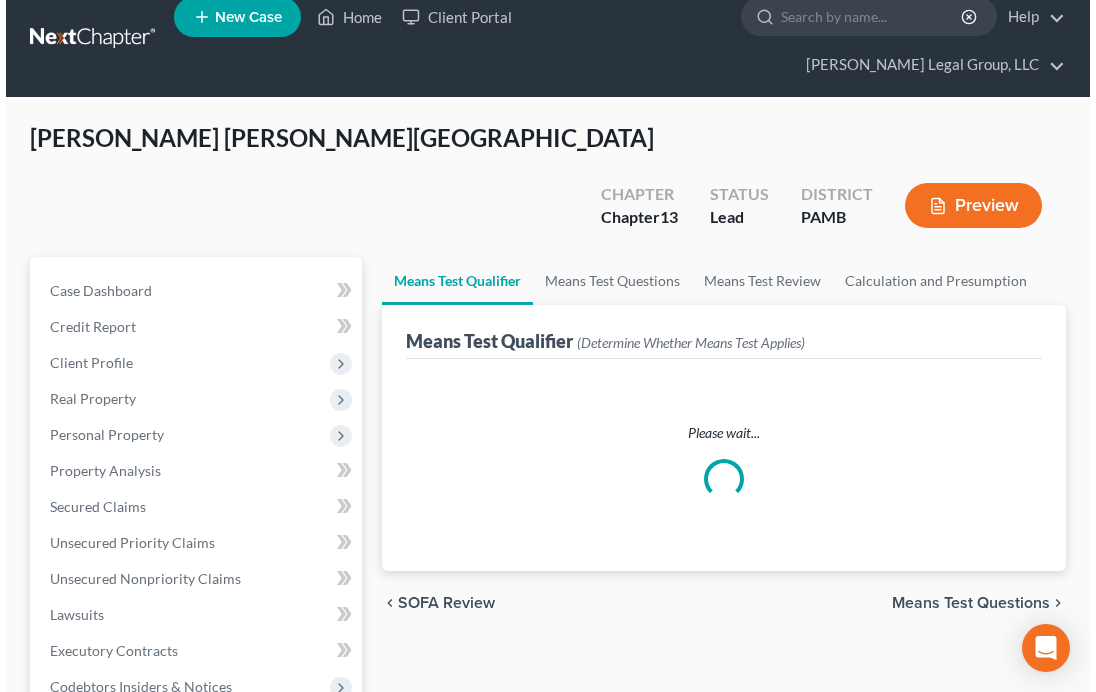 scroll, scrollTop: 0, scrollLeft: 0, axis: both 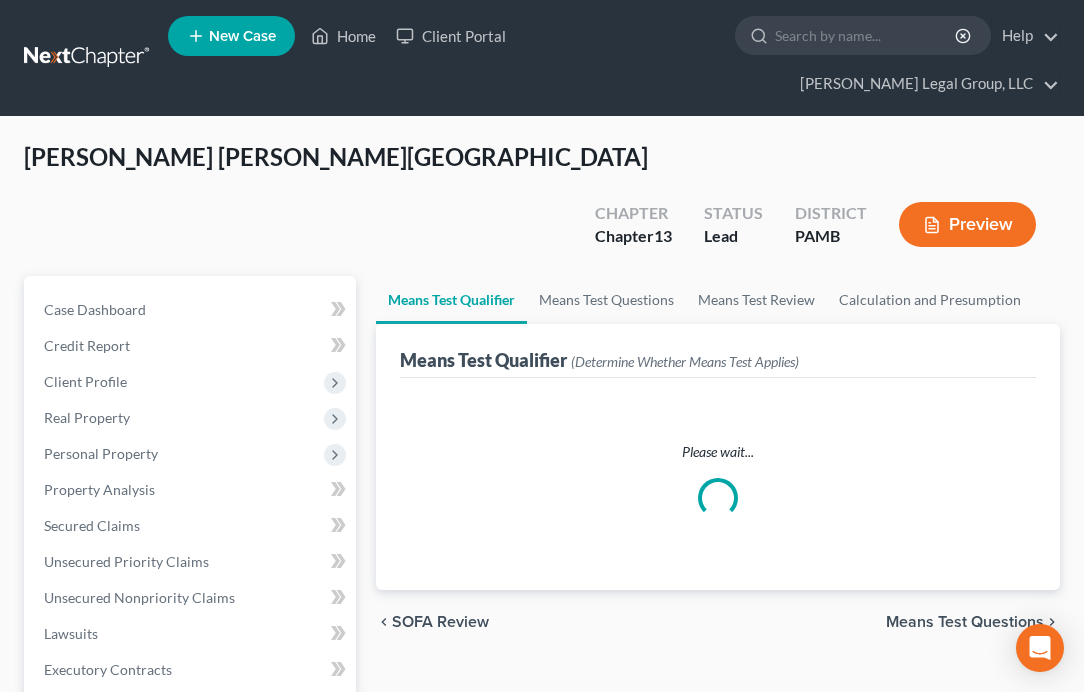 click on "Preview" at bounding box center (967, 224) 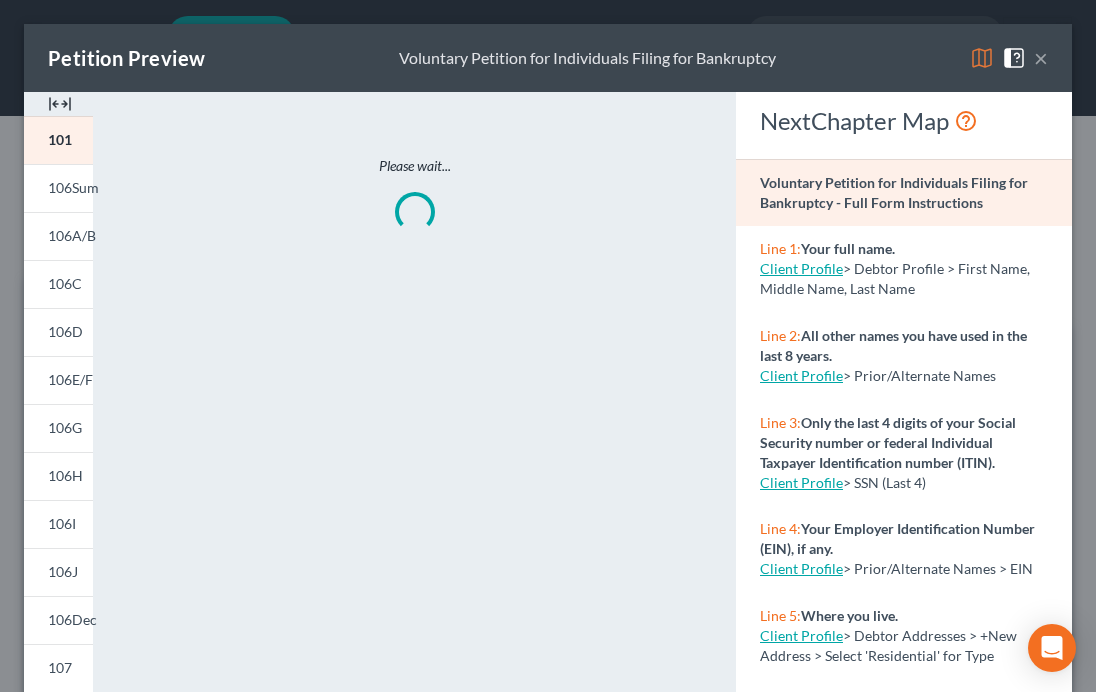click at bounding box center [982, 58] 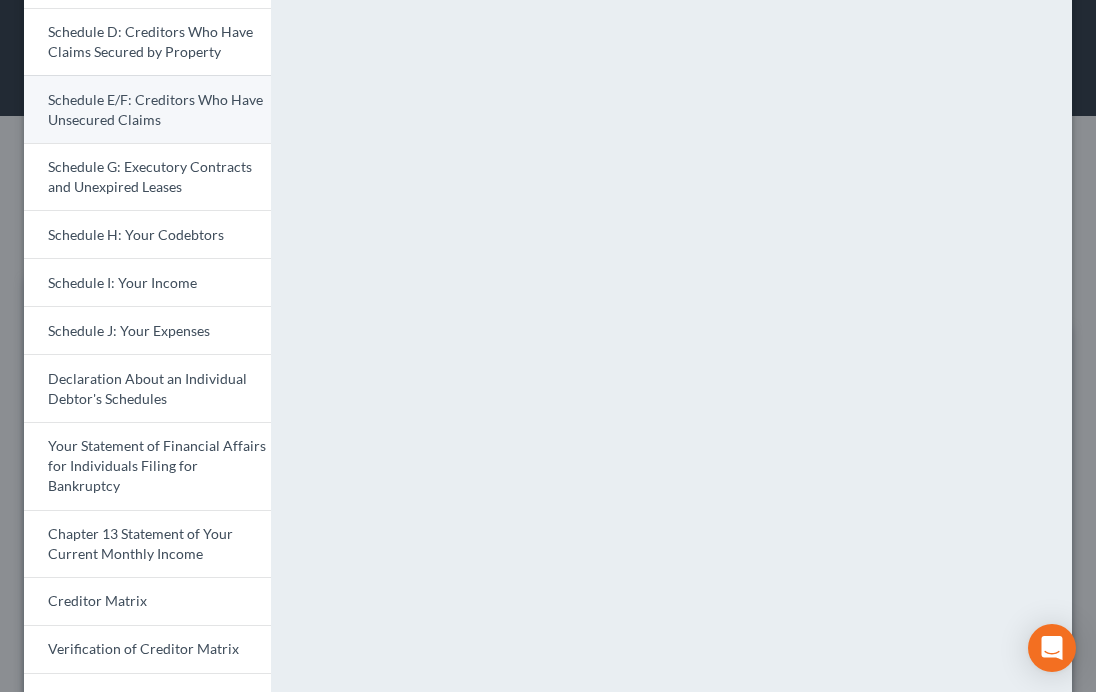 scroll, scrollTop: 400, scrollLeft: 0, axis: vertical 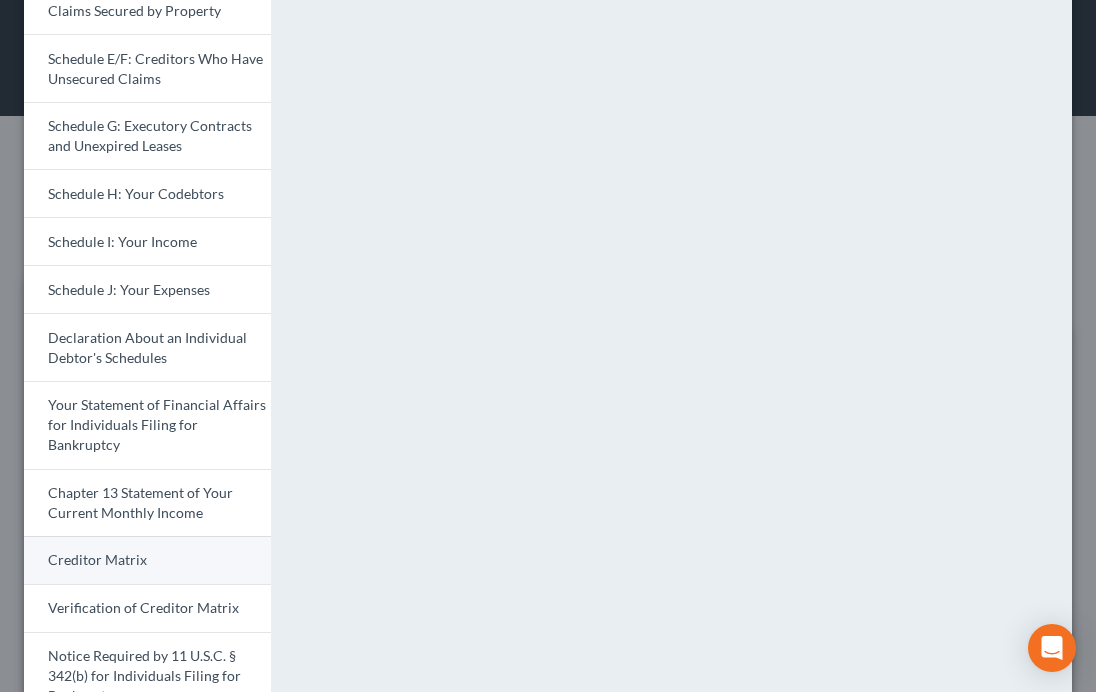 click on "Creditor Matrix" at bounding box center (97, 559) 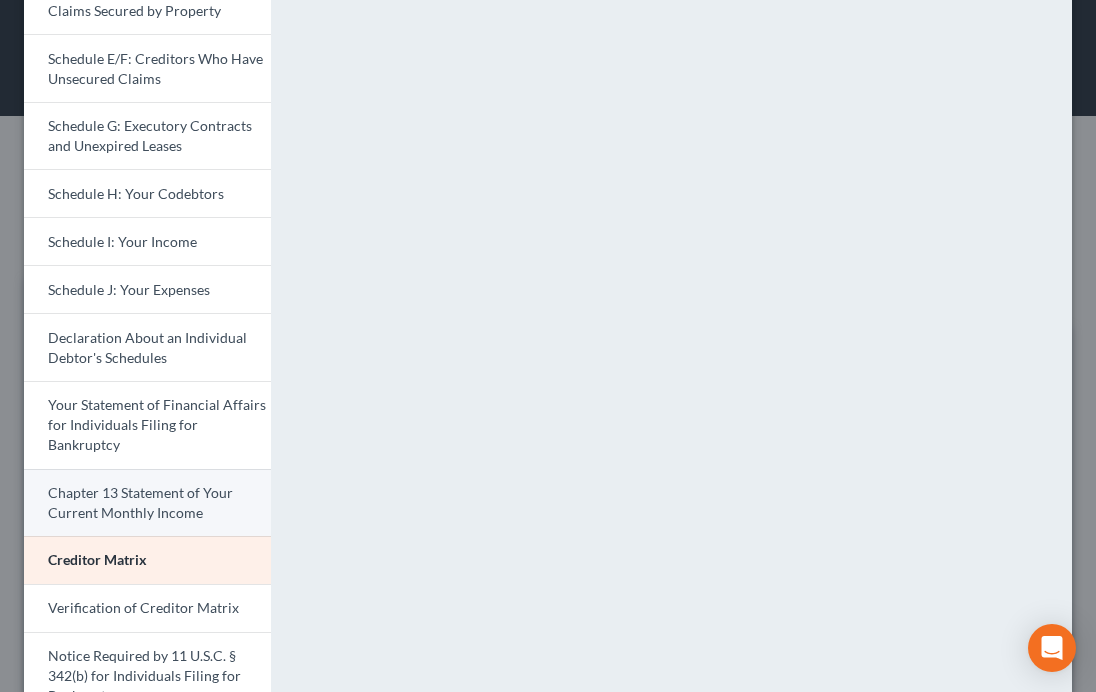 click on "Chapter 13 Statement of Your Current Monthly Income" at bounding box center (140, 502) 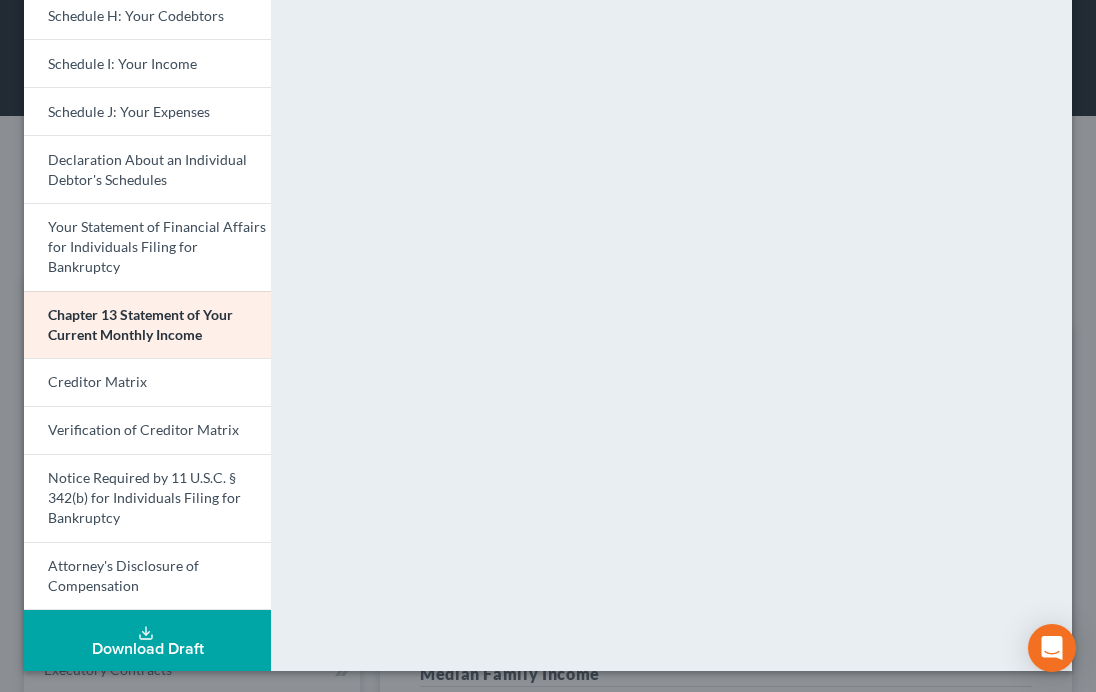 scroll, scrollTop: 152, scrollLeft: 0, axis: vertical 